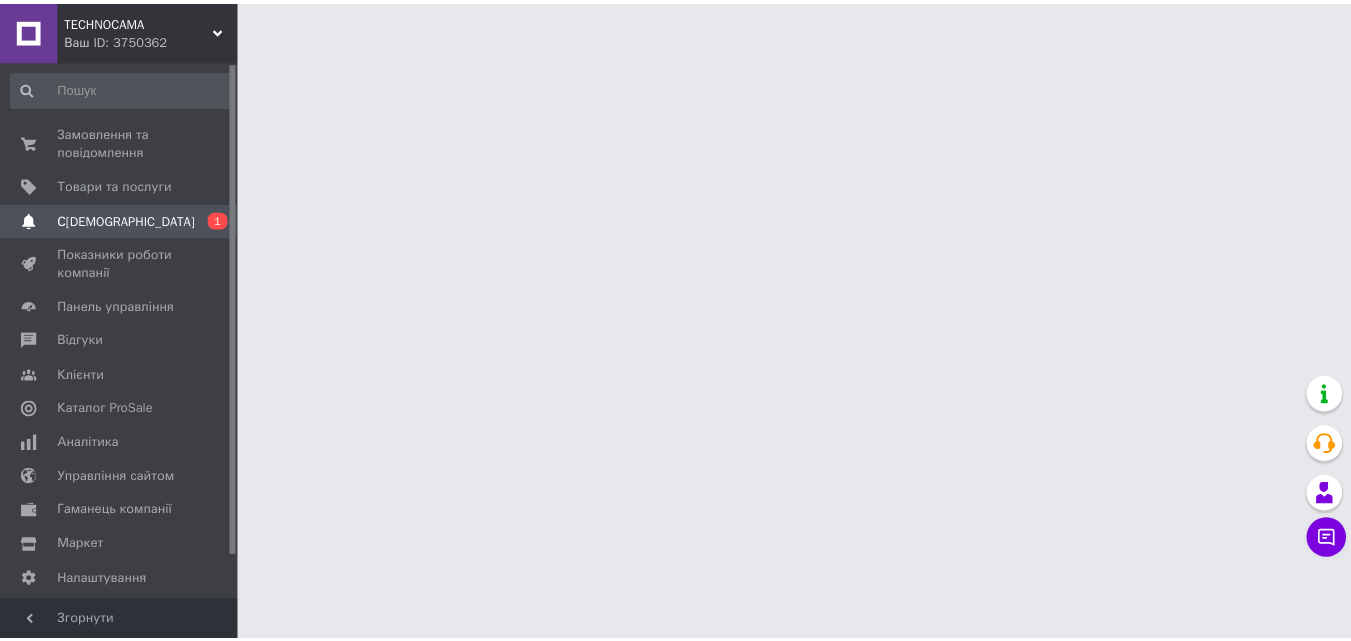 scroll, scrollTop: 0, scrollLeft: 0, axis: both 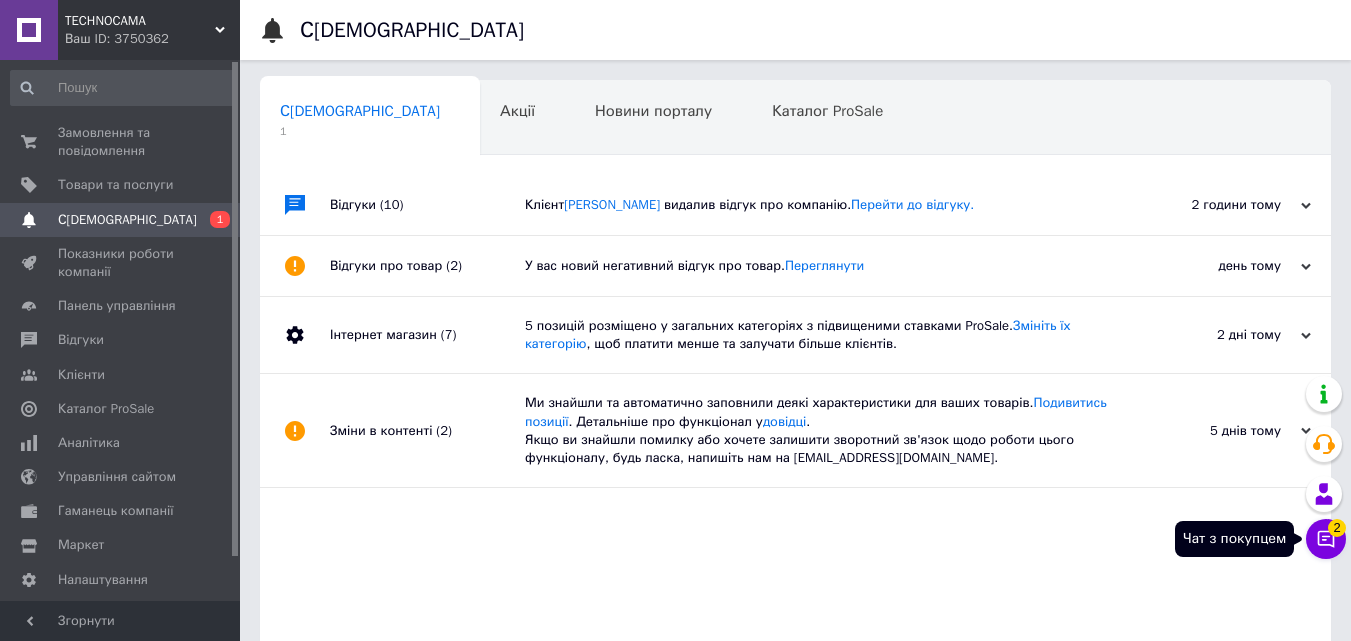 click on "Чат з покупцем 2" at bounding box center (1326, 539) 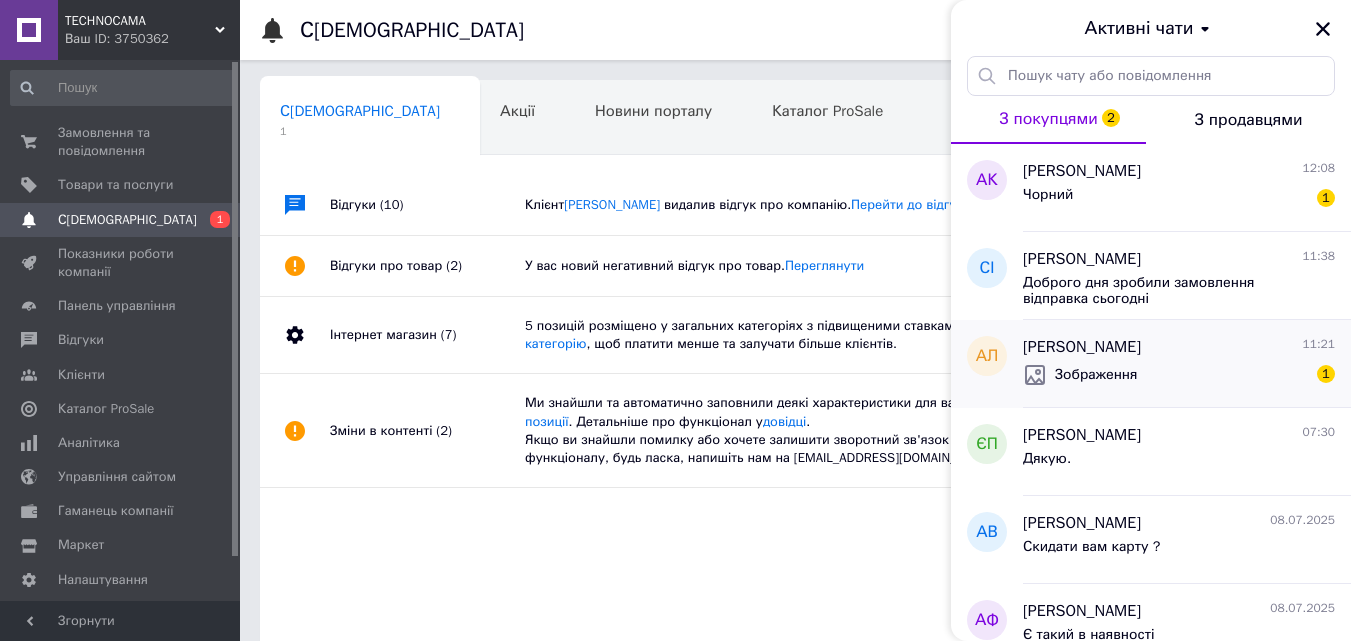 click on "Зображення" at bounding box center (1096, 375) 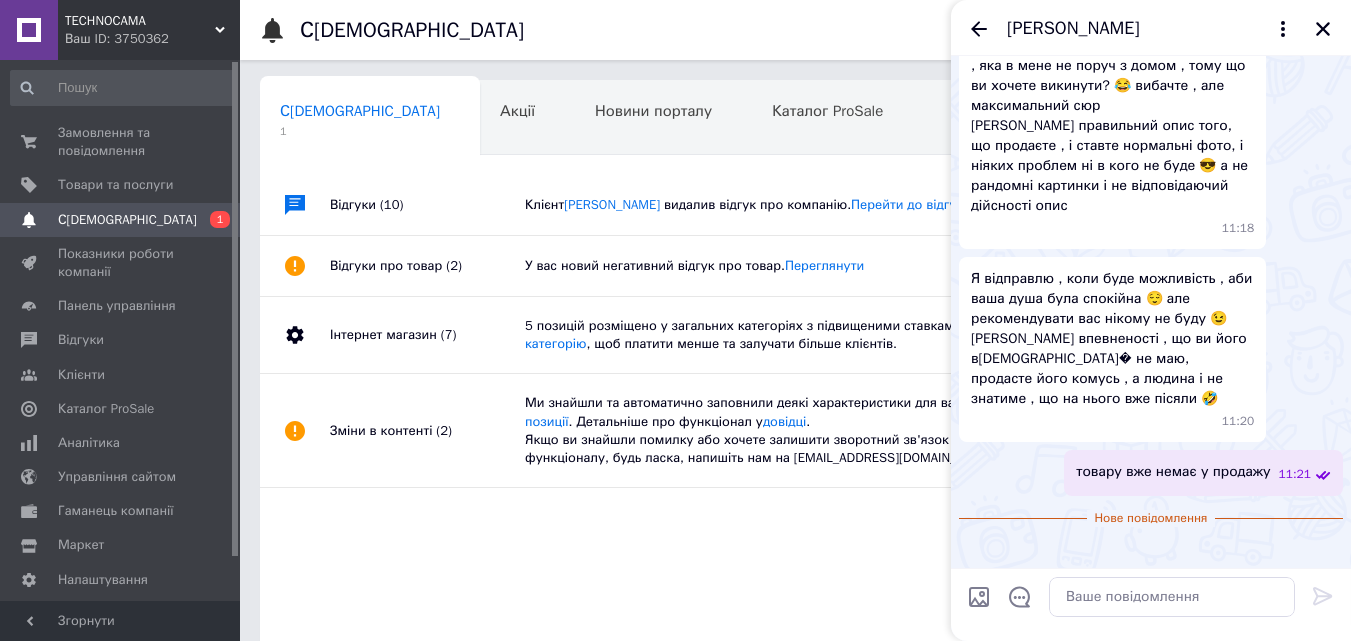 scroll, scrollTop: 2193, scrollLeft: 0, axis: vertical 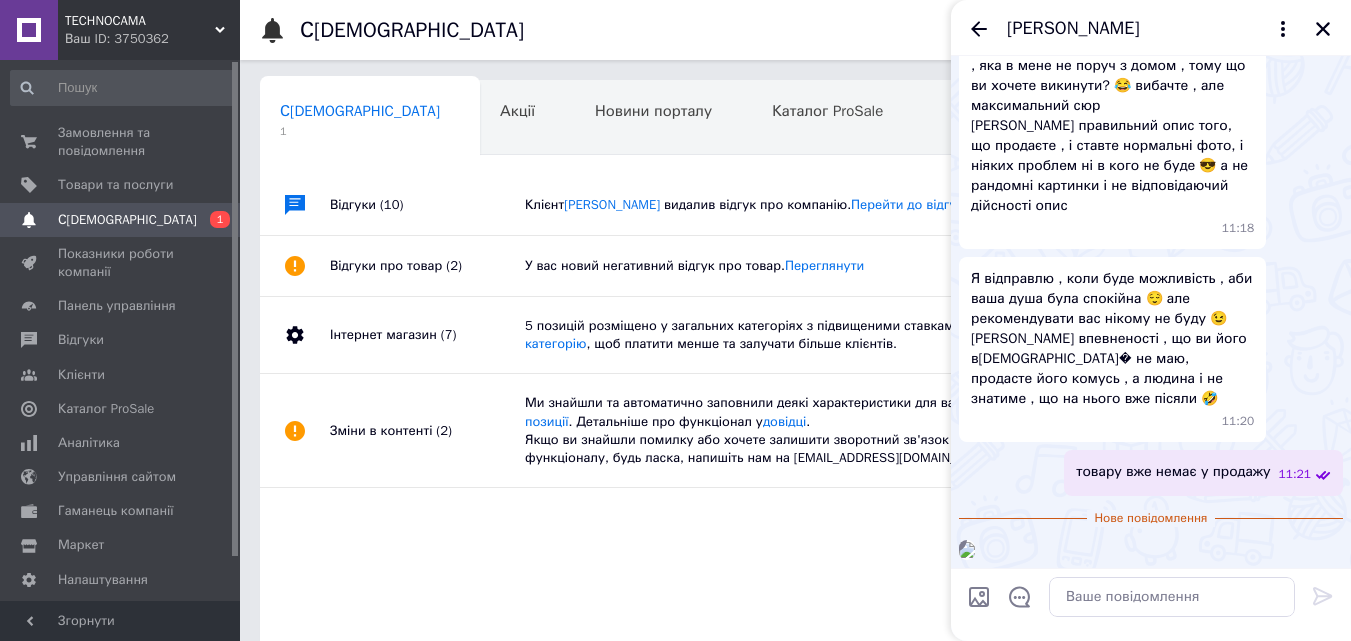 click at bounding box center (967, 550) 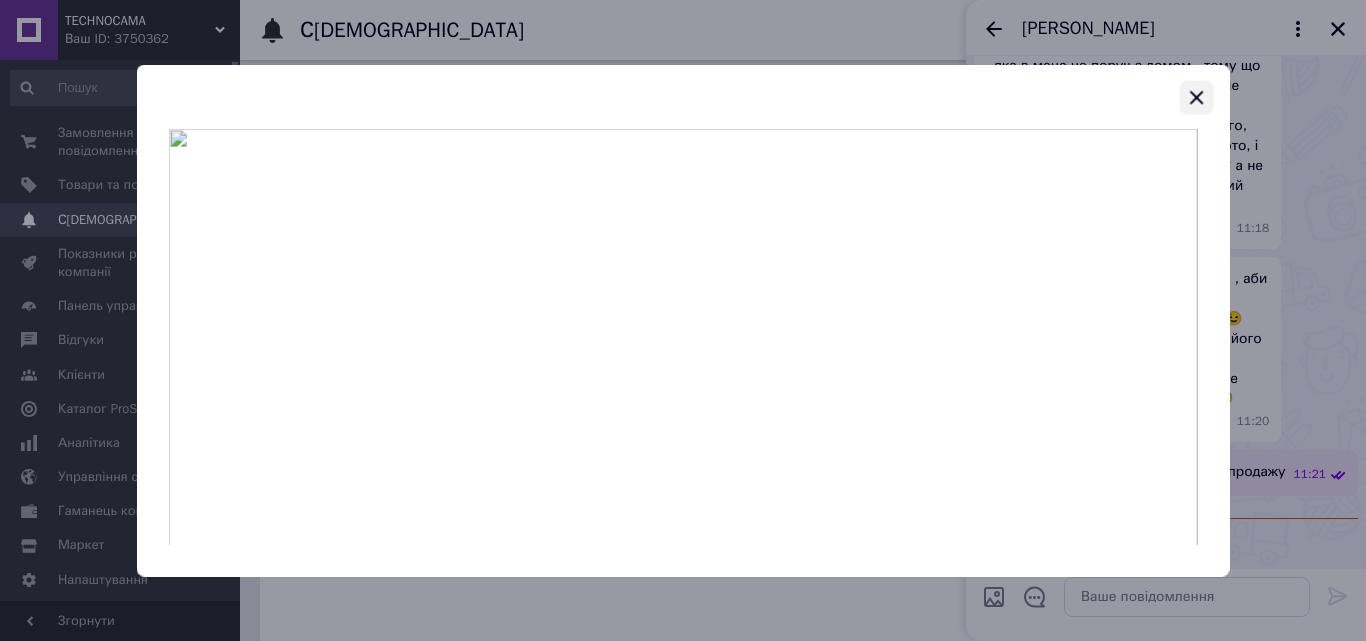 click 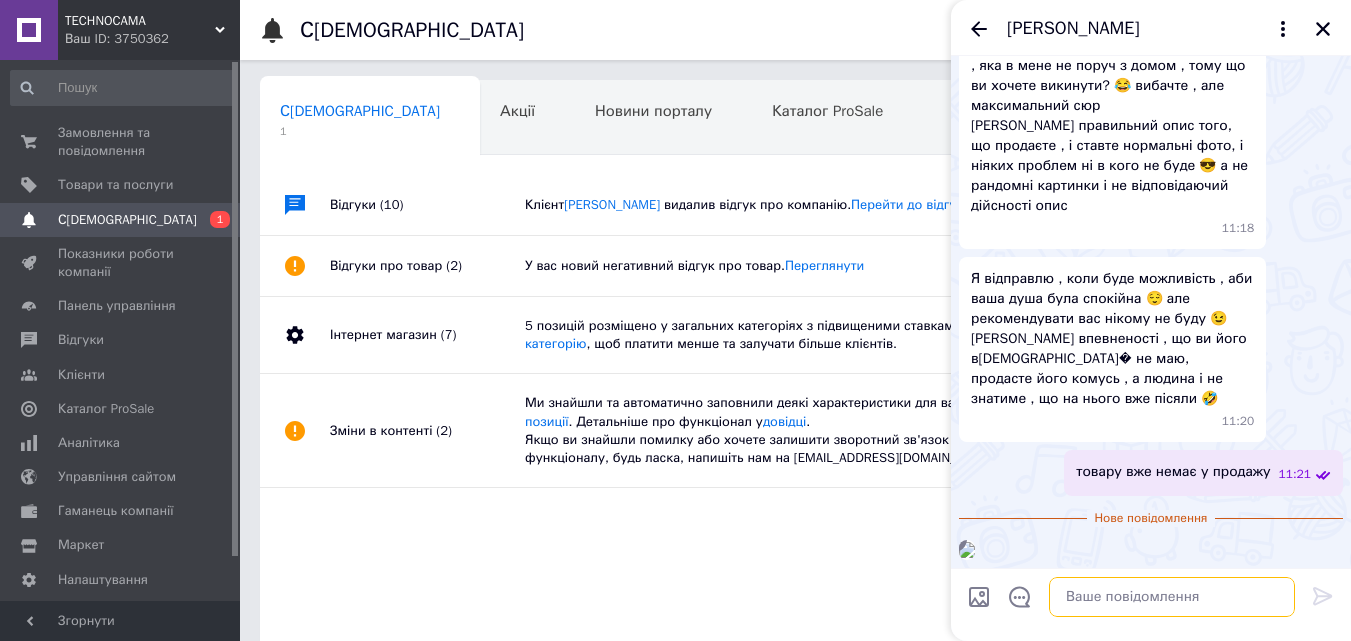 click at bounding box center [1172, 597] 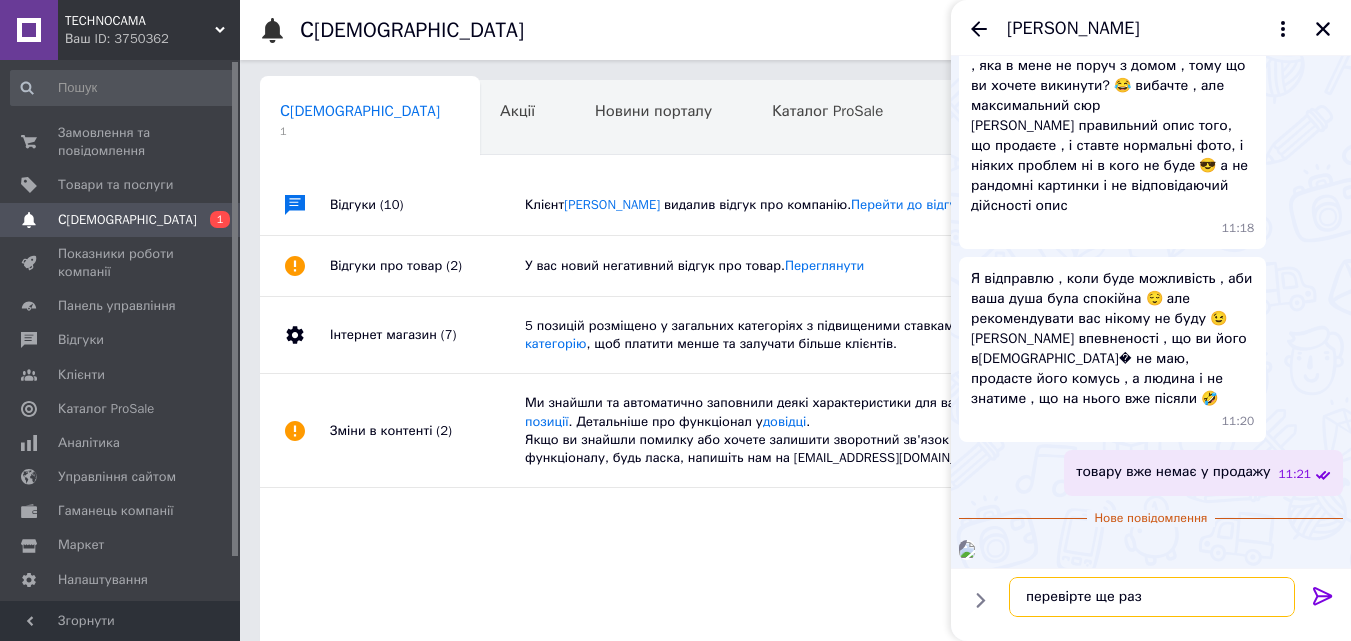 type on "перевірте ще раз" 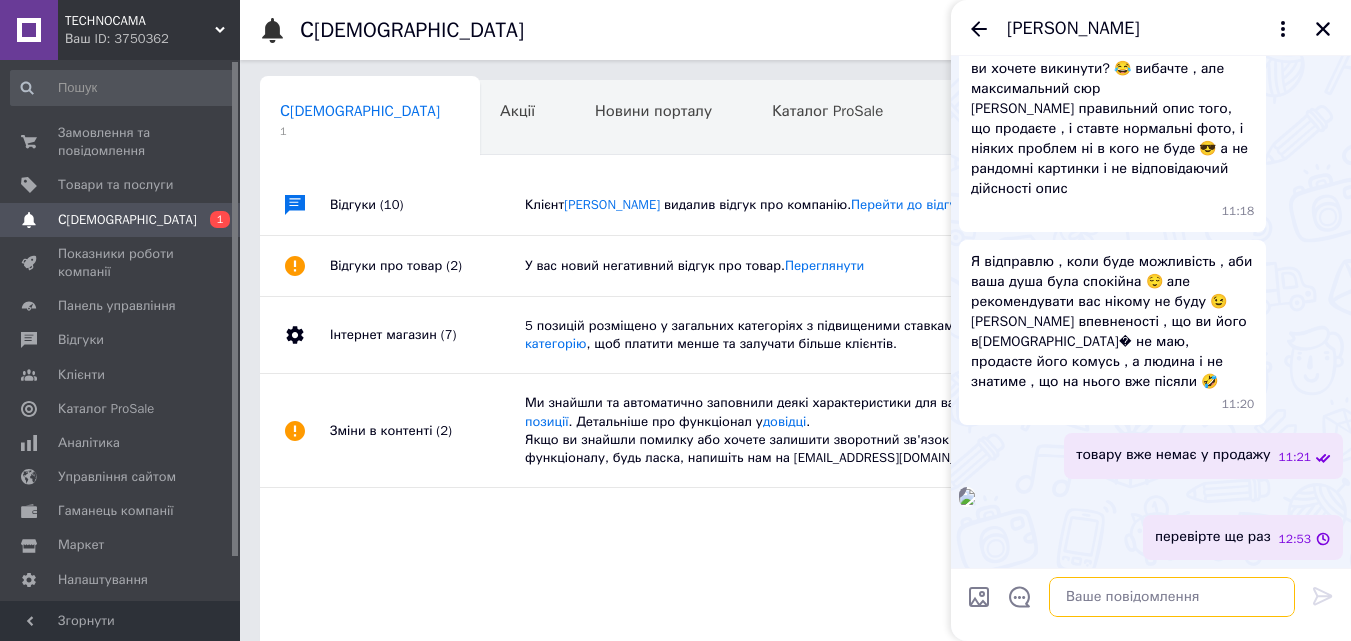 scroll, scrollTop: 2210, scrollLeft: 0, axis: vertical 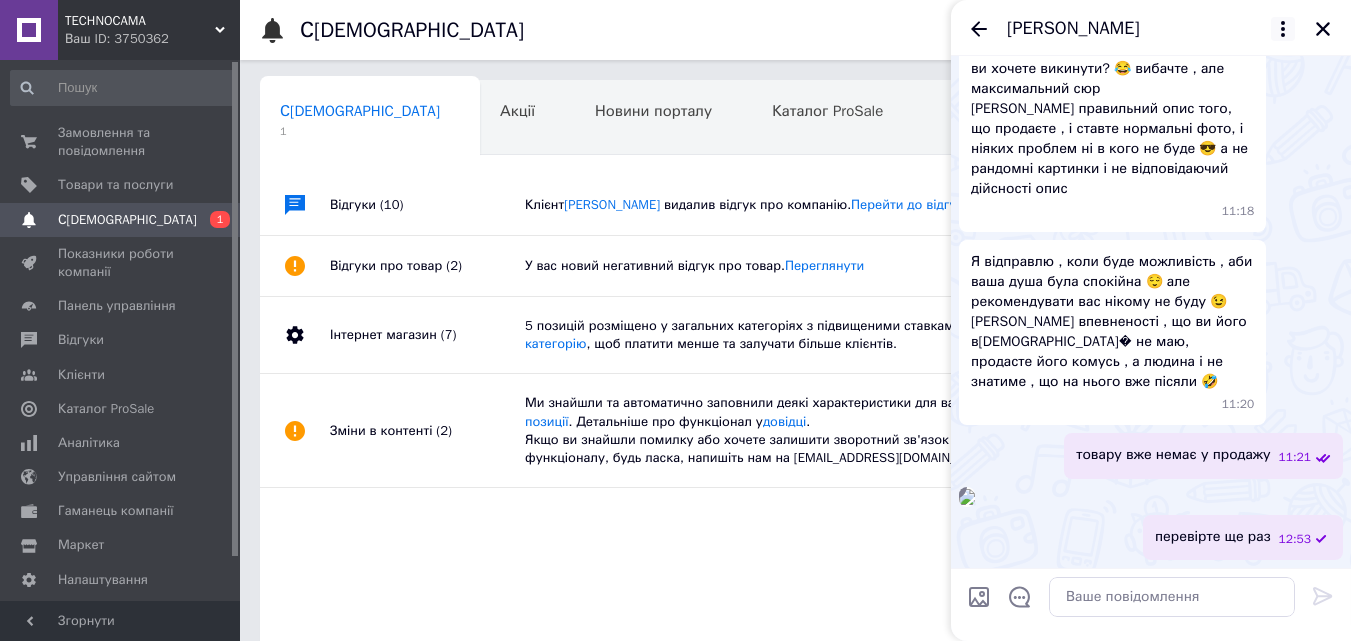 drag, startPoint x: 1272, startPoint y: 40, endPoint x: 1282, endPoint y: 39, distance: 10.049875 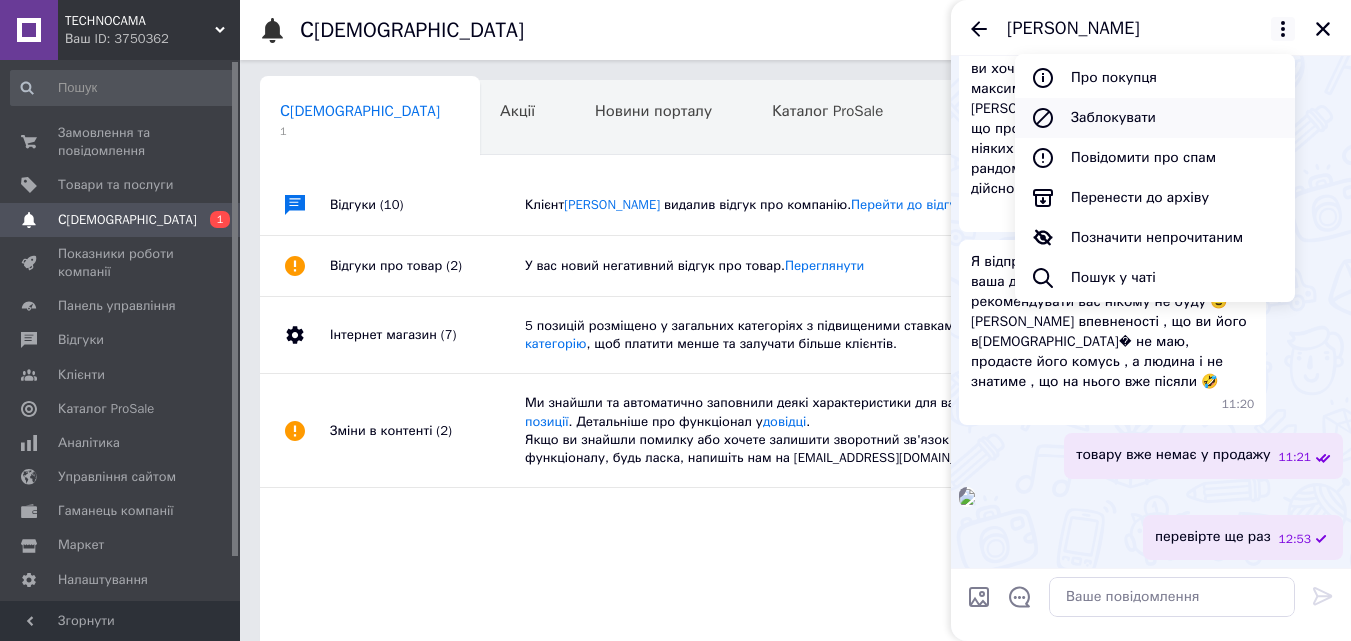 click on "Заблокувати" at bounding box center [1155, 118] 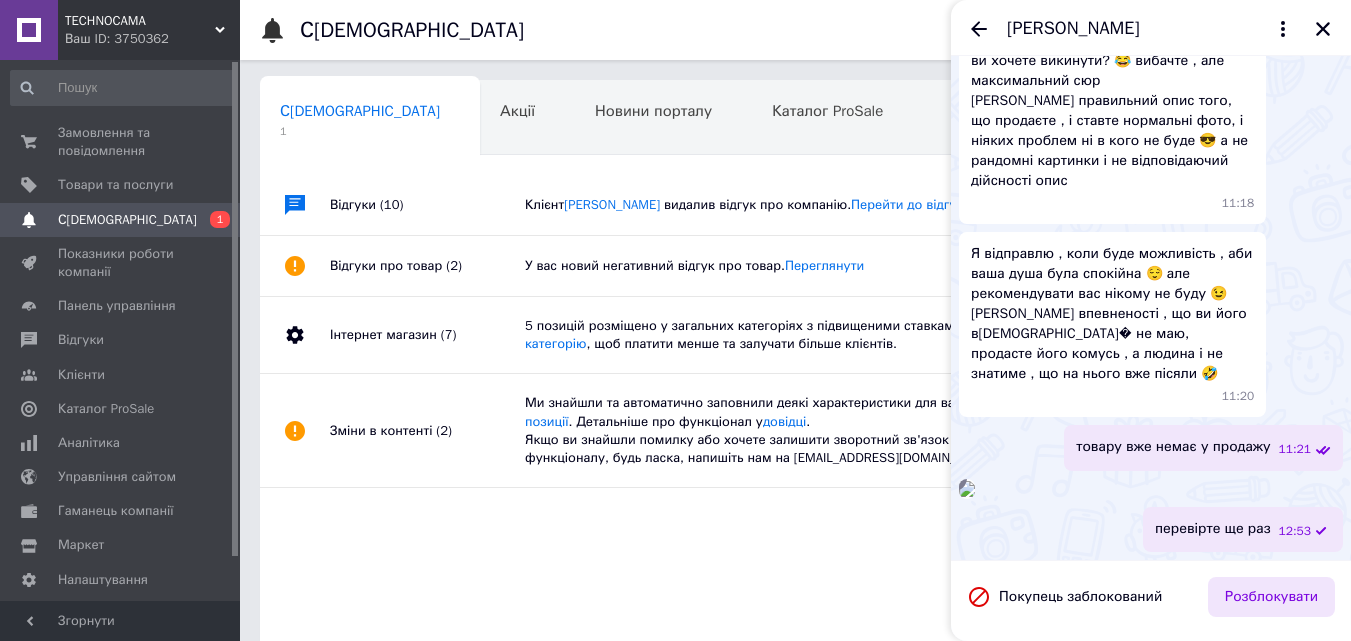 click on "Розблокувати" at bounding box center [1271, 597] 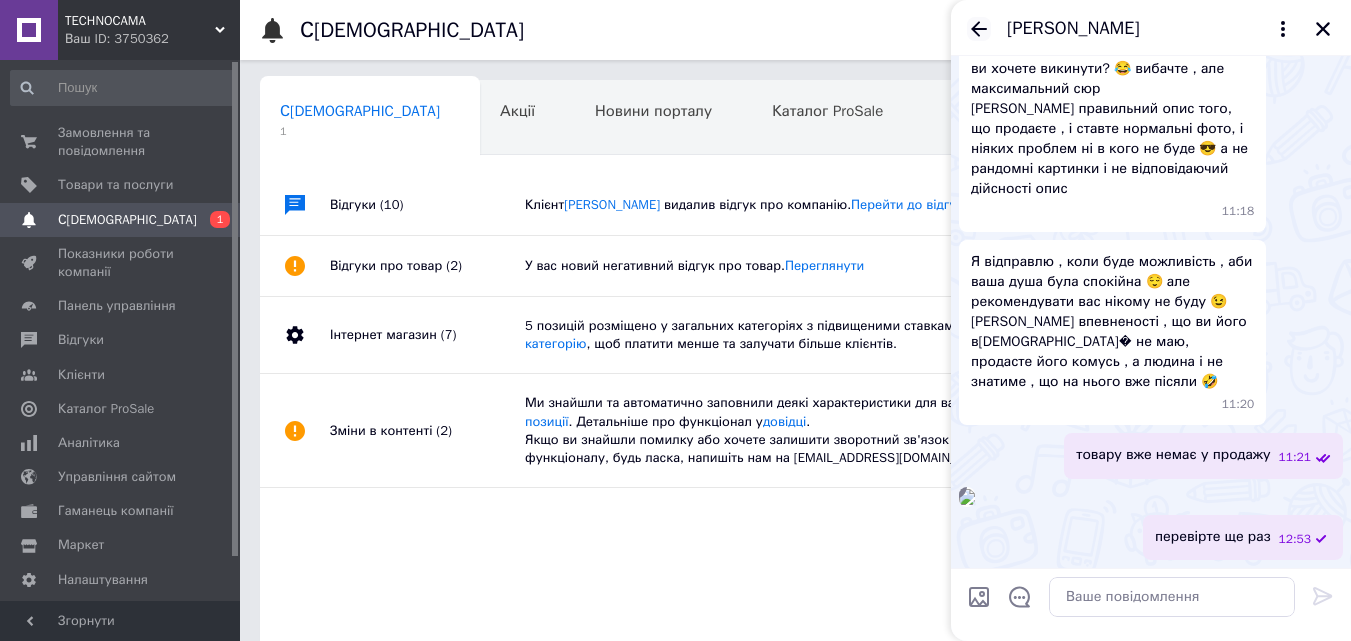 click 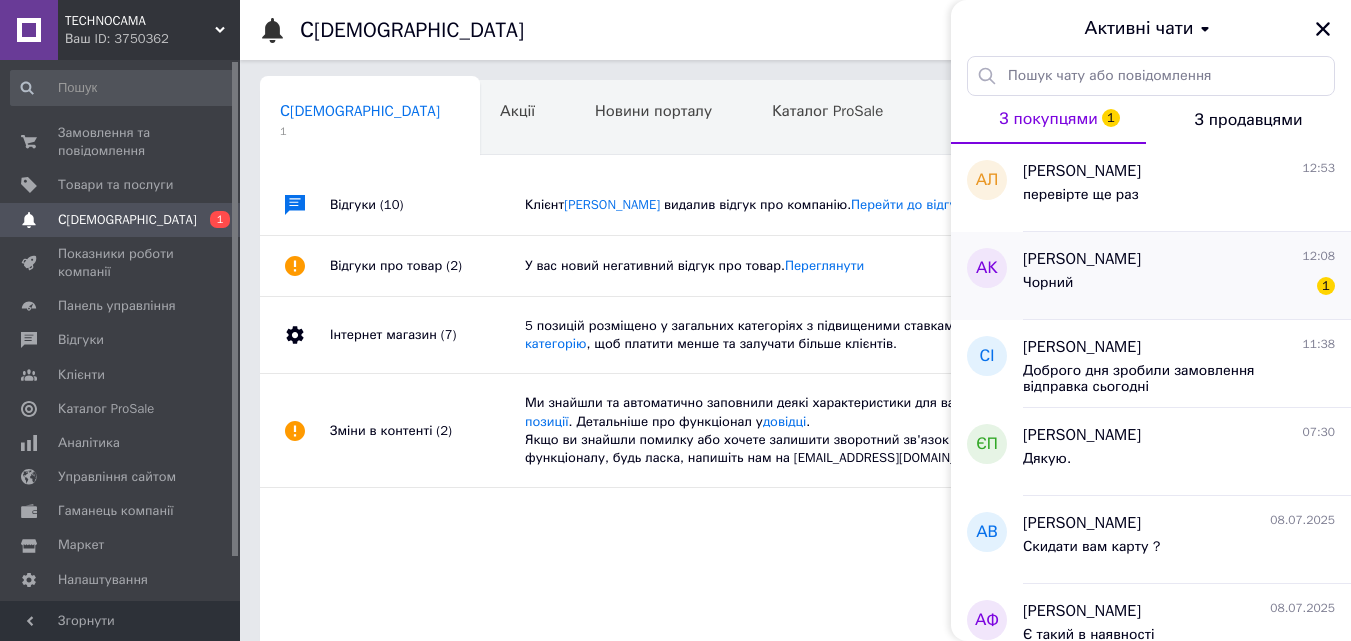 click on "[PERSON_NAME]" at bounding box center (1082, 259) 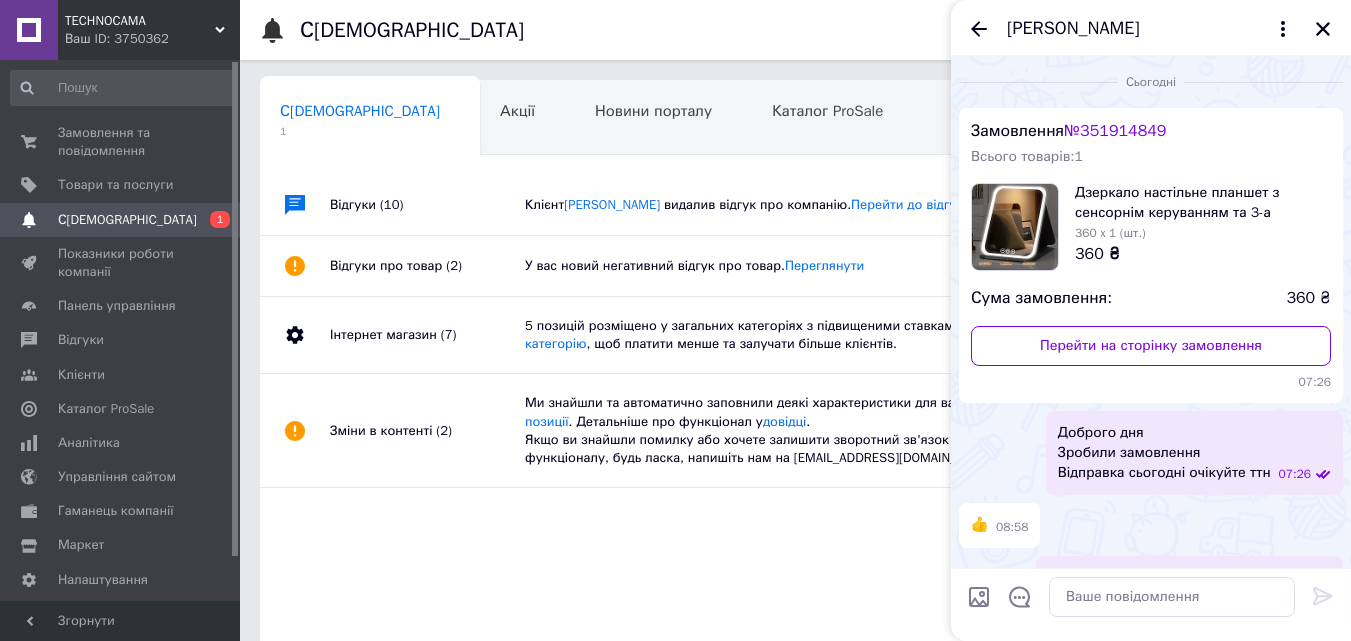 scroll, scrollTop: 170, scrollLeft: 0, axis: vertical 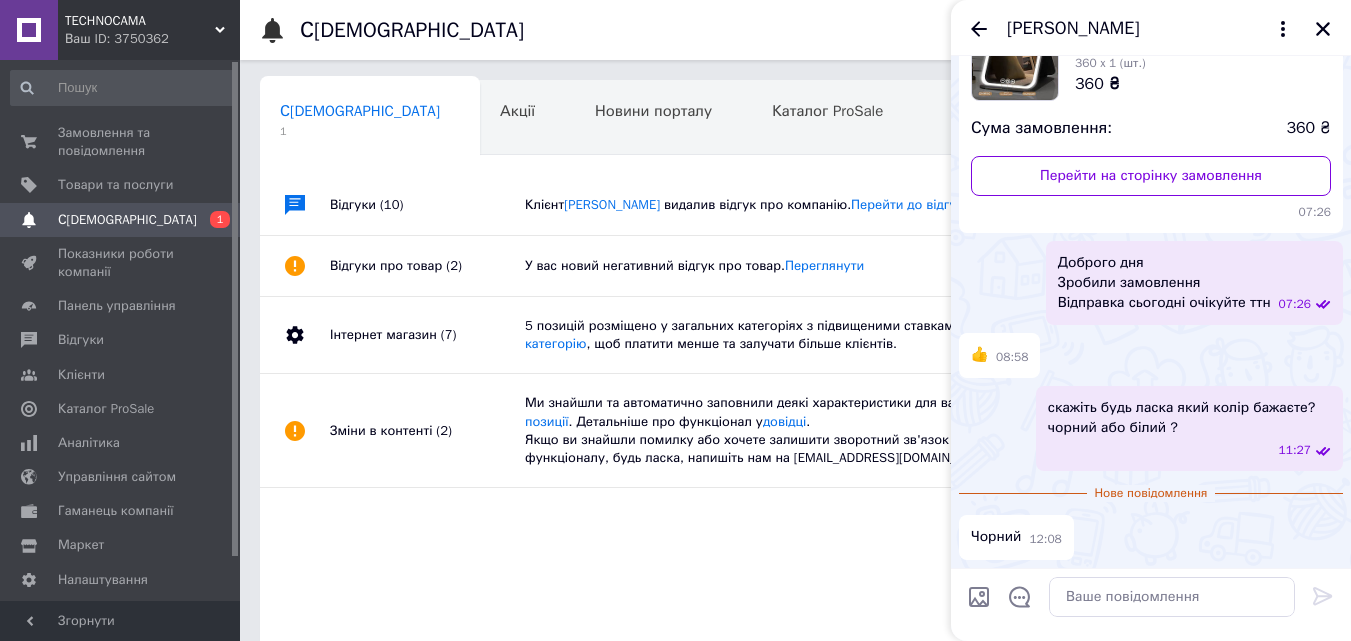 click on "TECHNOCAMA" at bounding box center [140, 21] 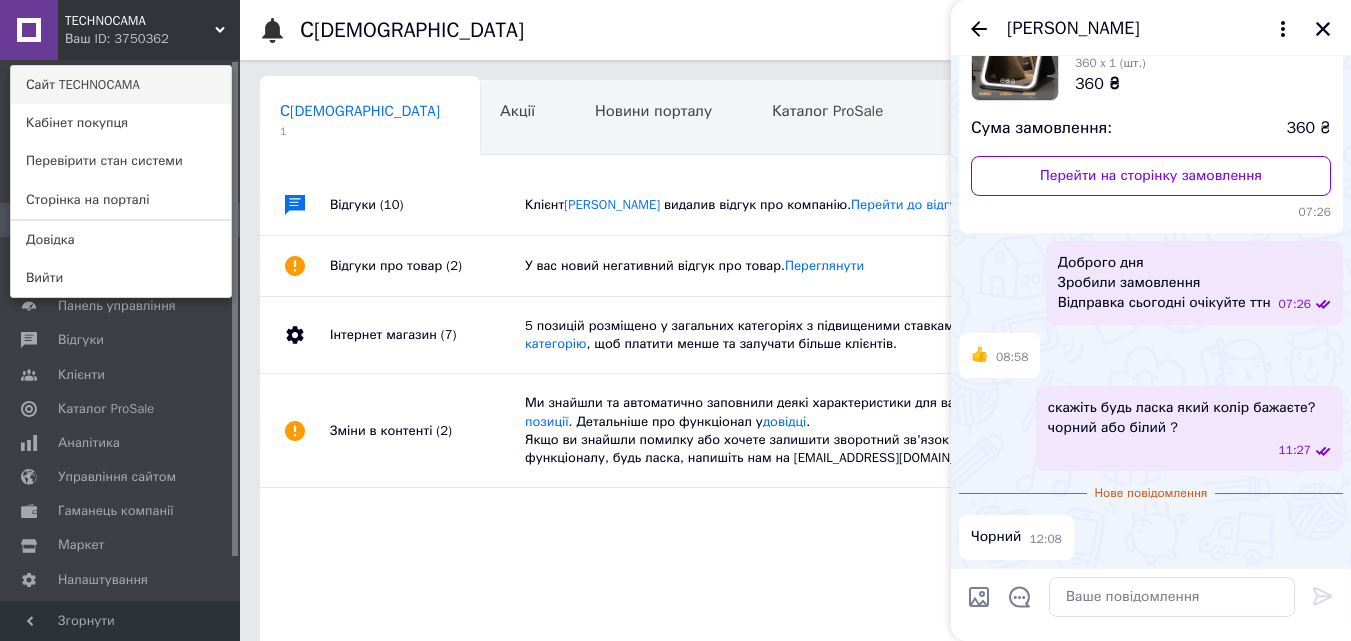 click on "Сайт TECHNOCAMA" at bounding box center [121, 85] 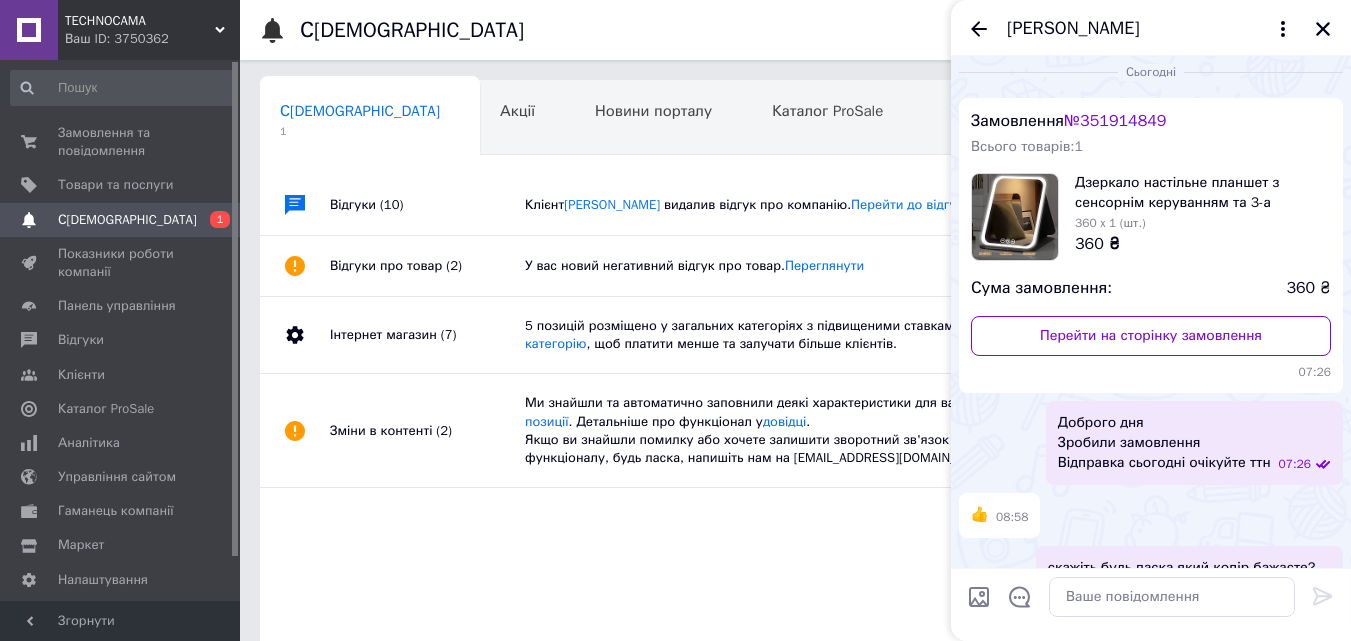 scroll, scrollTop: 0, scrollLeft: 0, axis: both 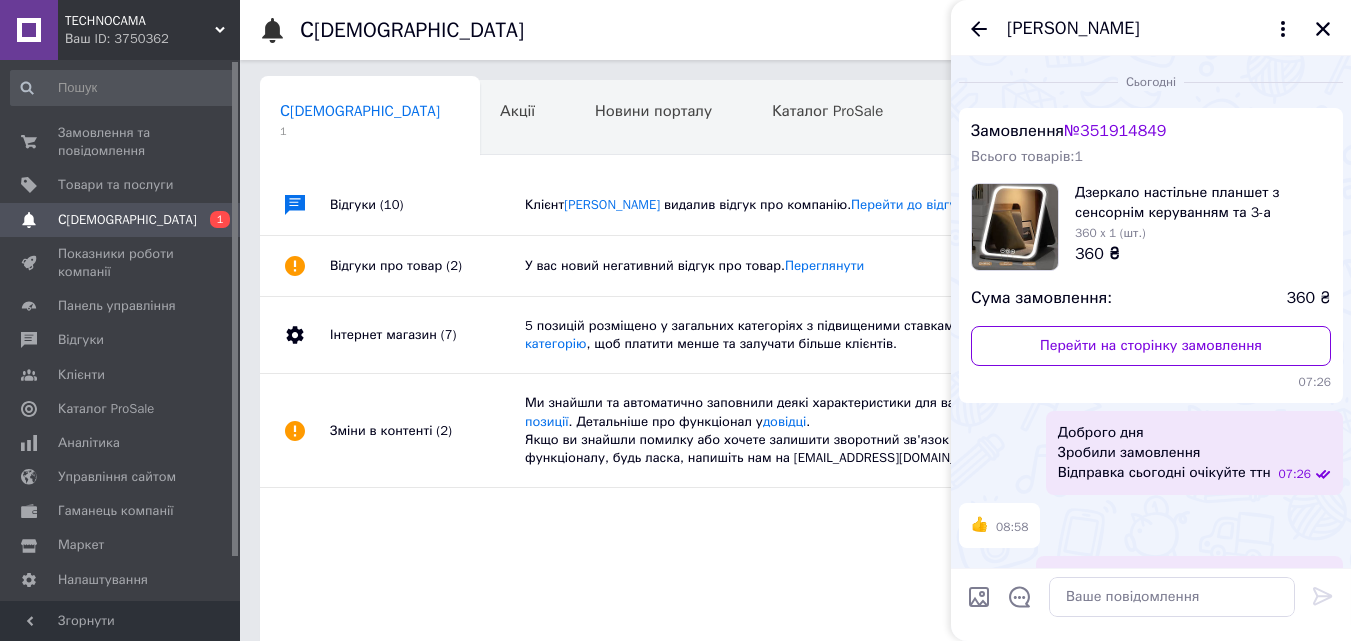 click on "[PERSON_NAME]" at bounding box center (1151, 28) 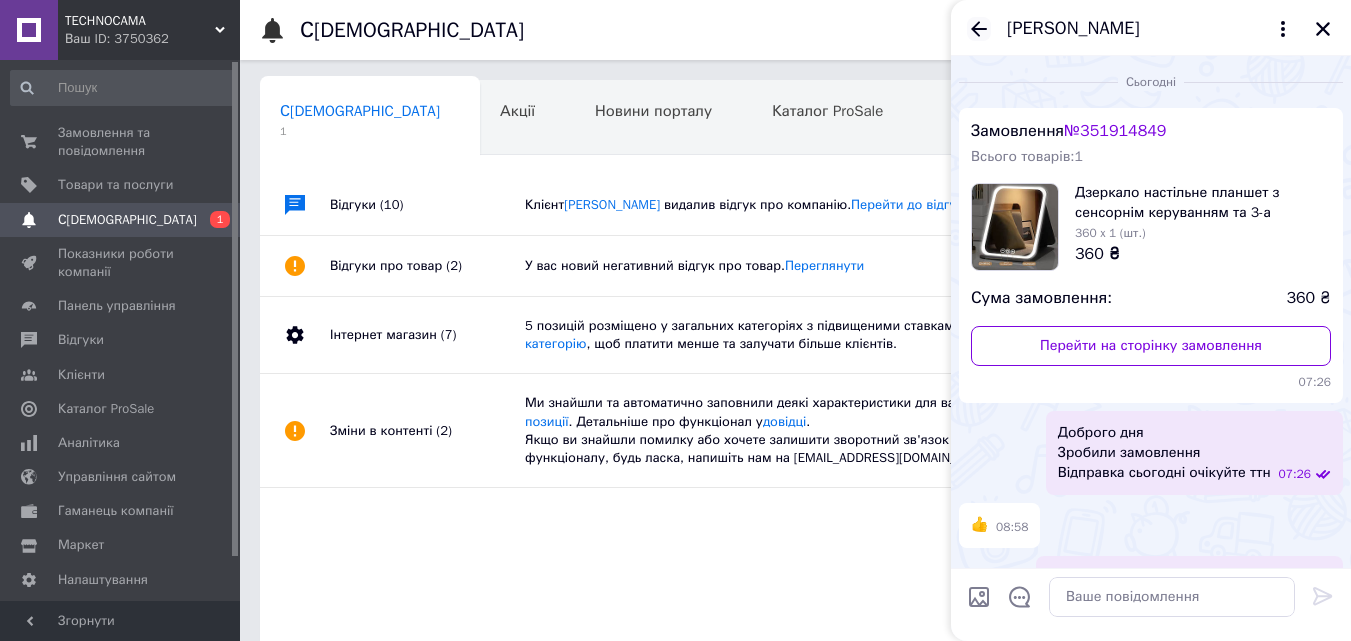 click 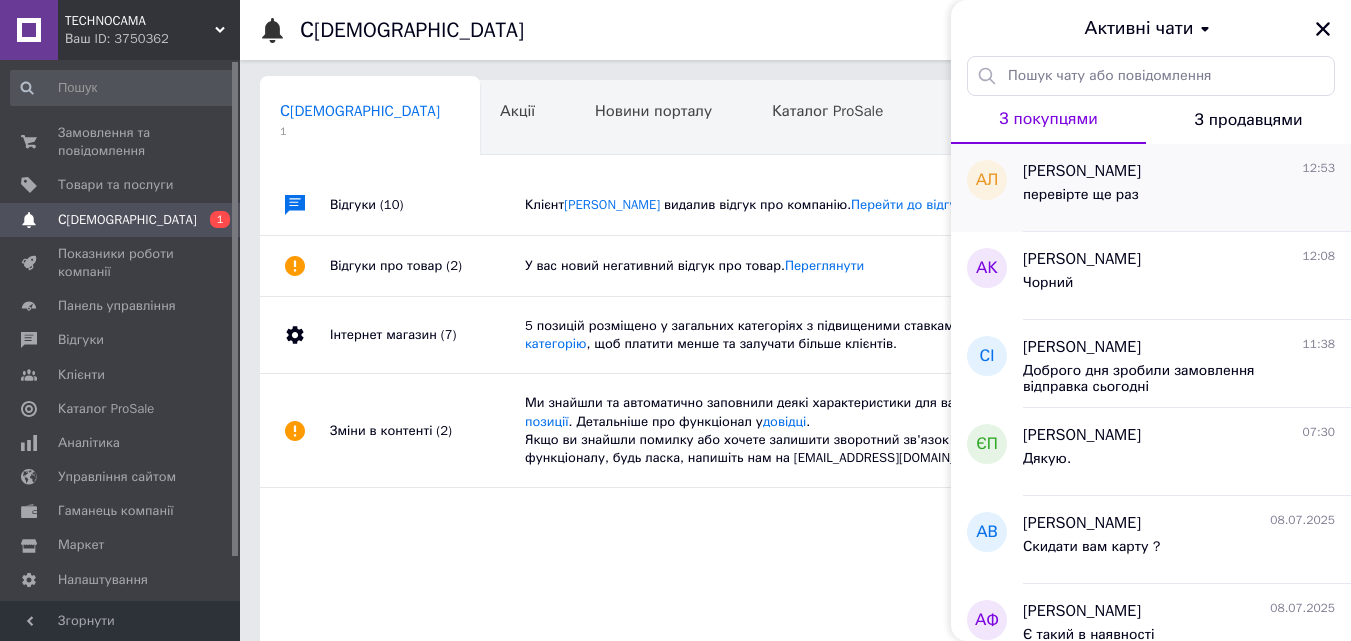 click on "перевірте ще раз" at bounding box center (1179, 199) 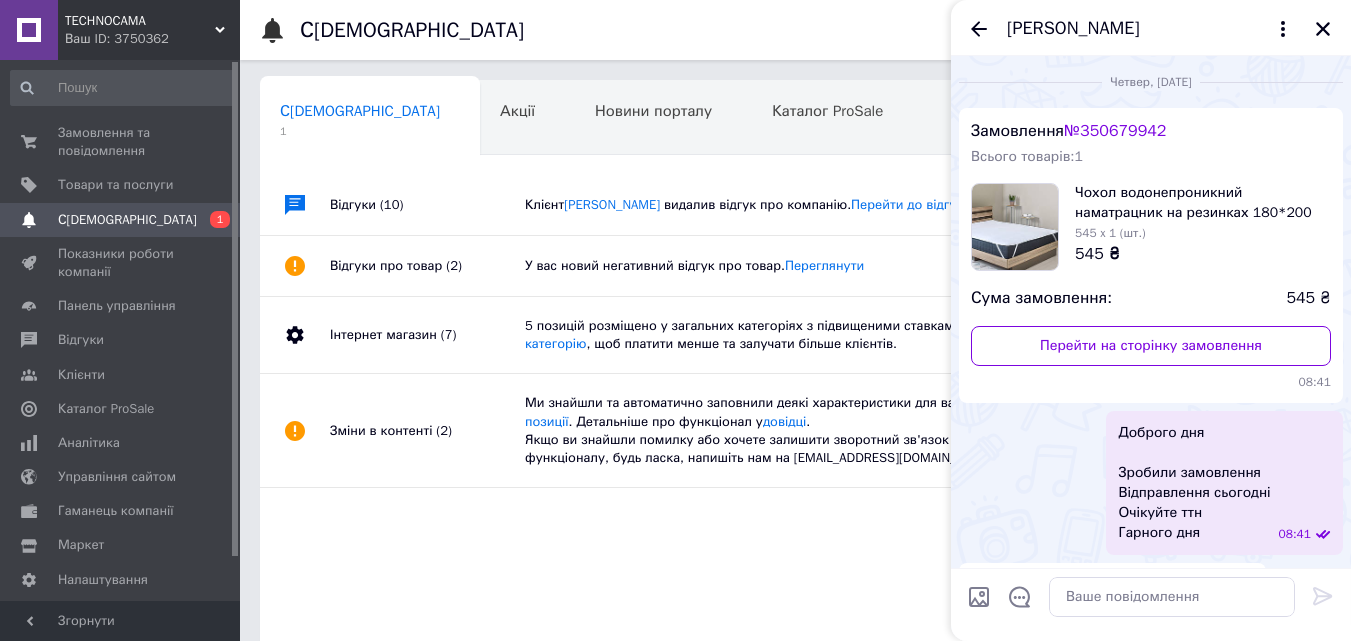 scroll, scrollTop: 2086, scrollLeft: 0, axis: vertical 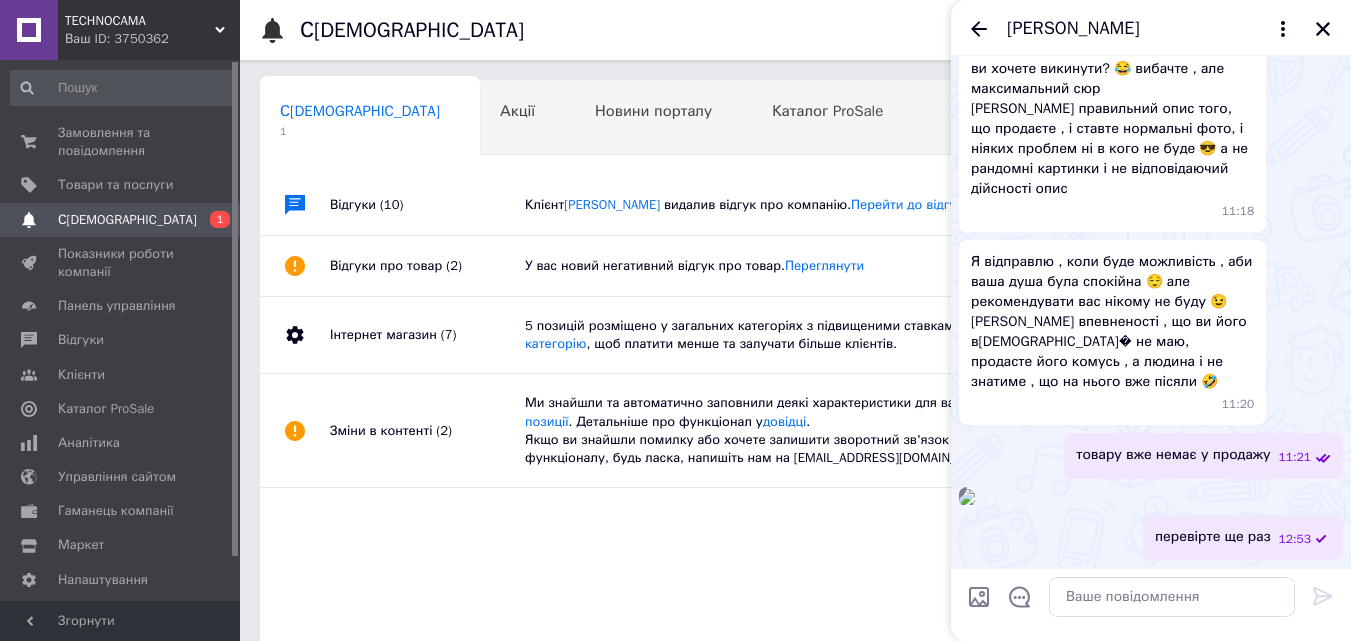 click at bounding box center (967, 497) 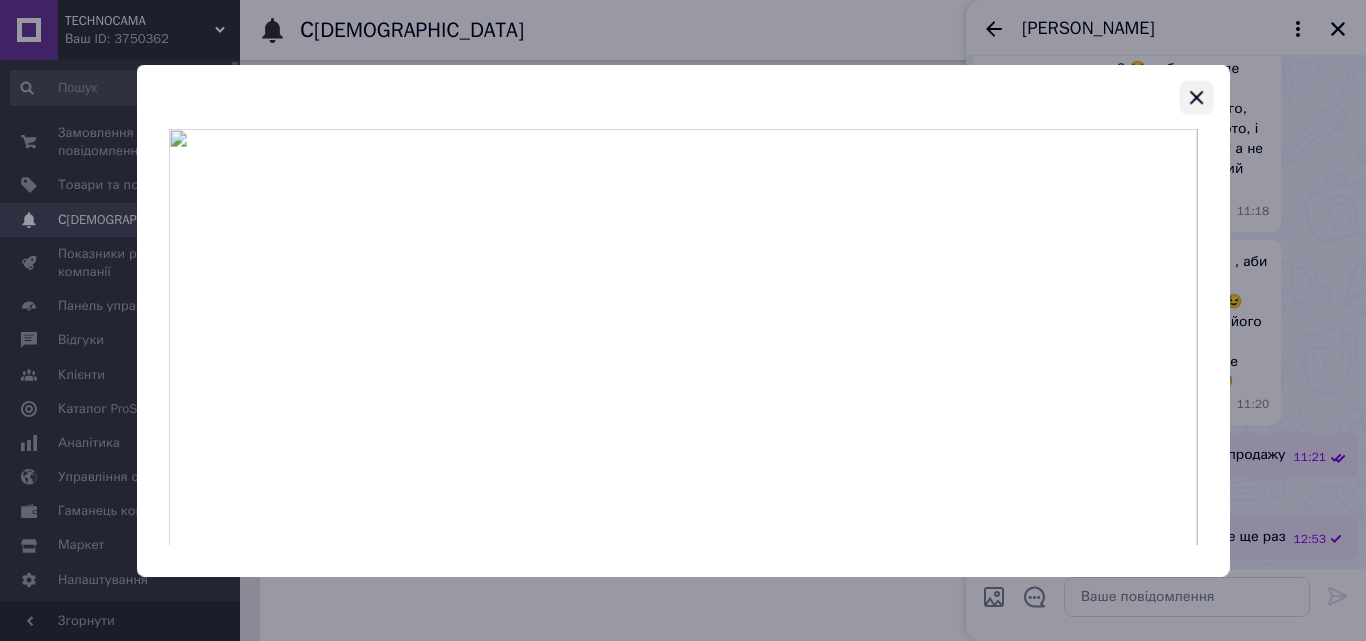 click 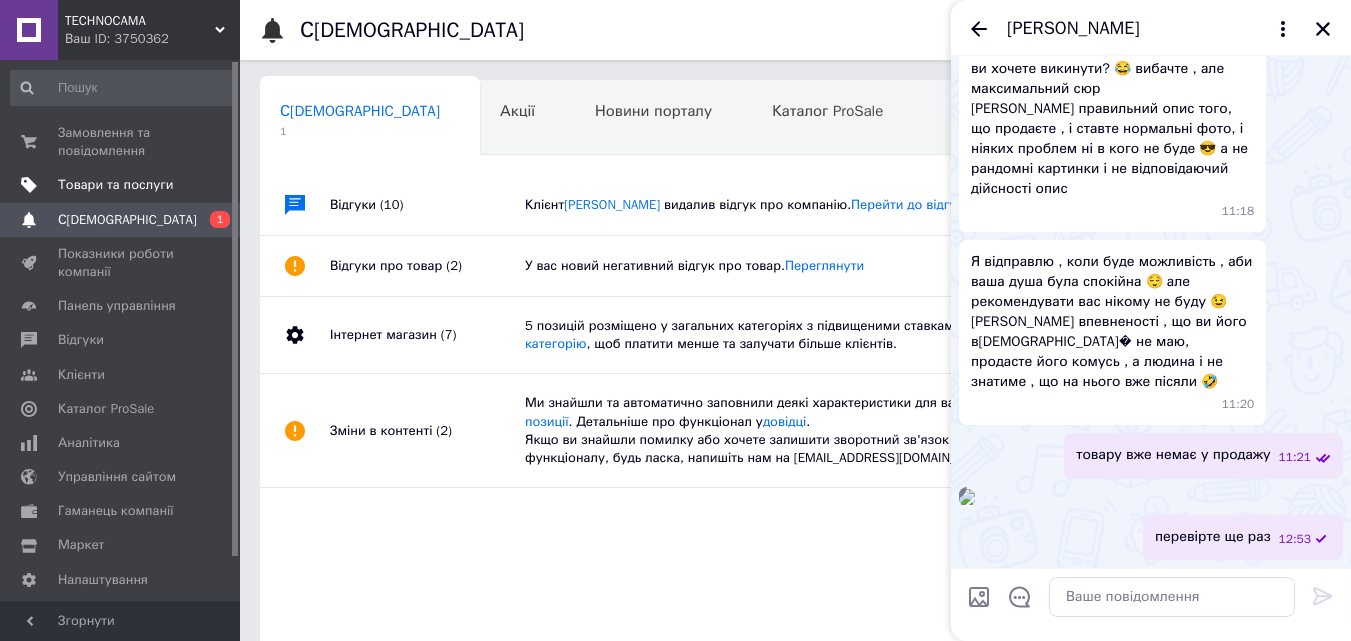 click on "Товари та послуги" at bounding box center [123, 185] 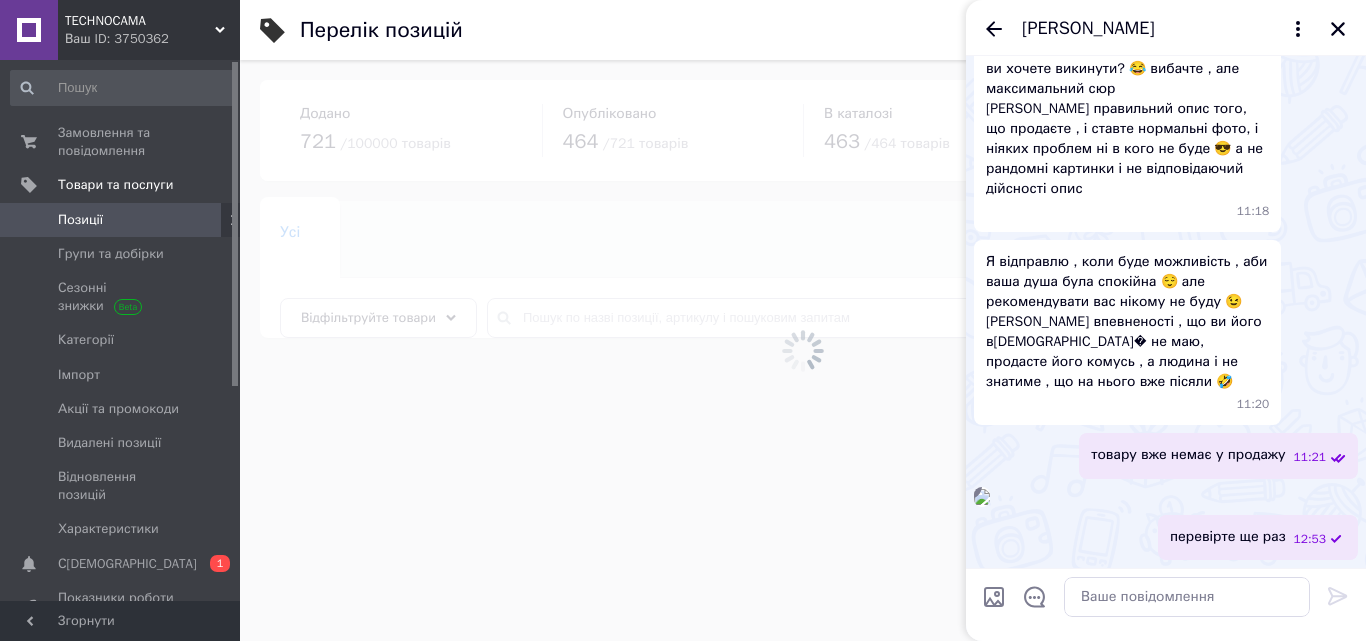 click on "[PERSON_NAME]" at bounding box center [1166, 28] 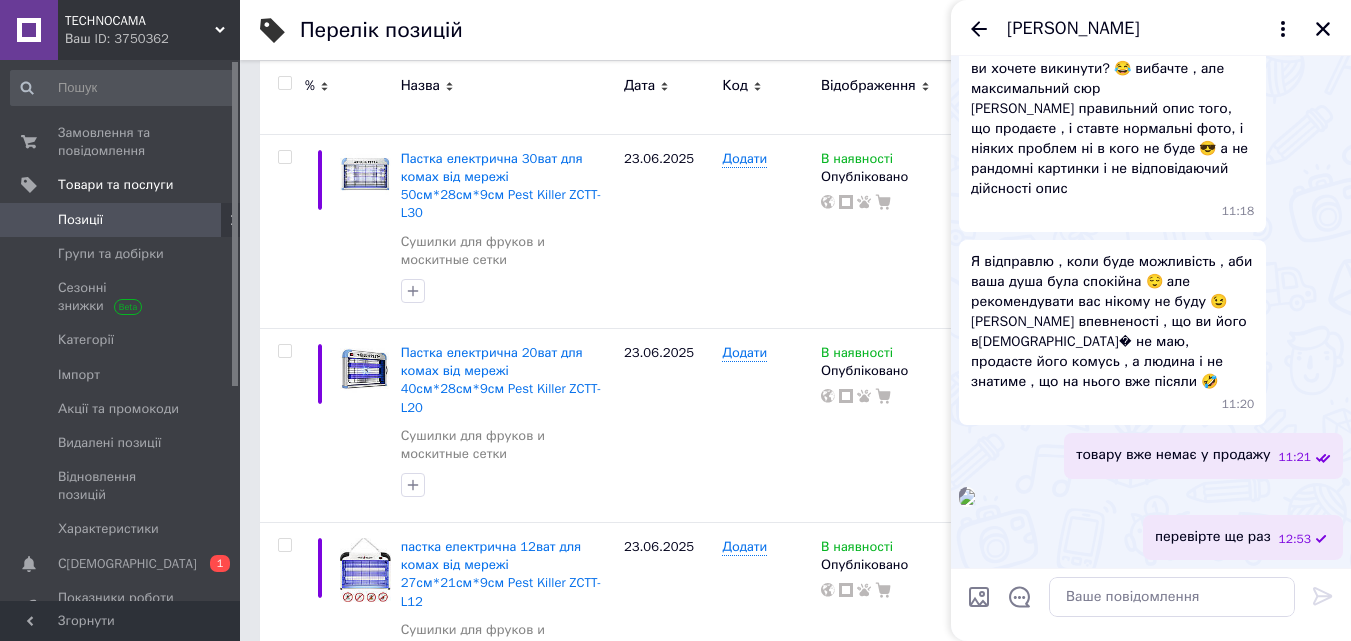 scroll, scrollTop: 3165, scrollLeft: 0, axis: vertical 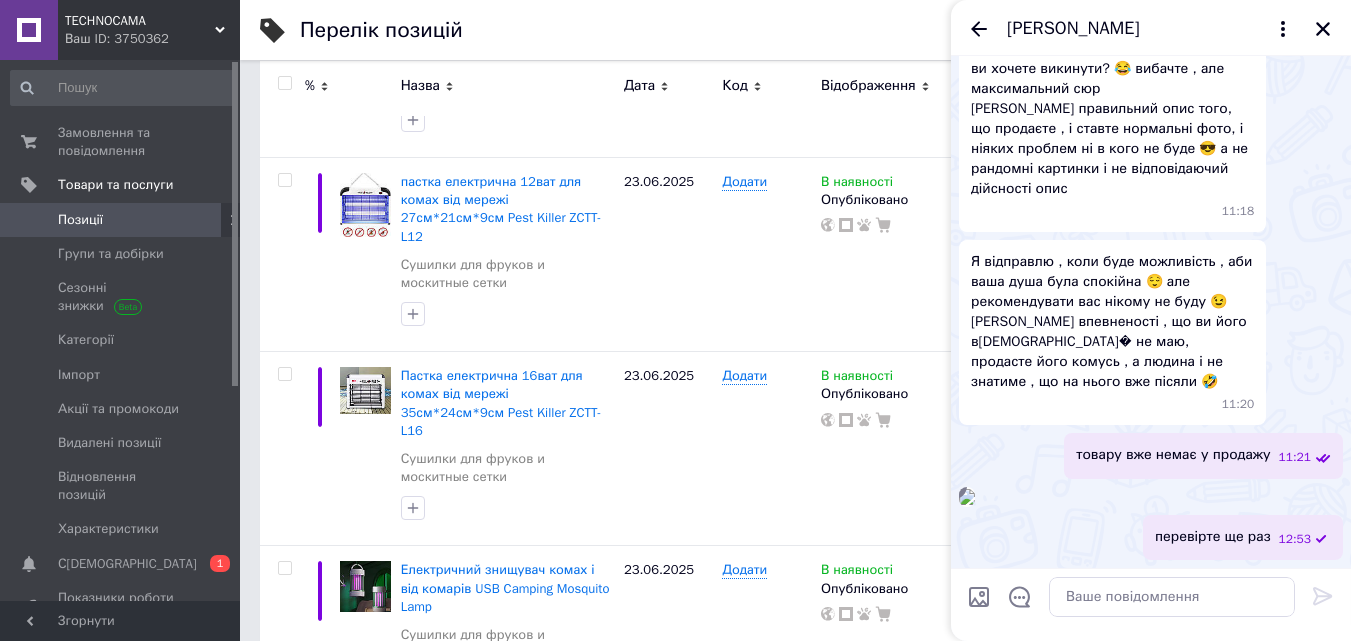 click on "2" at bounding box center (327, 762) 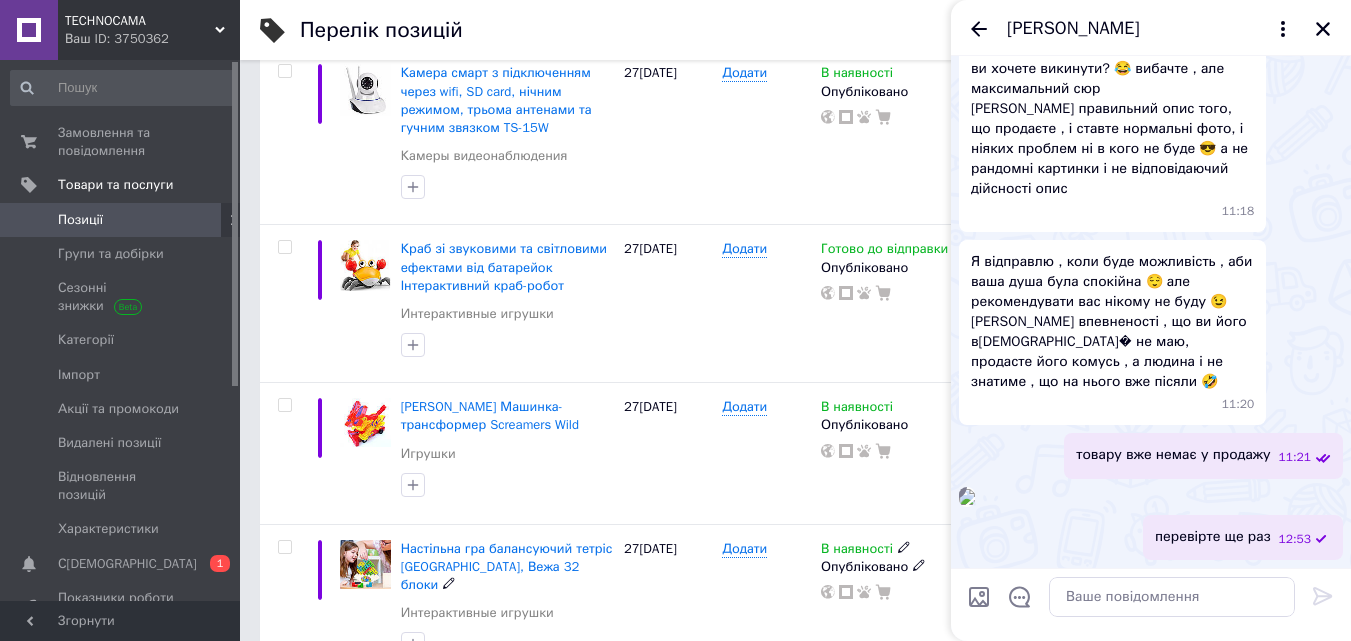 scroll, scrollTop: 3035, scrollLeft: 0, axis: vertical 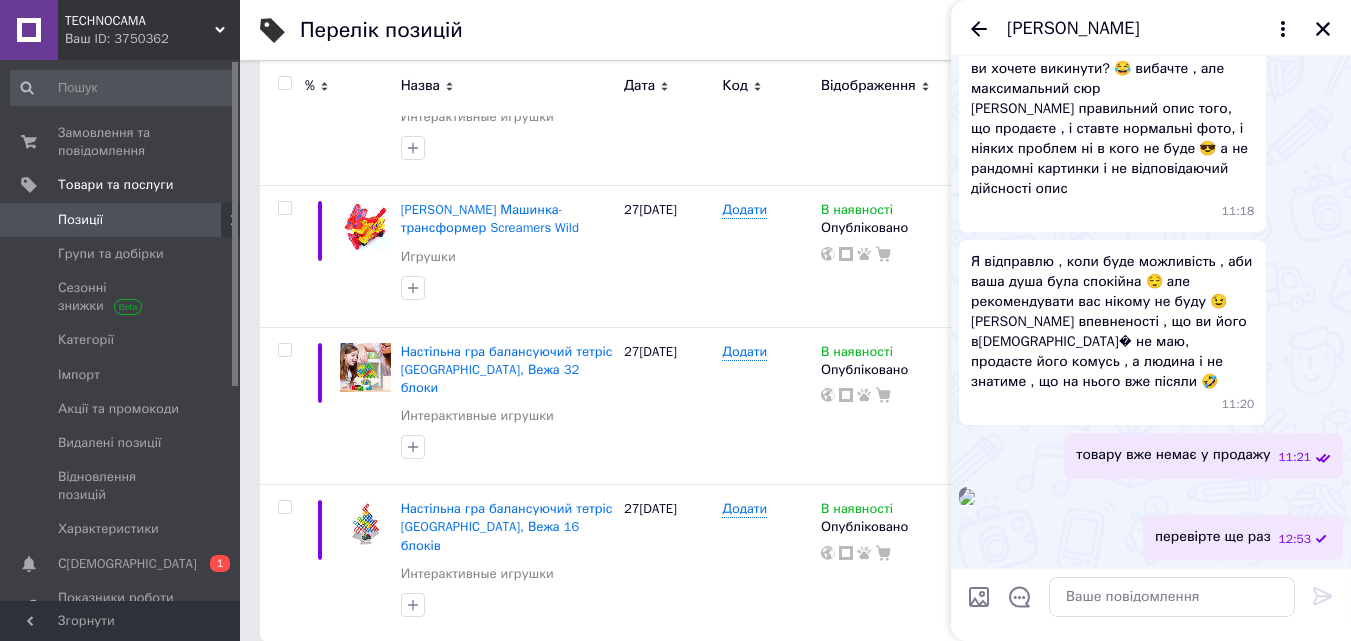 click on "3" at bounding box center (494, 683) 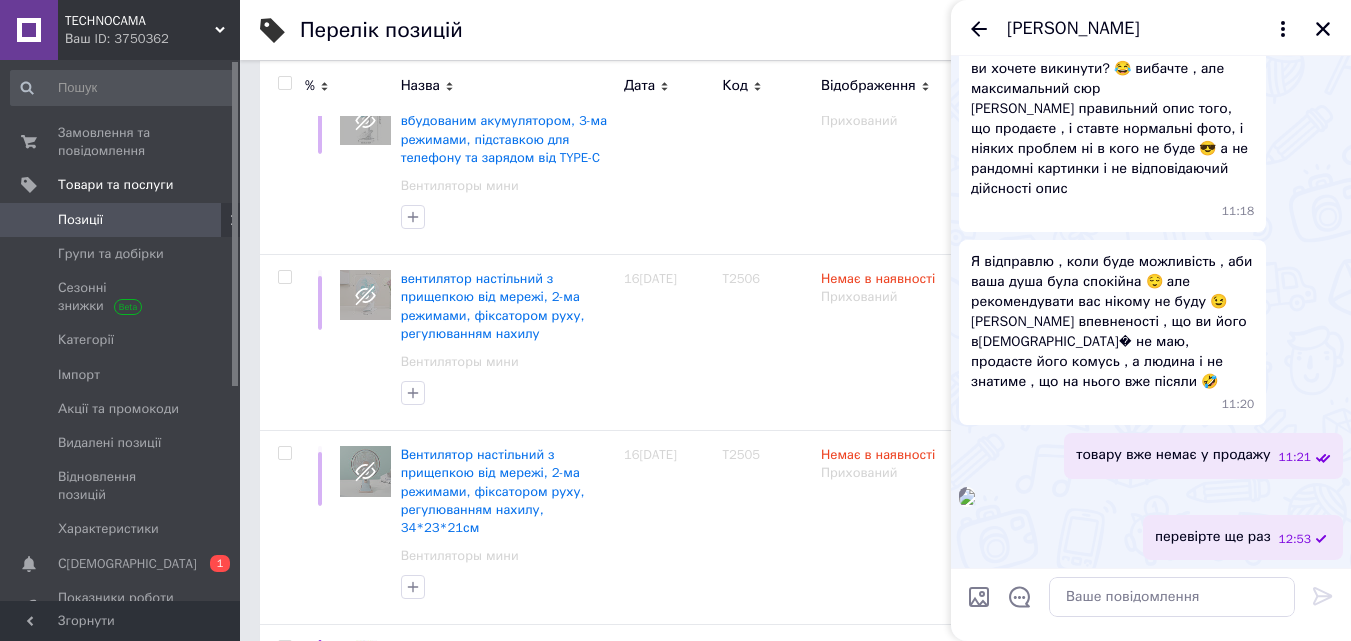 scroll, scrollTop: 3221, scrollLeft: 0, axis: vertical 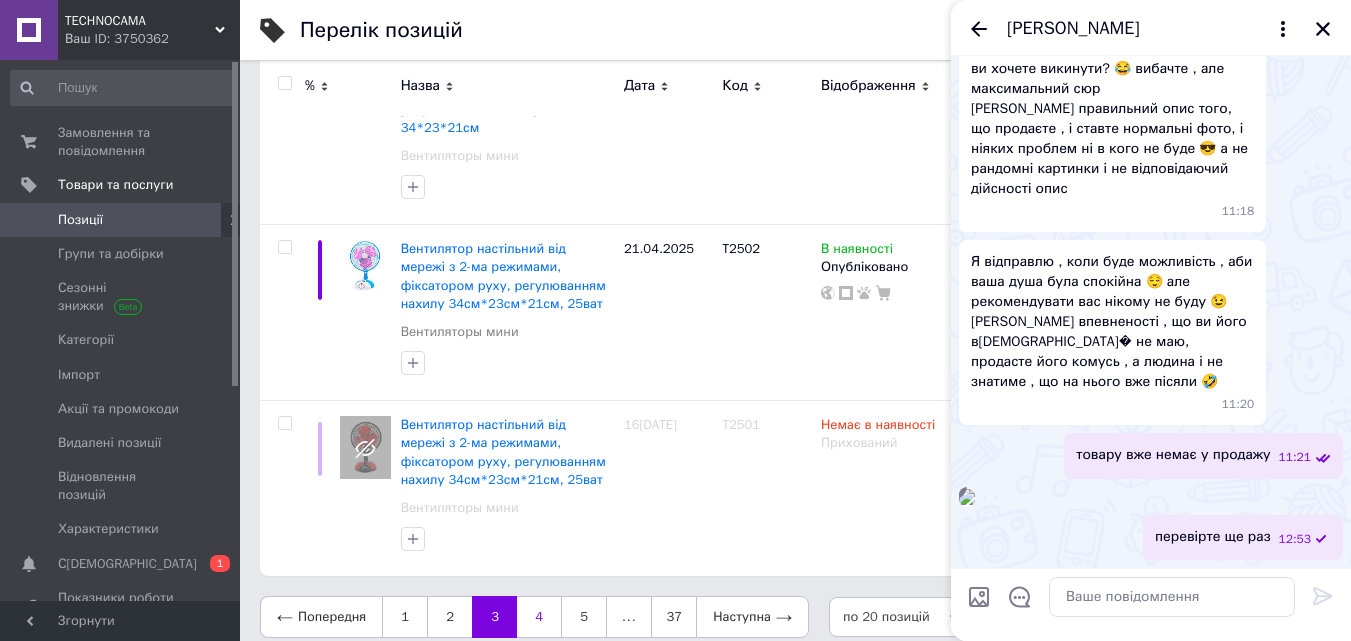 click on "4" at bounding box center [539, 617] 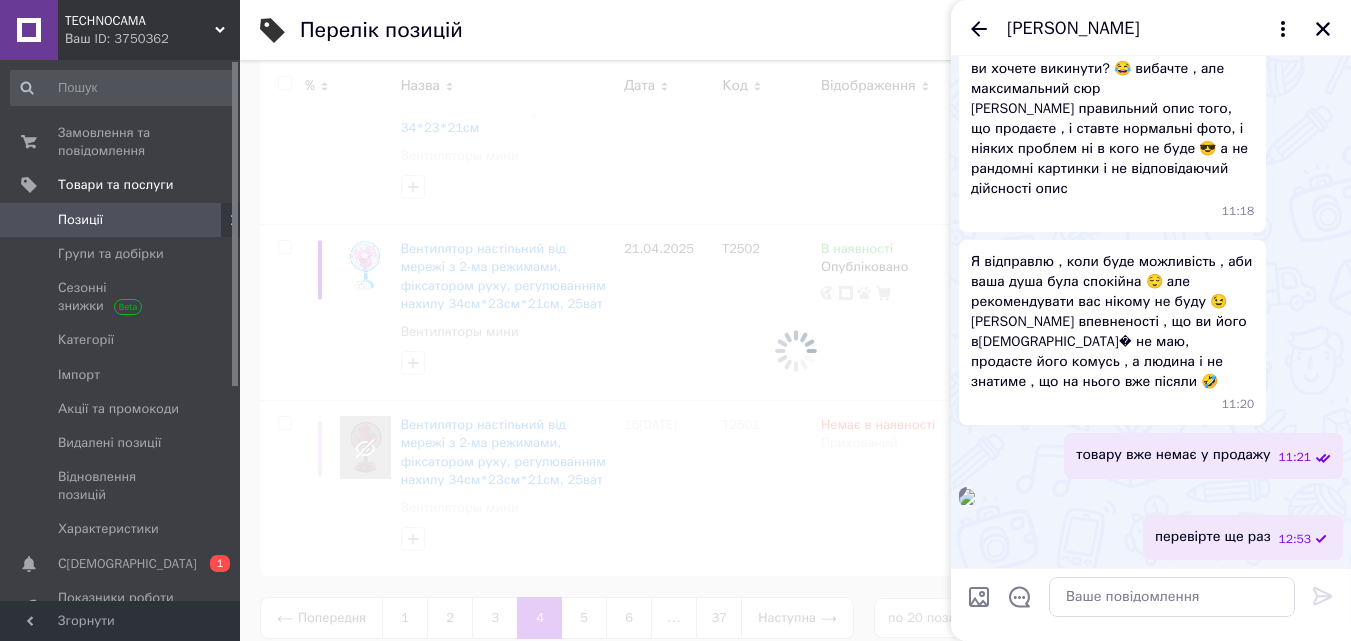 click 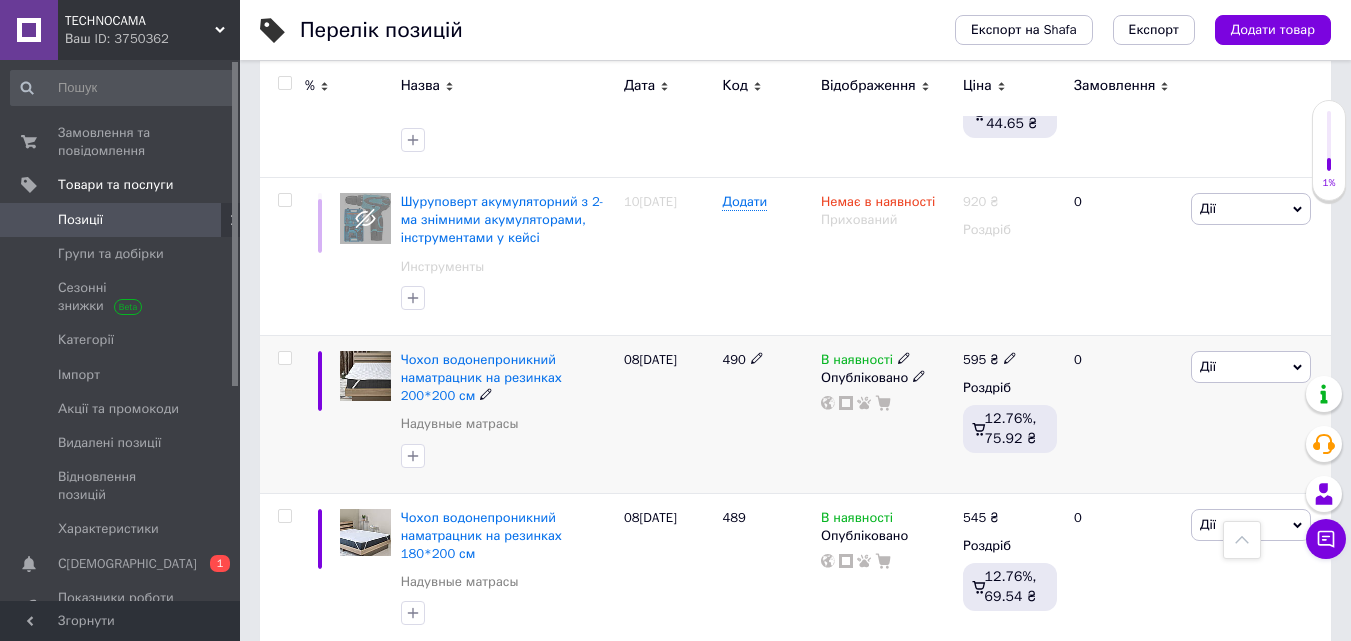 scroll, scrollTop: 1081, scrollLeft: 0, axis: vertical 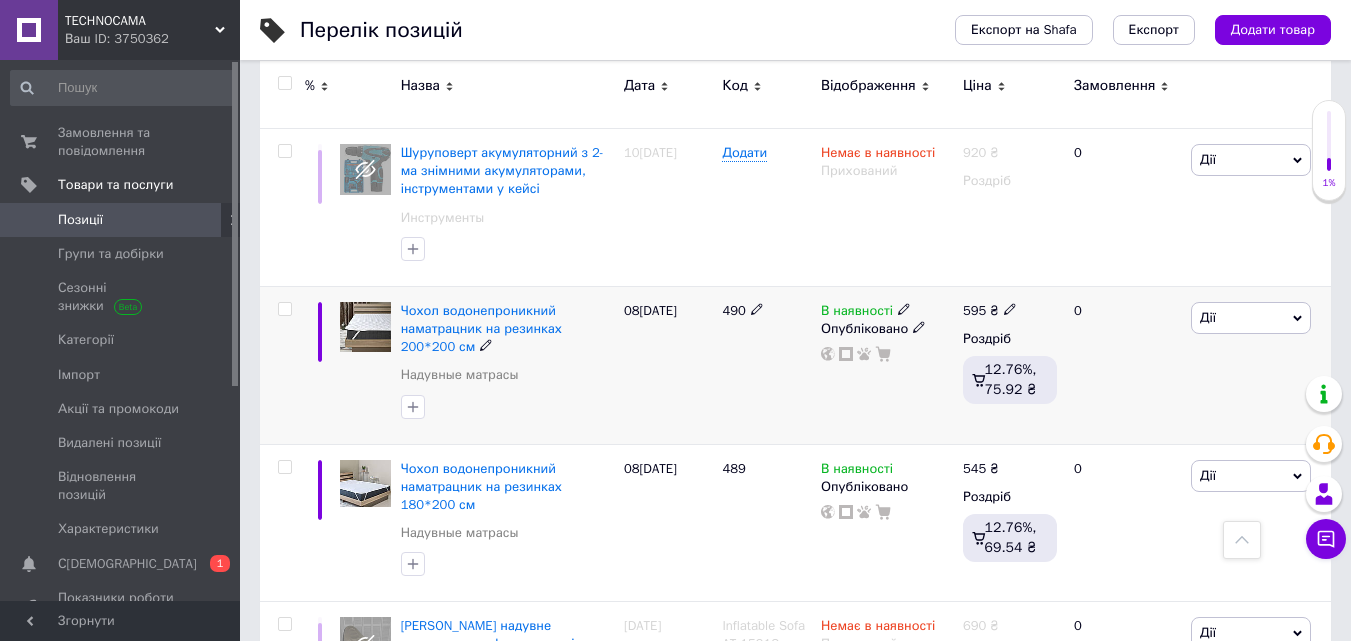 click 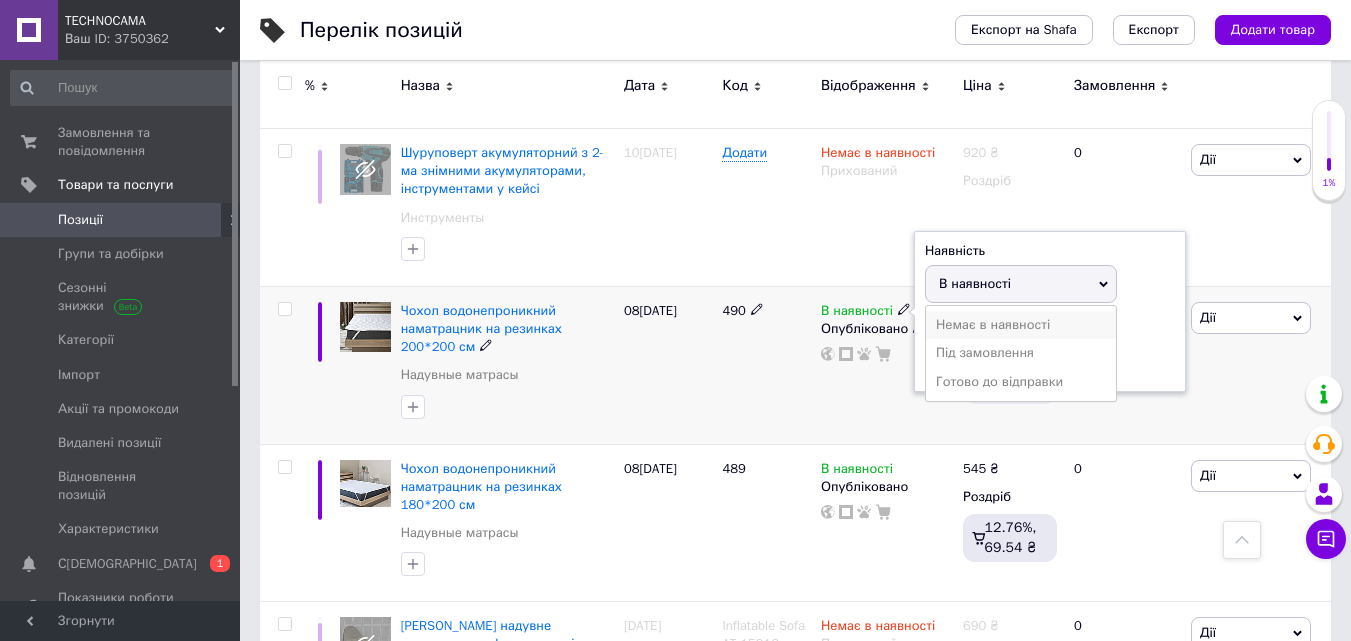 click on "Немає в наявності" at bounding box center (1021, 325) 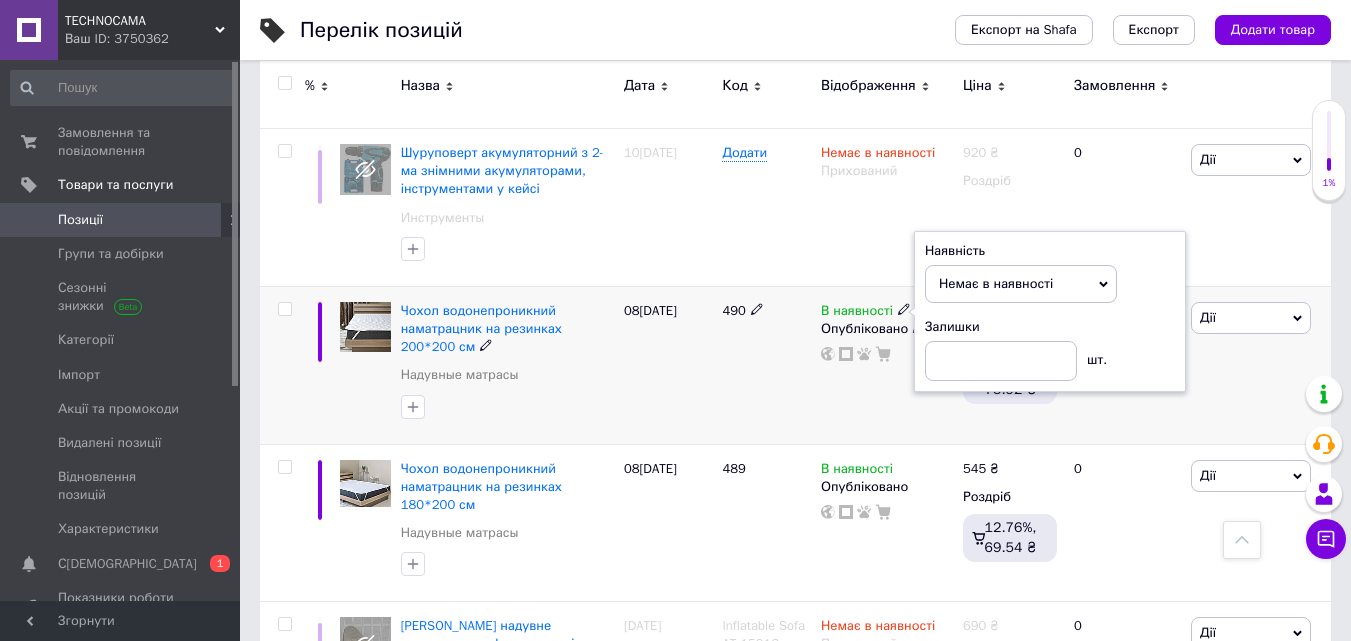 click on "Опубліковано" at bounding box center [887, 329] 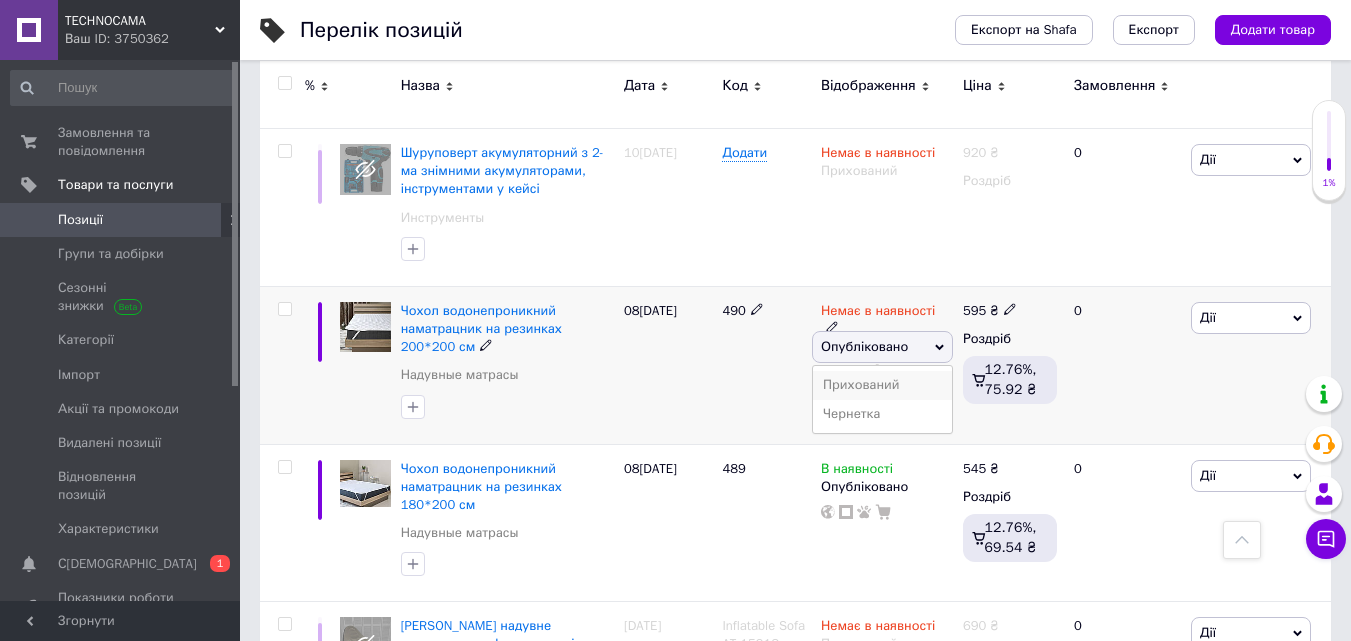 click on "Прихований" at bounding box center (882, 385) 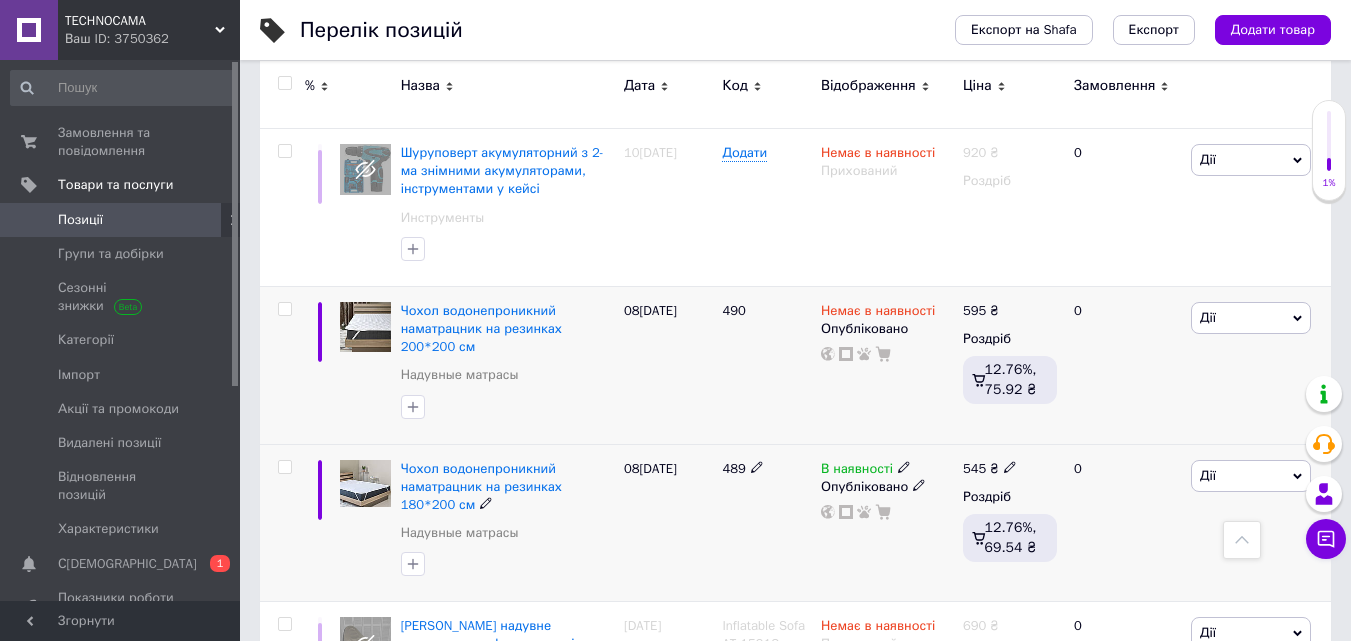 click on "В наявності" at bounding box center [866, 469] 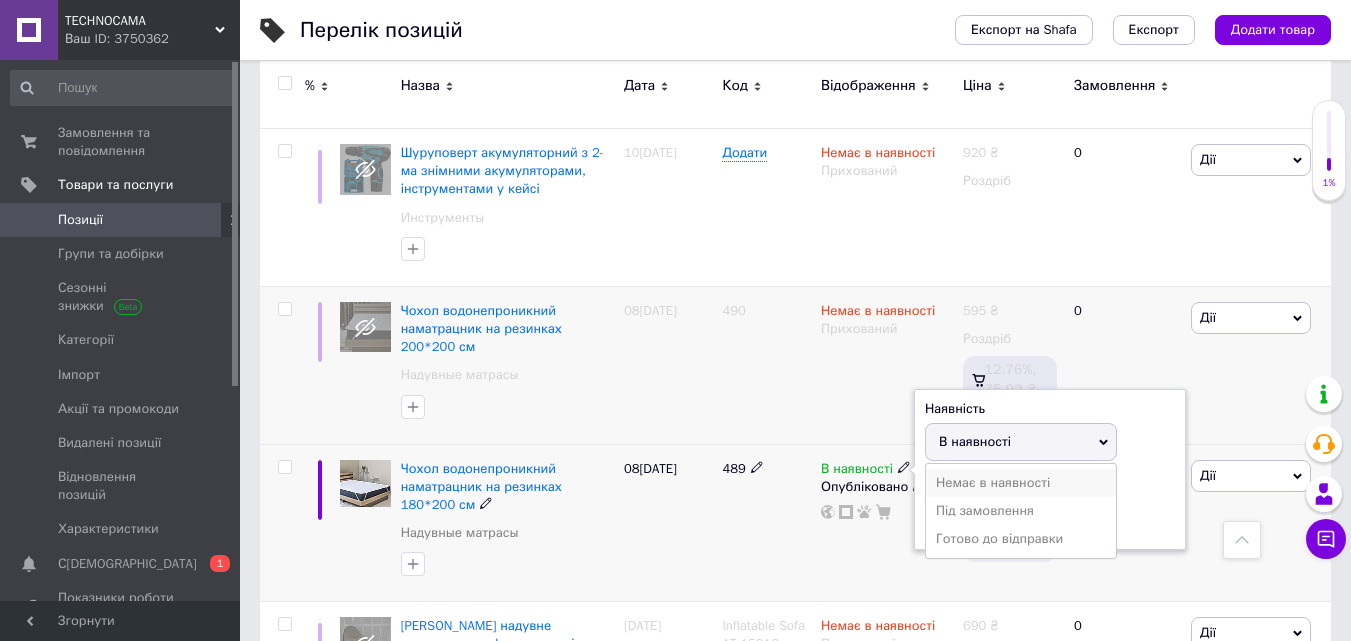 click on "Немає в наявності" at bounding box center (1021, 483) 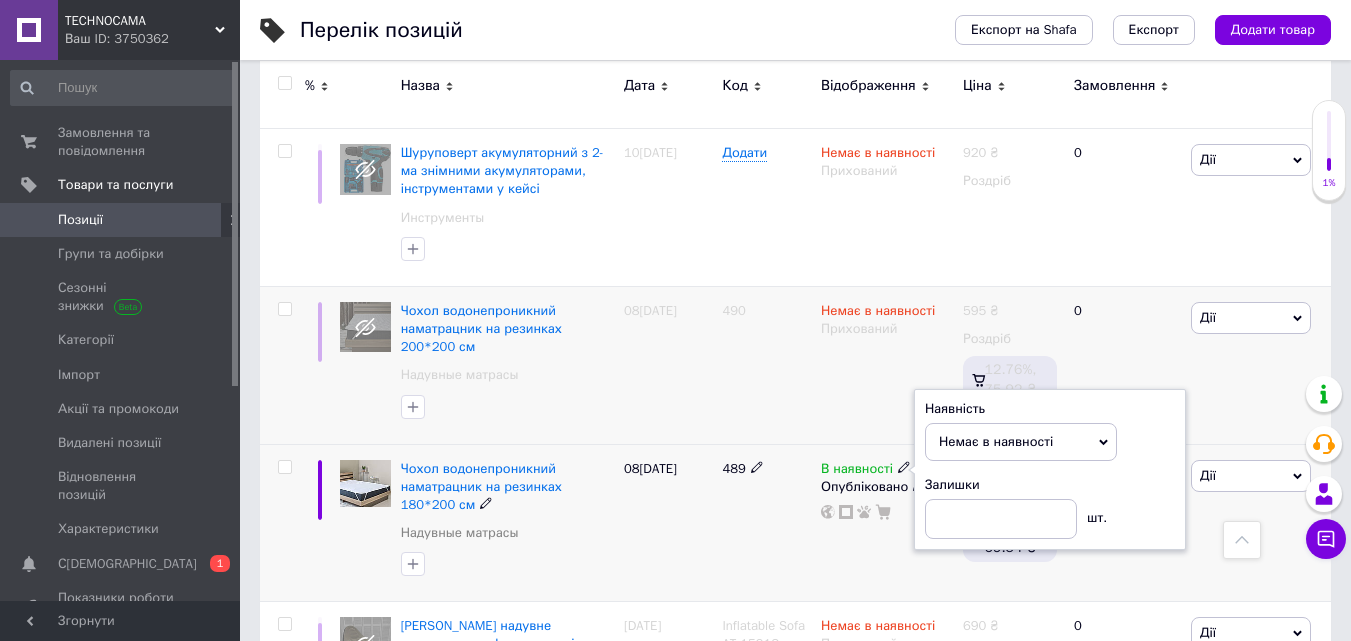 click on "Опубліковано" at bounding box center (887, 487) 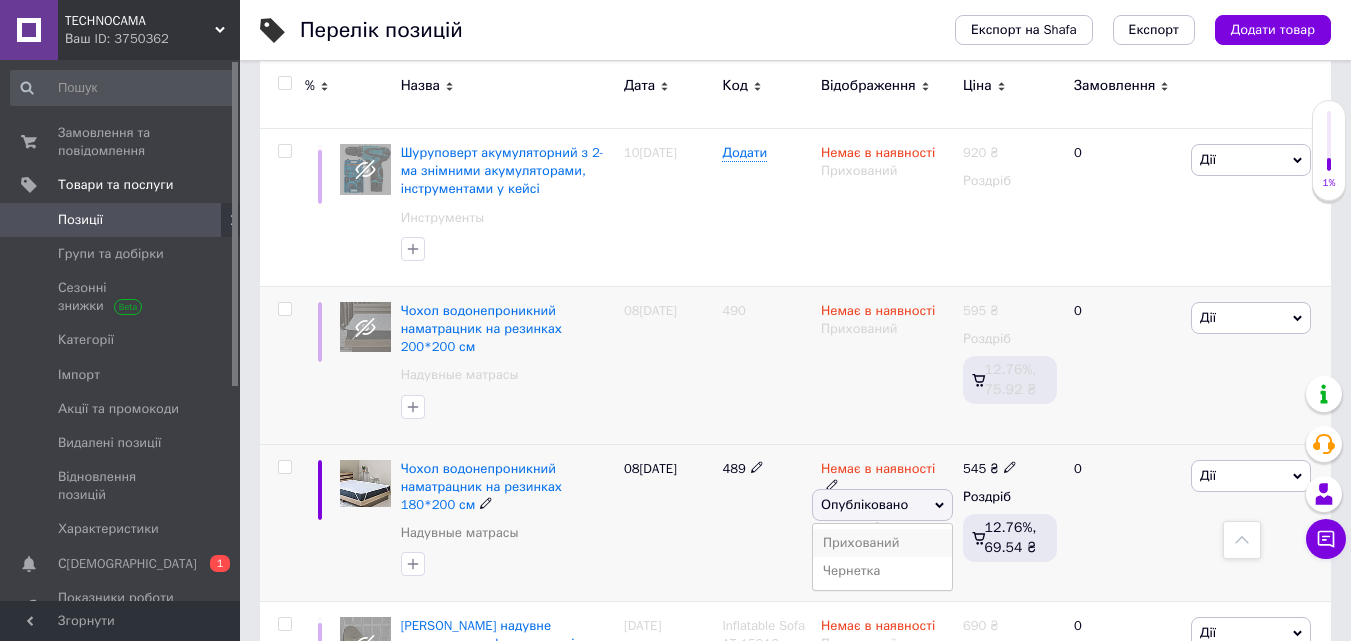 click on "Прихований" at bounding box center (882, 543) 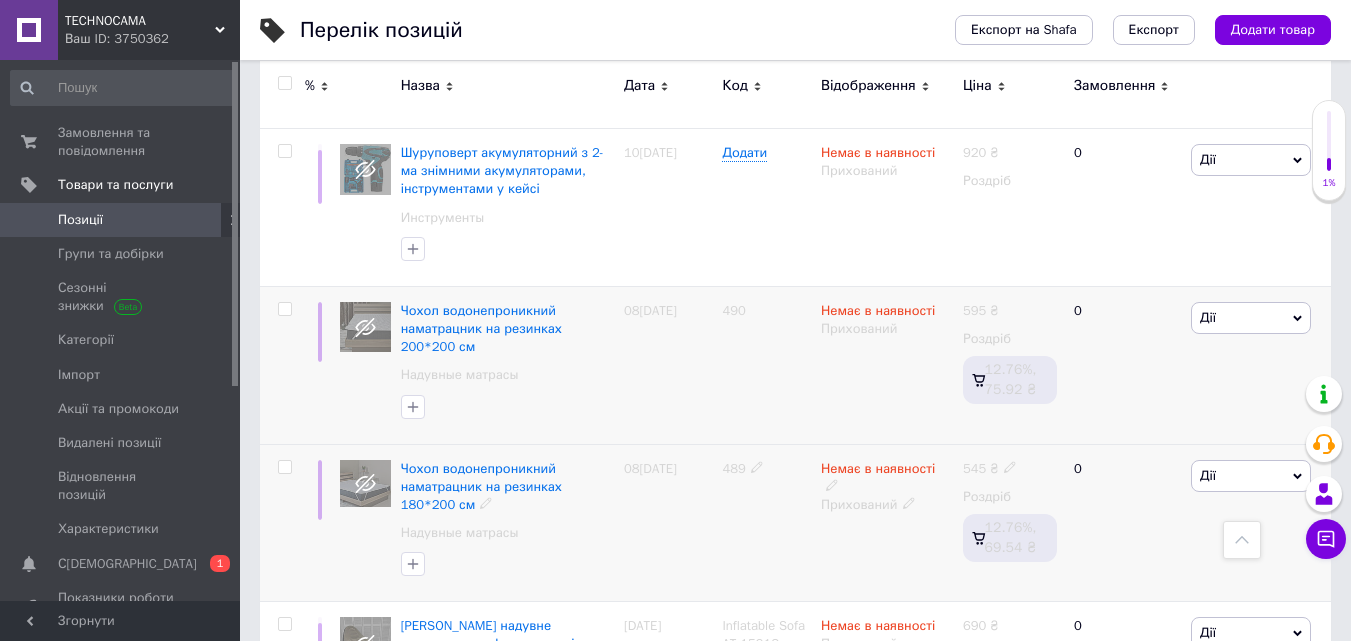 click at bounding box center (284, 467) 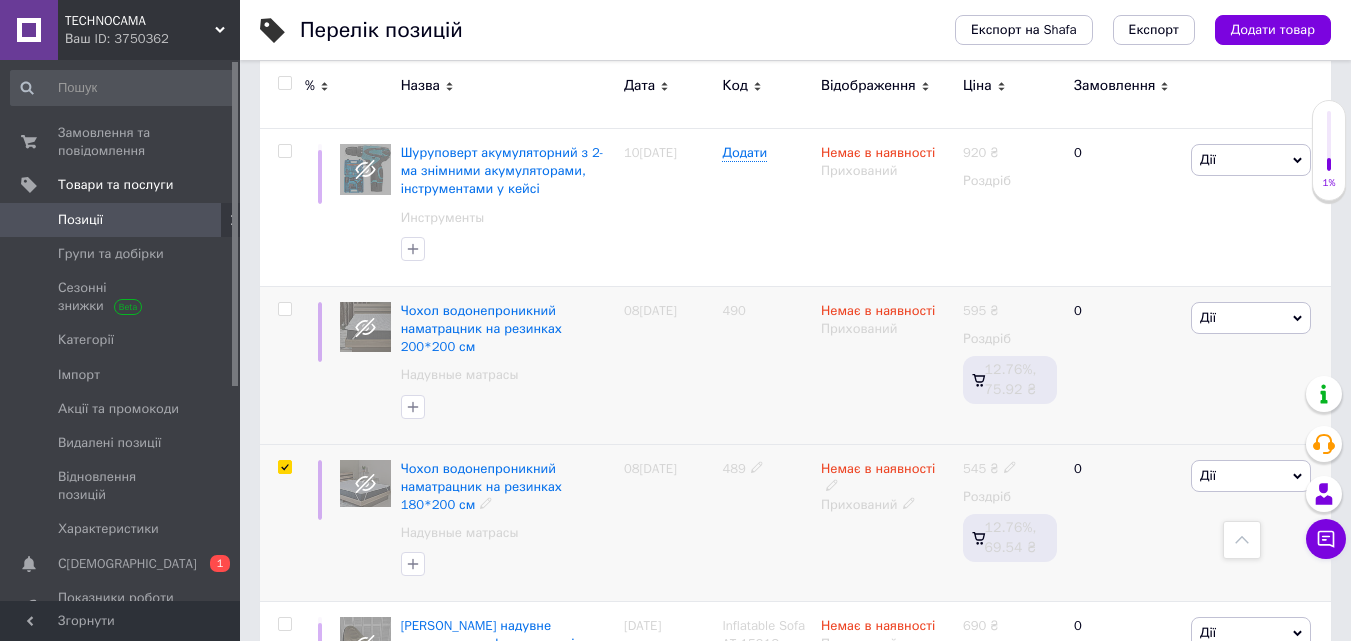 checkbox on "true" 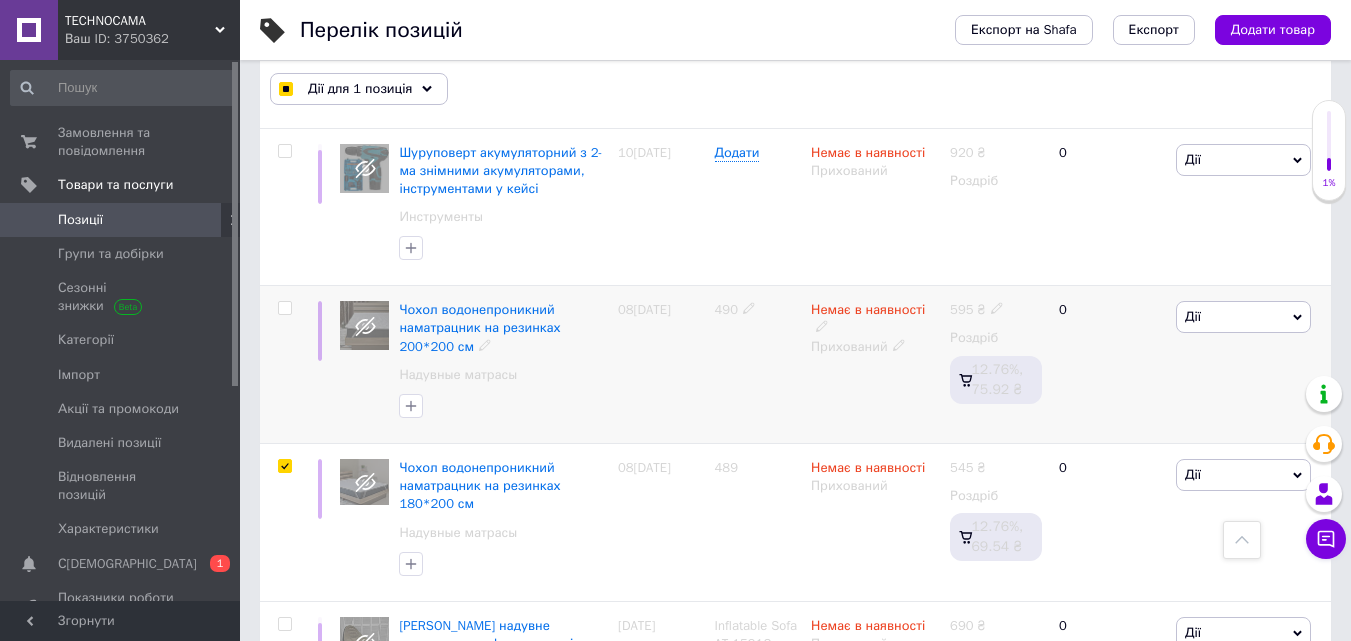 click at bounding box center [284, 308] 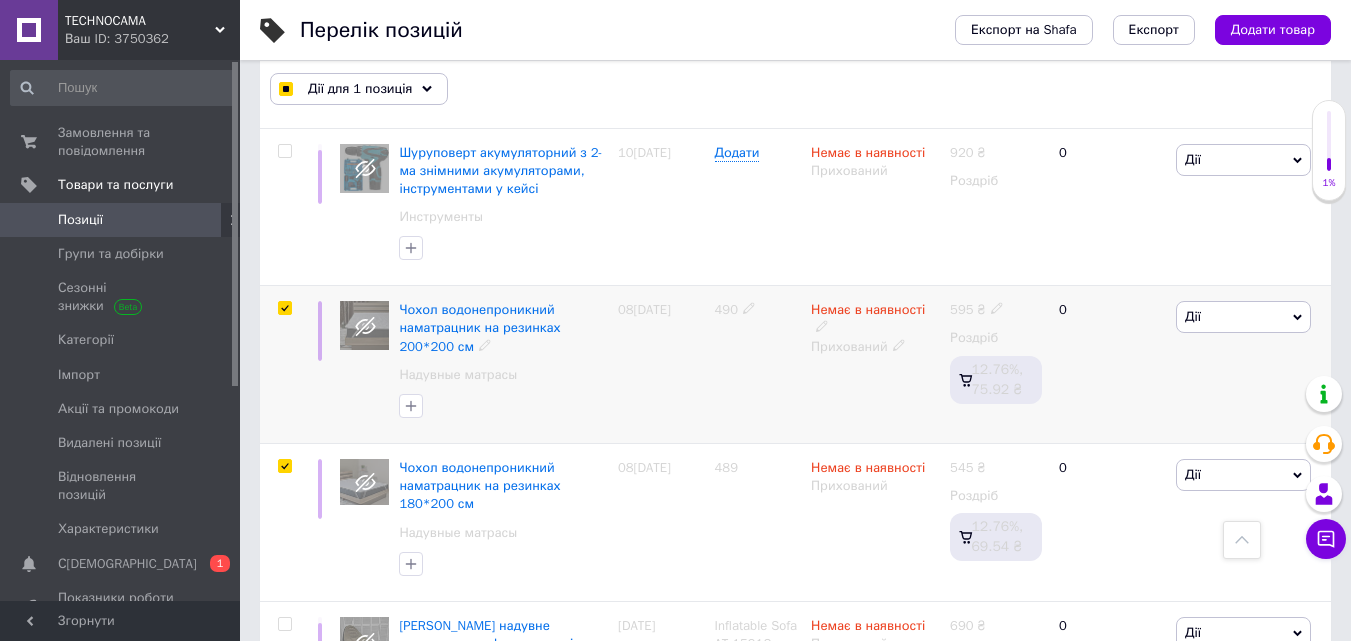 checkbox on "true" 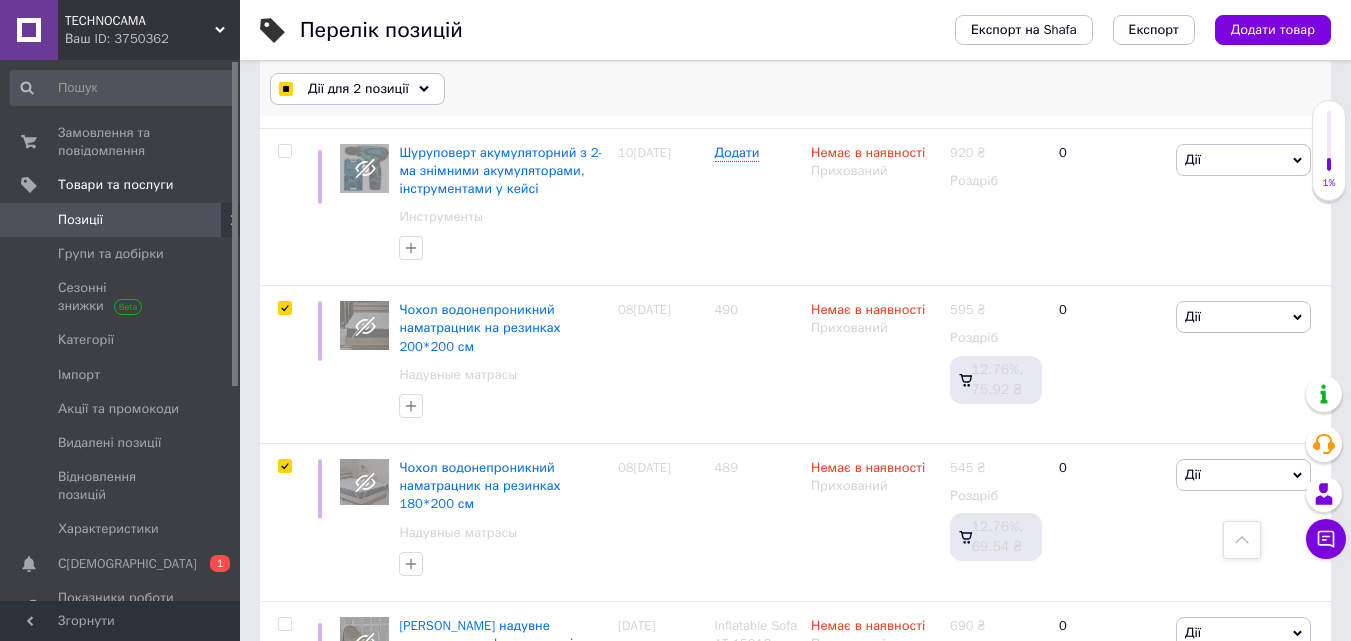 click on "Дії для 2 позиції" at bounding box center (358, 89) 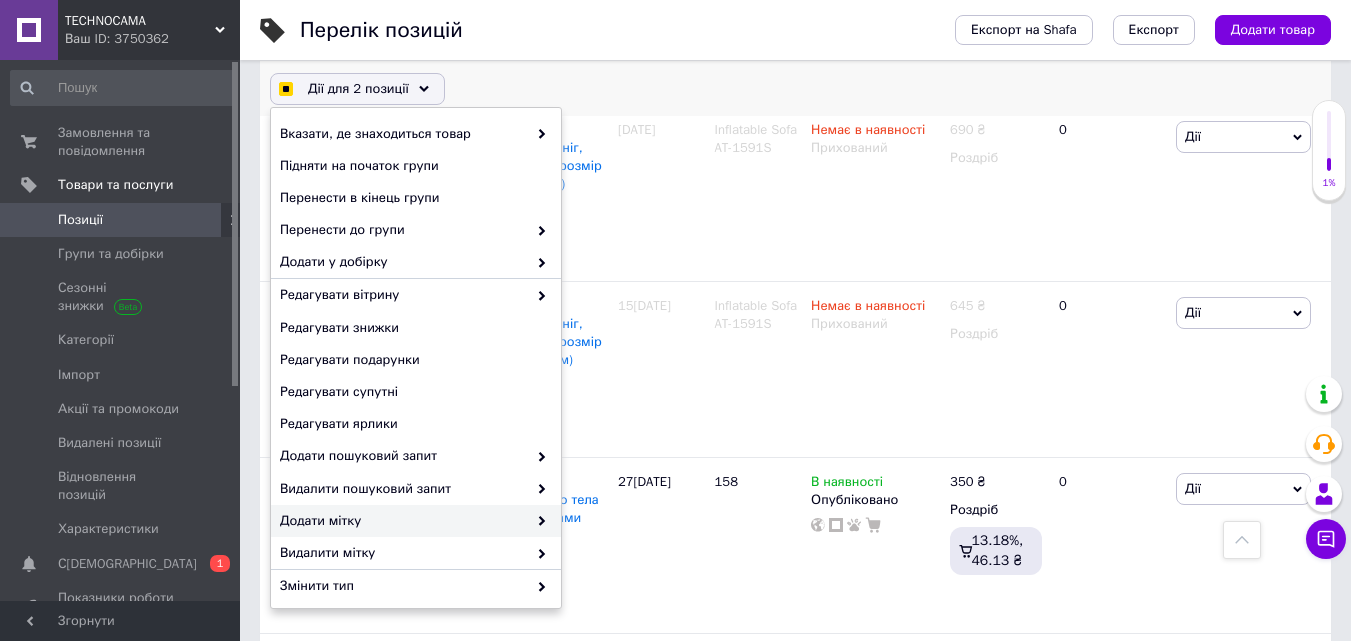 checkbox on "true" 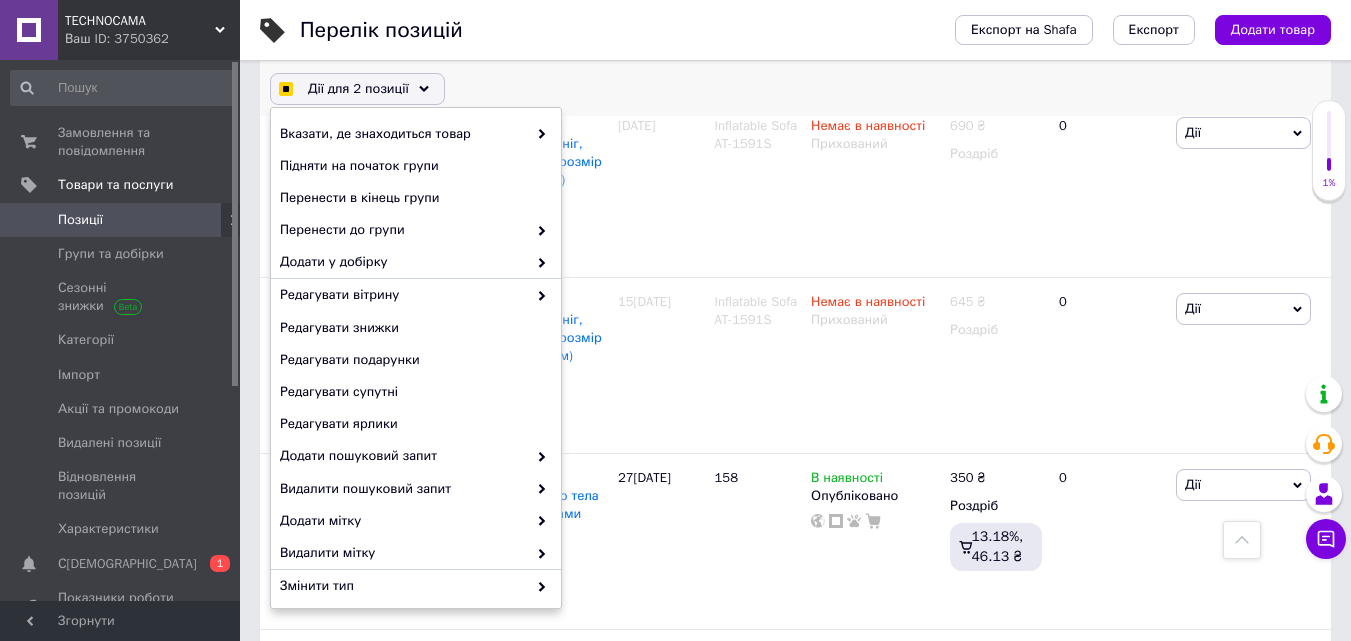 checkbox on "true" 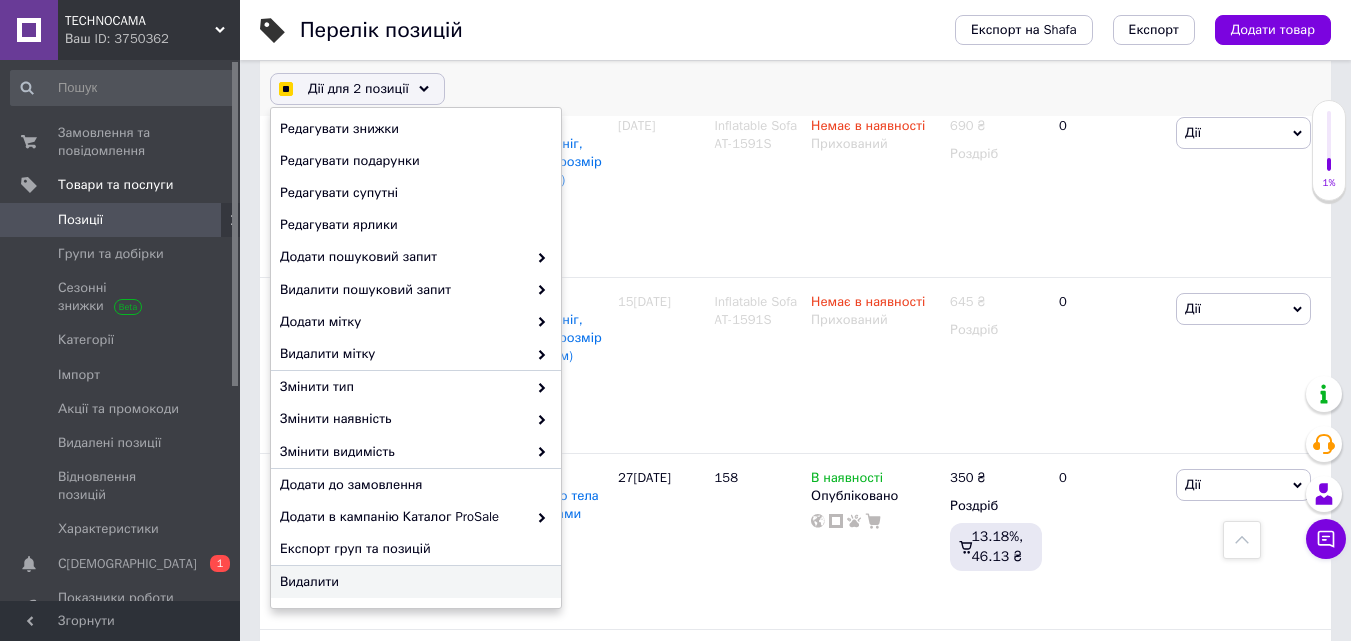 checkbox on "true" 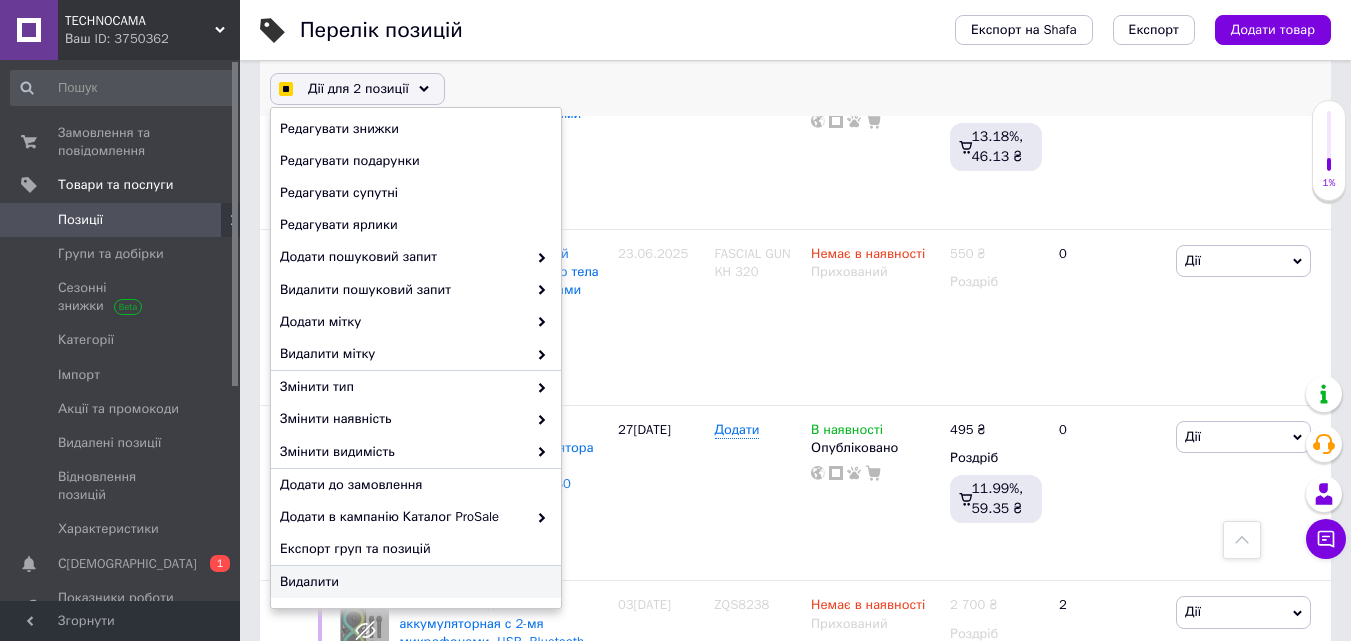 click on "Видалити" at bounding box center (413, 582) 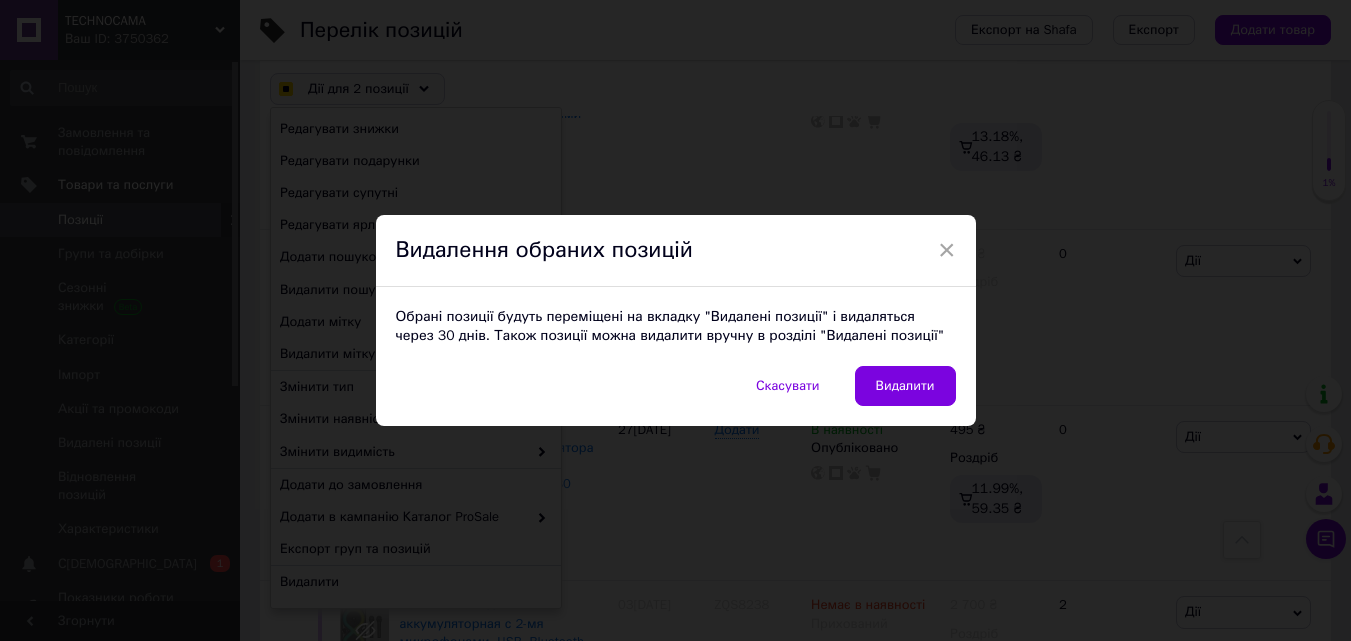 checkbox on "true" 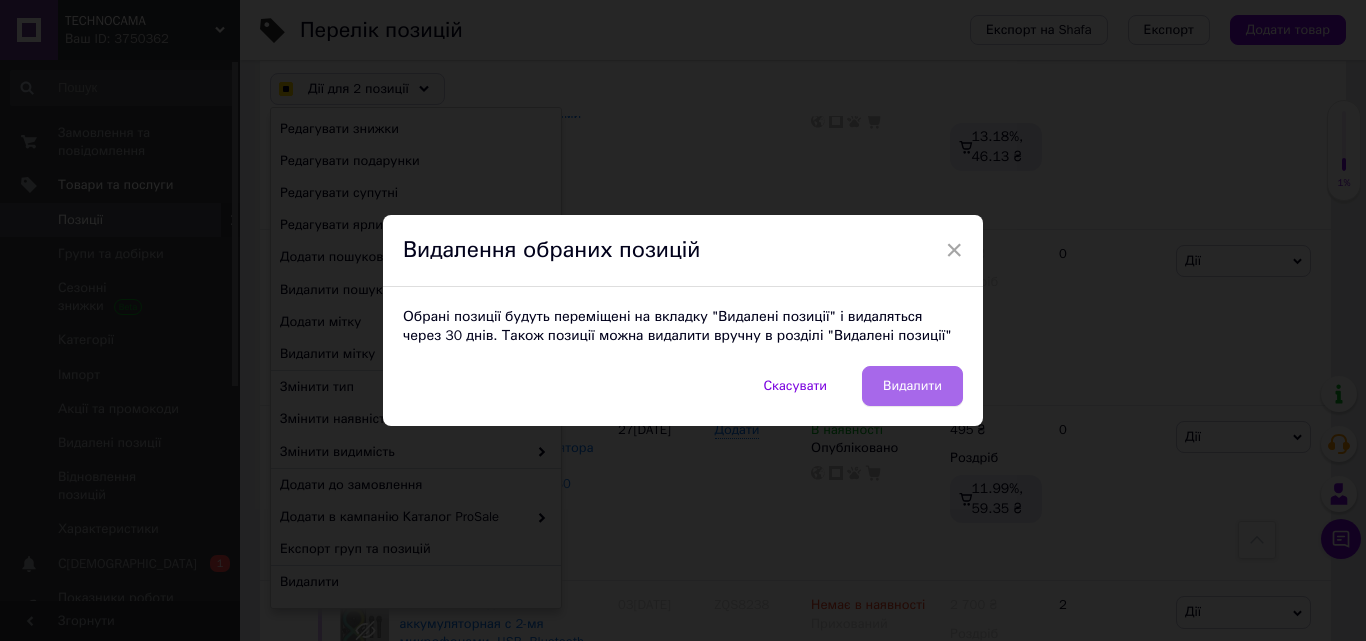 click on "Видалити" at bounding box center [912, 386] 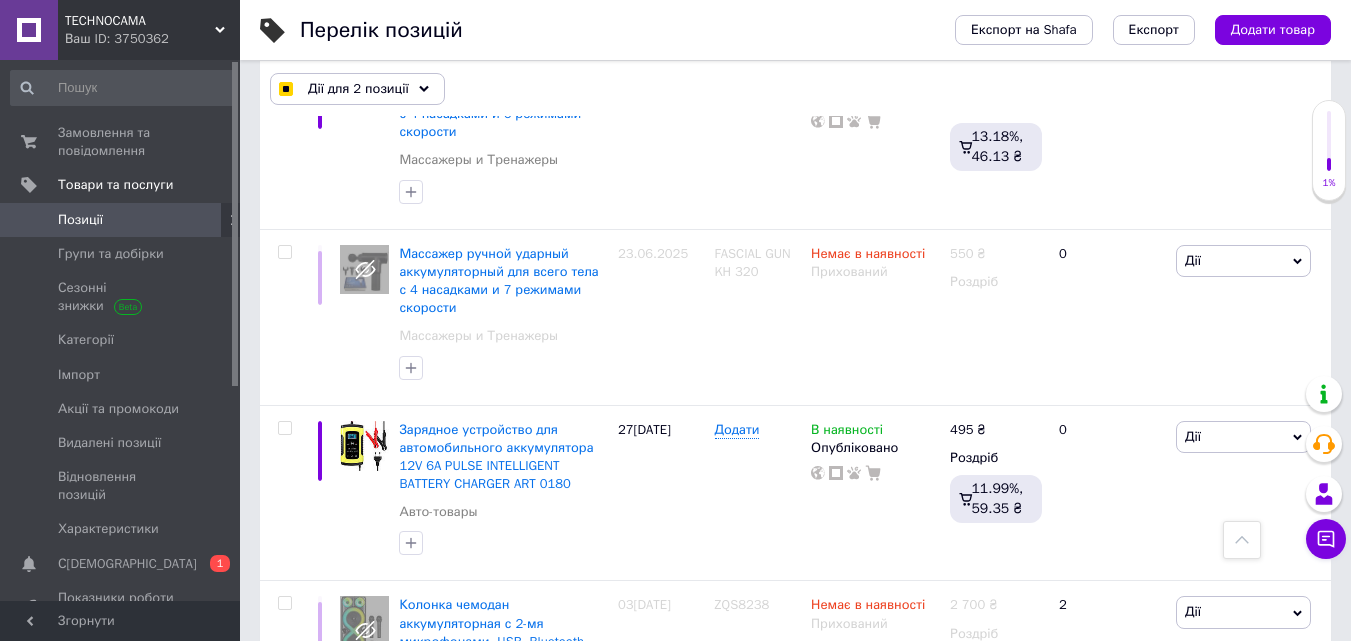 checkbox on "false" 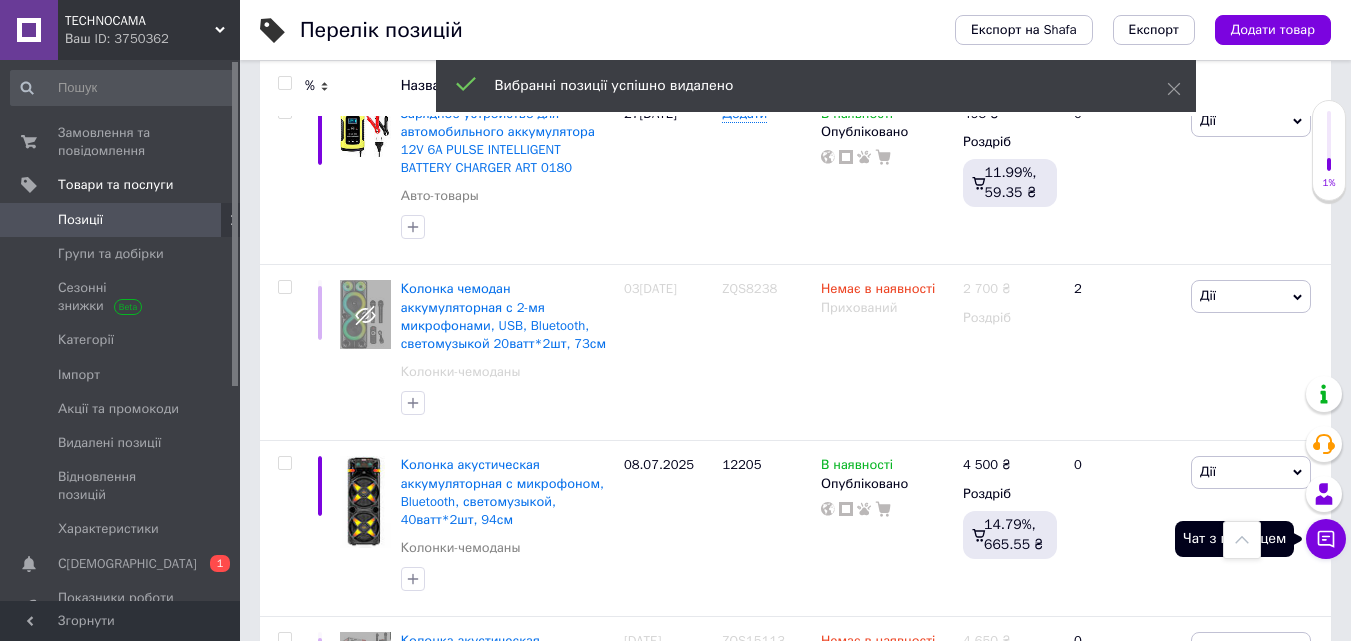 click 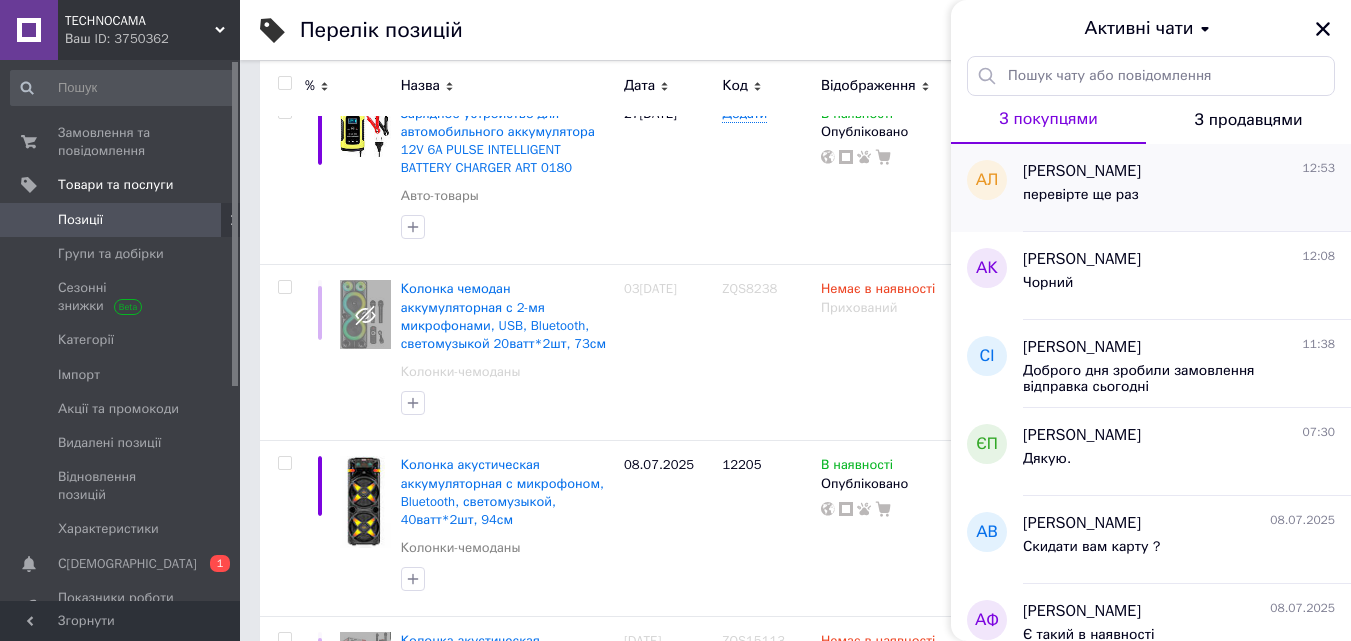 click on "перевірте ще раз" at bounding box center (1081, 195) 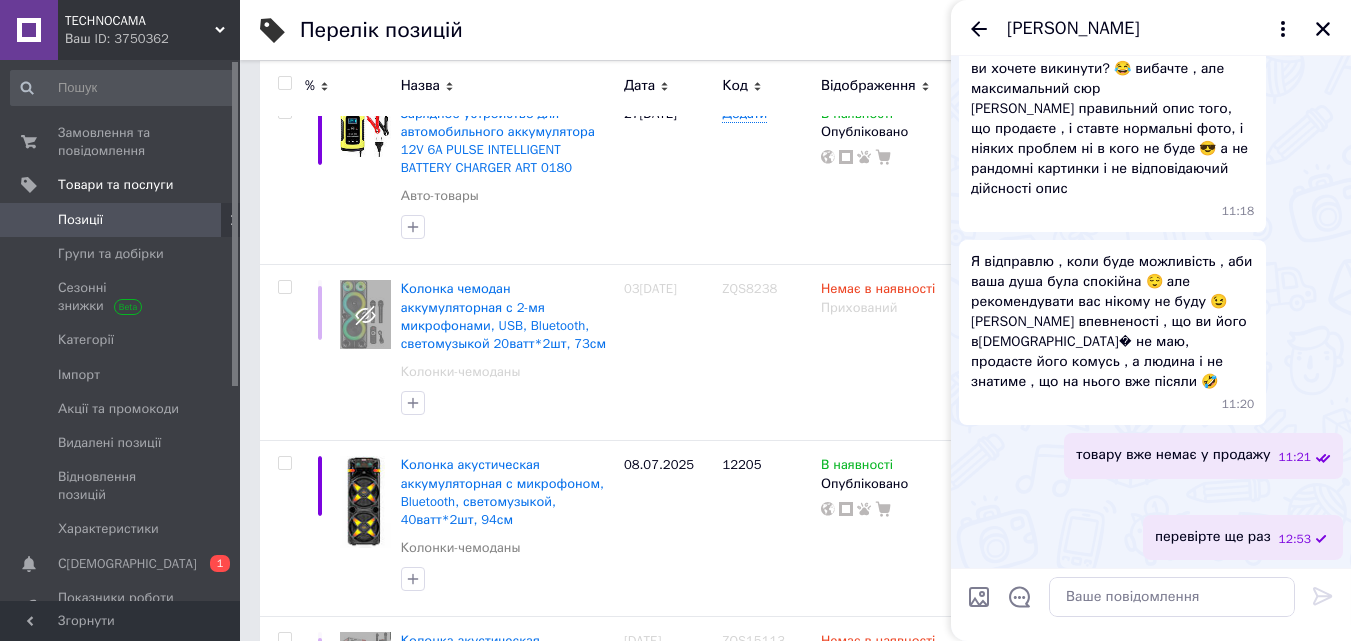 scroll, scrollTop: 2210, scrollLeft: 0, axis: vertical 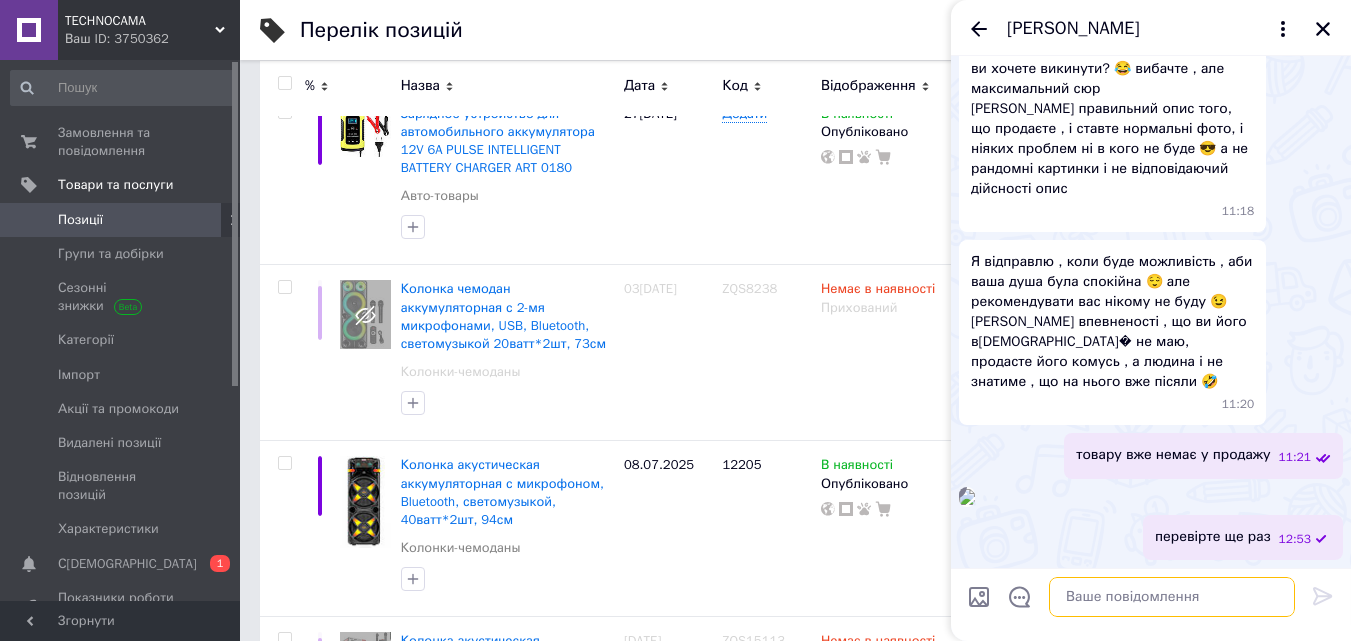 click at bounding box center (1172, 597) 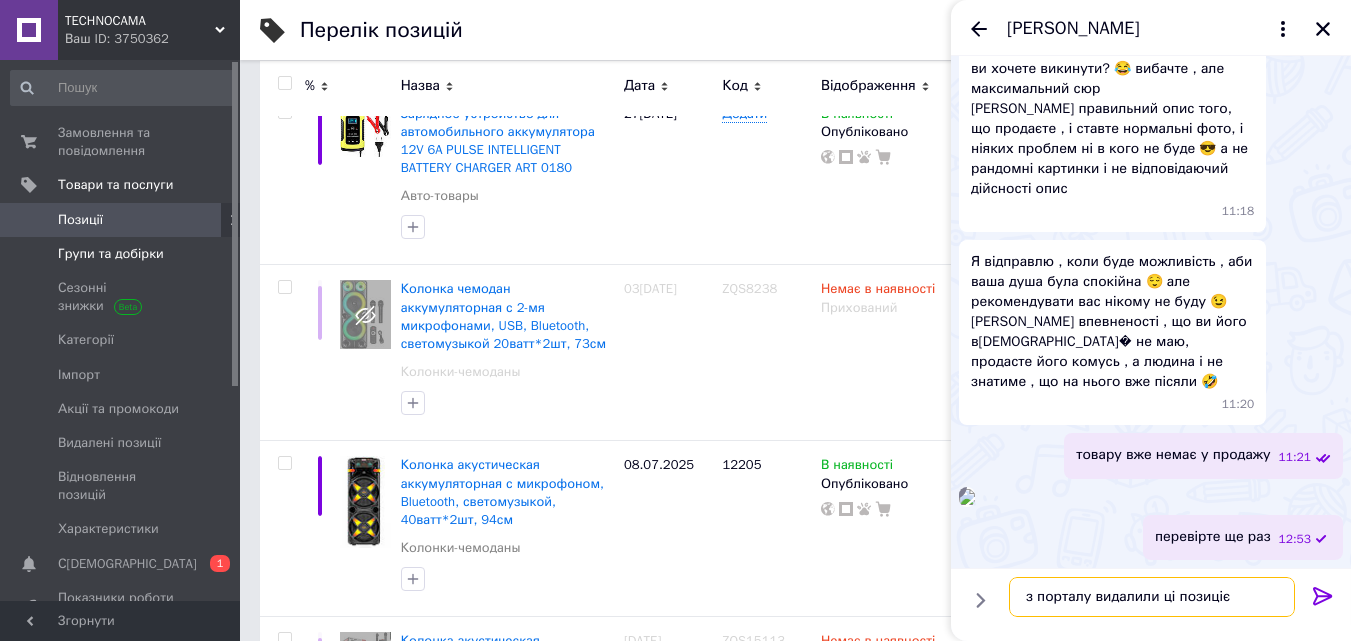 type on "з порталу видалили ці позиці" 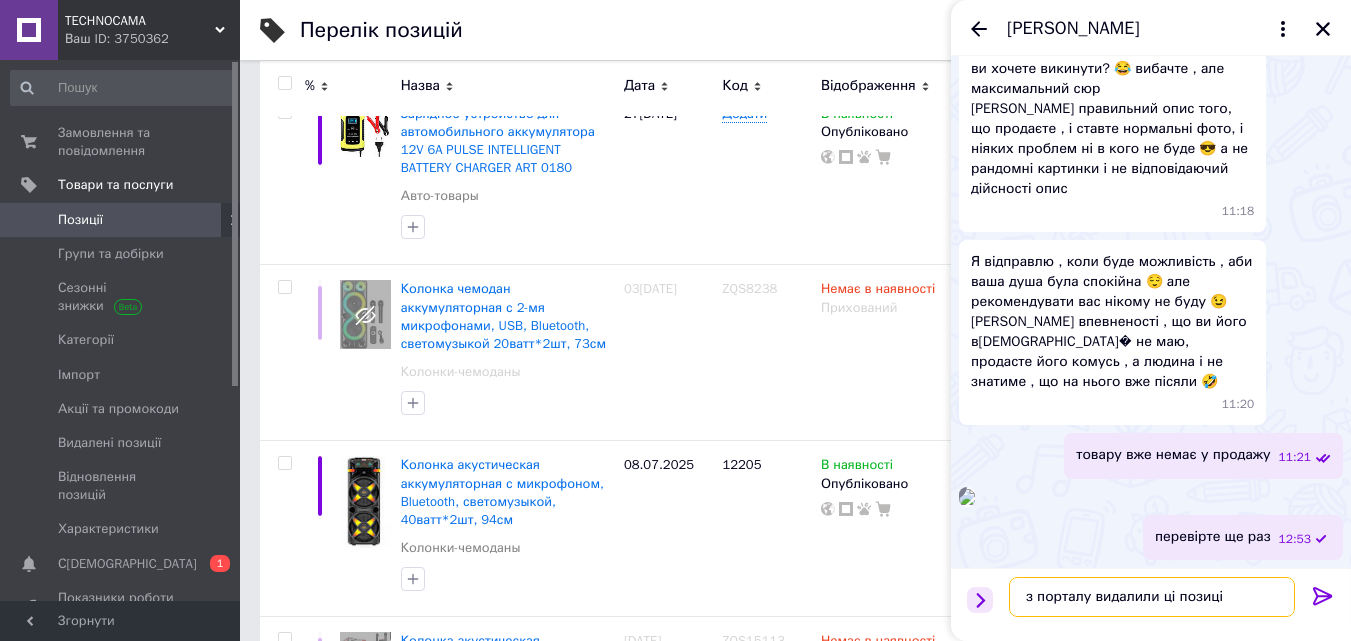 drag, startPoint x: 1249, startPoint y: 610, endPoint x: 982, endPoint y: 588, distance: 267.90485 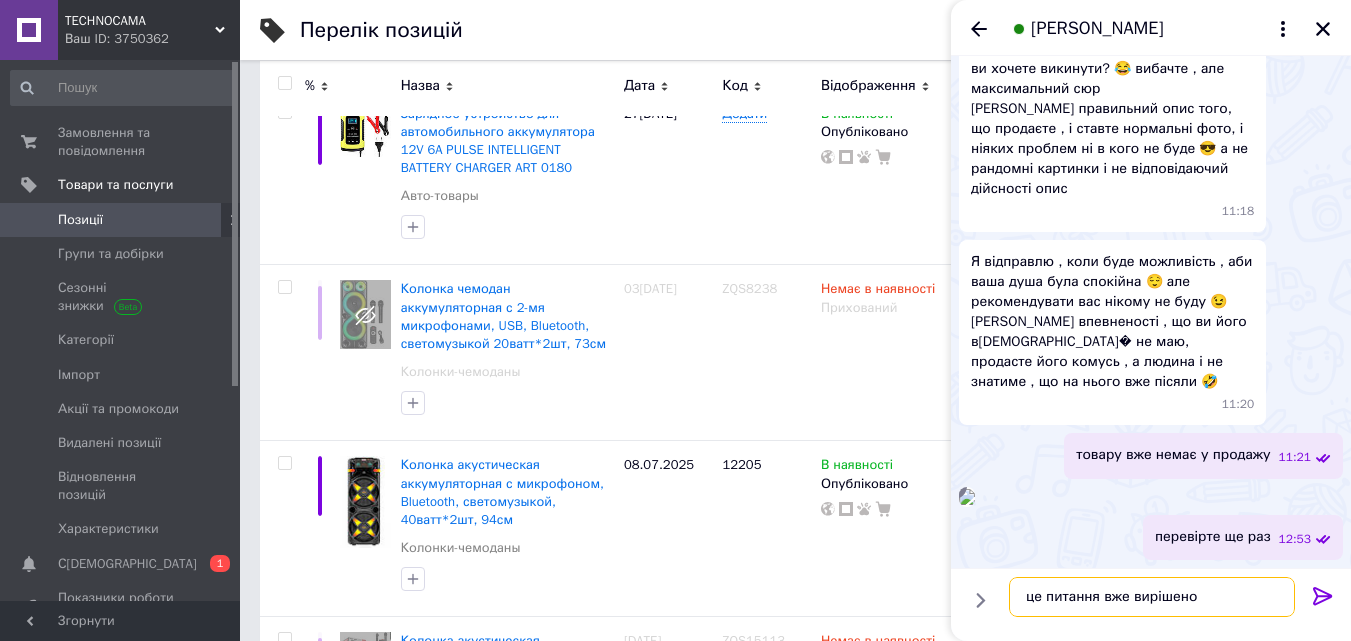 scroll, scrollTop: 0, scrollLeft: 0, axis: both 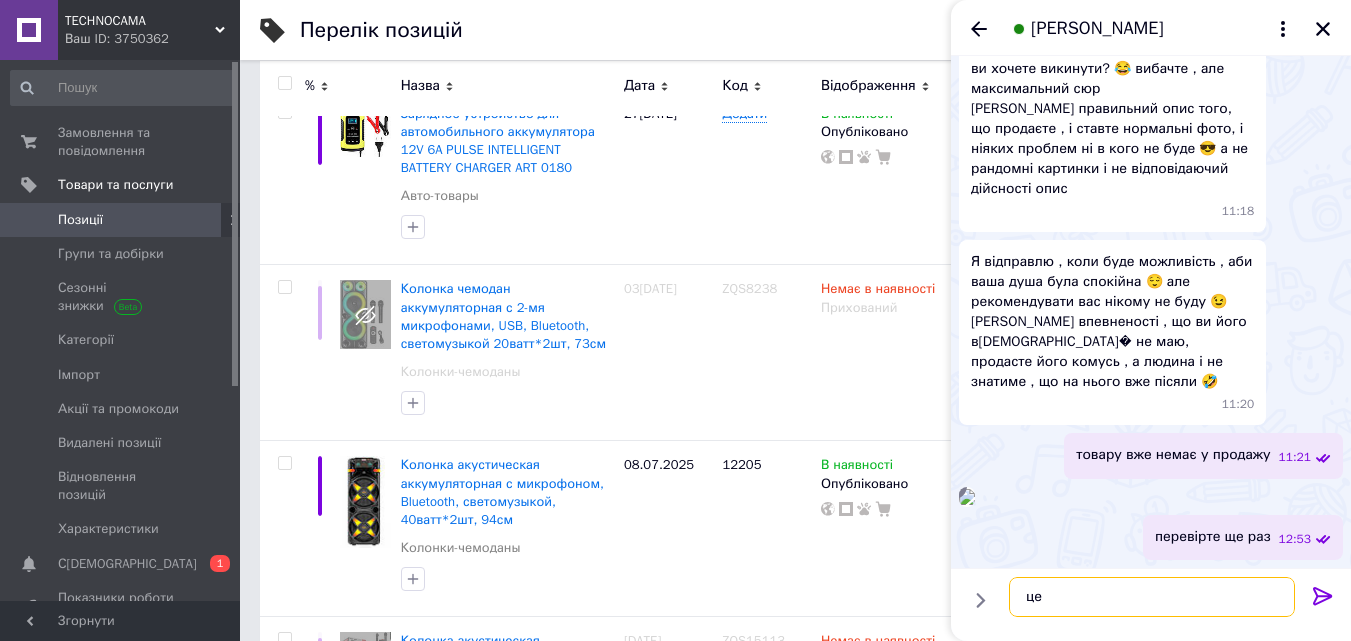 type on "ц" 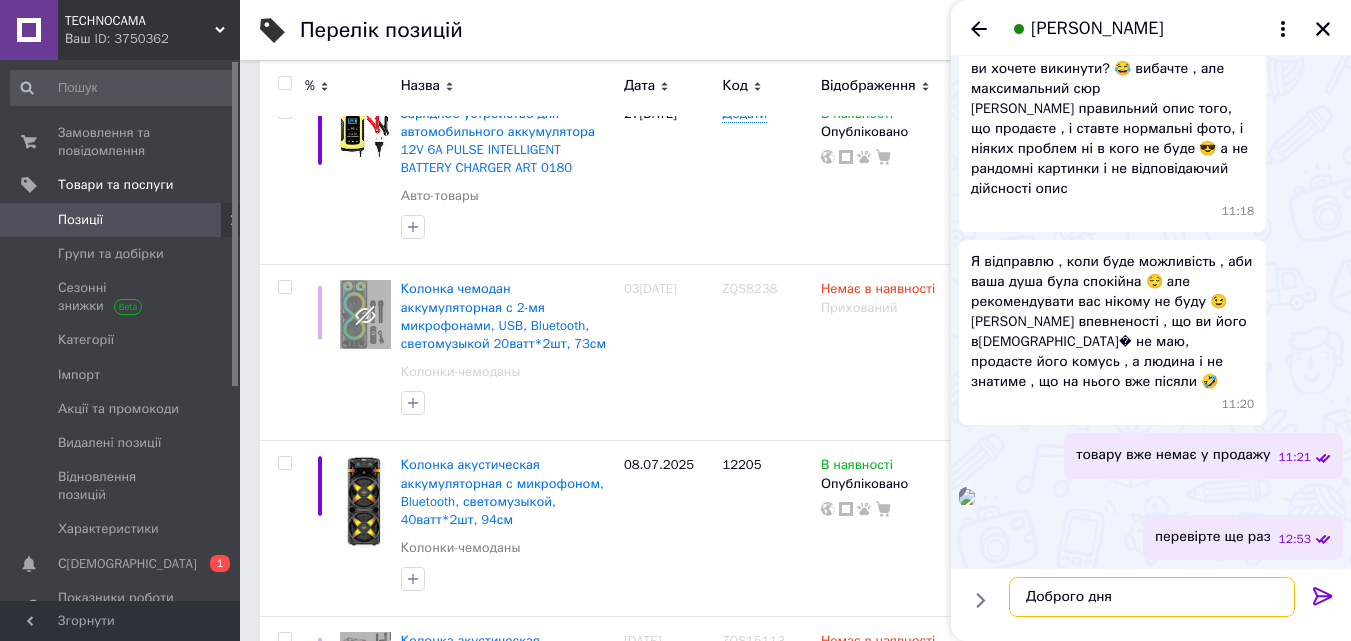 scroll, scrollTop: 12, scrollLeft: 0, axis: vertical 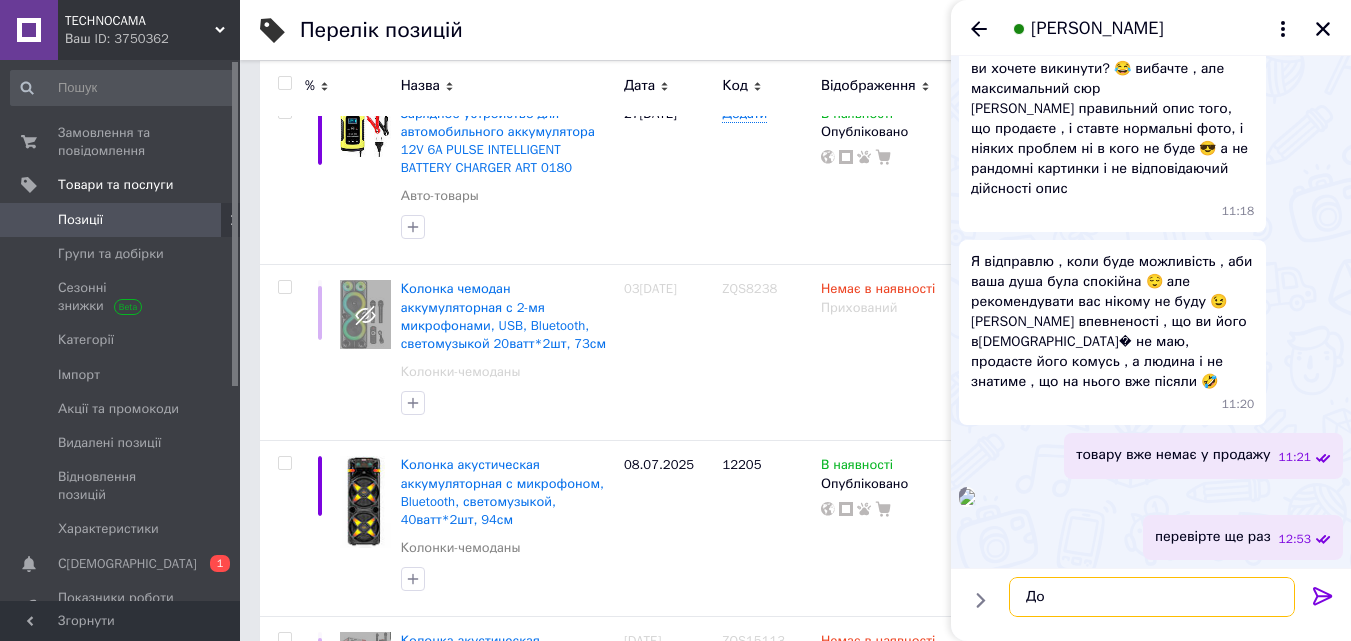 type on "Д" 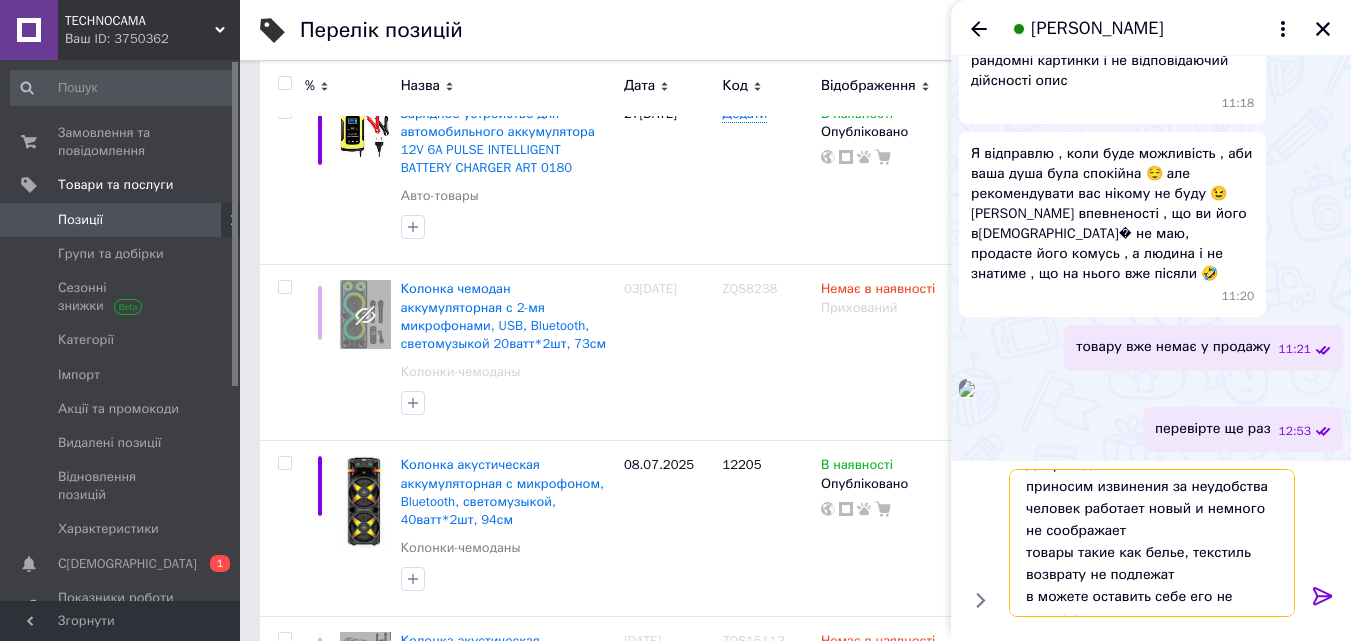 scroll, scrollTop: 36, scrollLeft: 0, axis: vertical 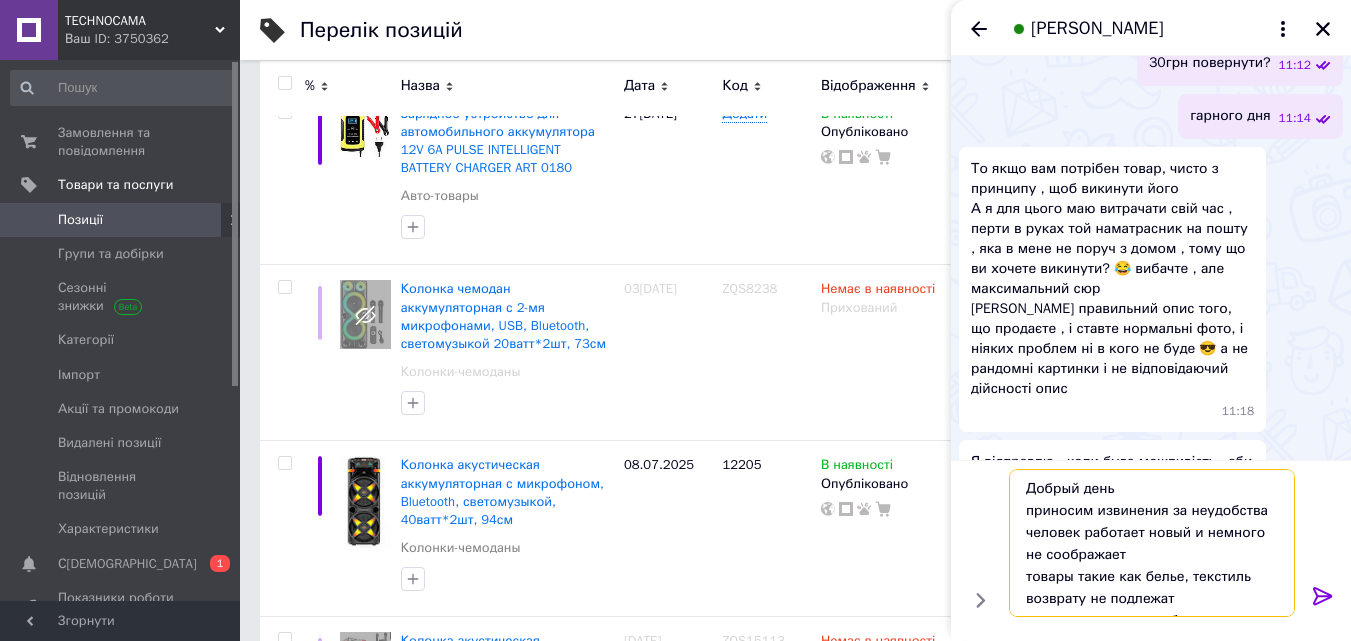 click on "Добрый день
приносим извинения за неудобства
человек работает новый и немного не соображает
товары такие как белье, текстиль возврату не подлежат
в можете оставить себе его не нужно его никуда отправлять" at bounding box center (1152, 543) 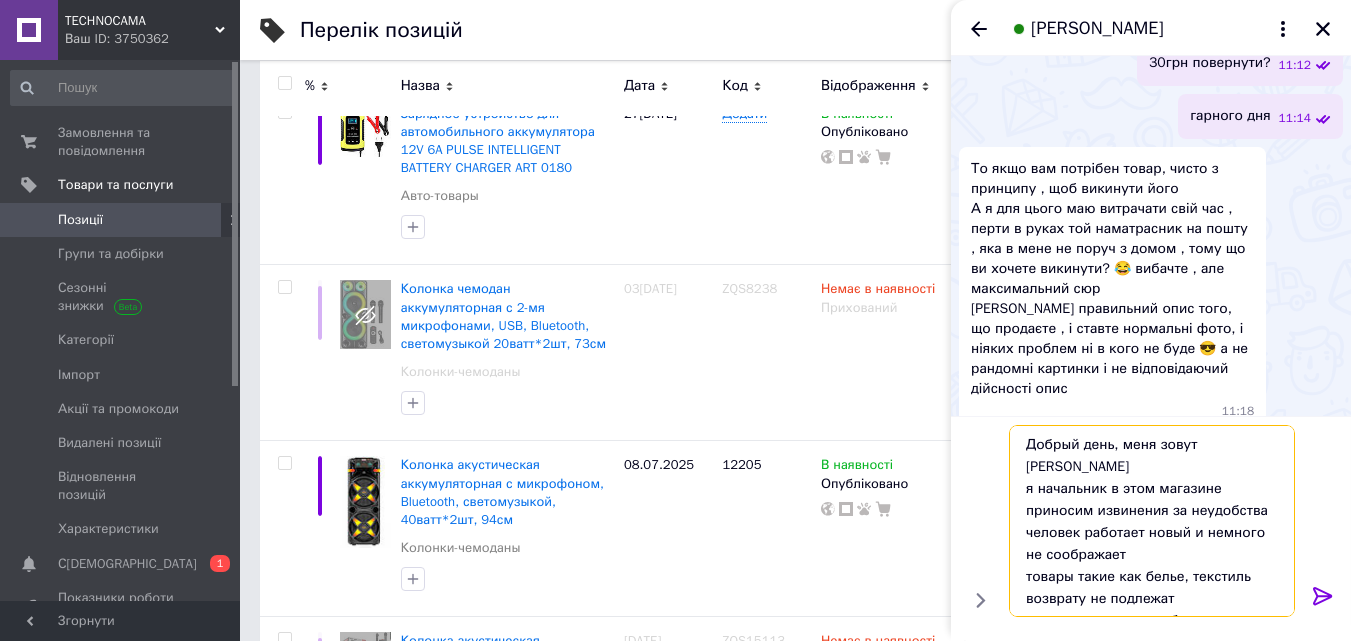 scroll, scrollTop: 24, scrollLeft: 0, axis: vertical 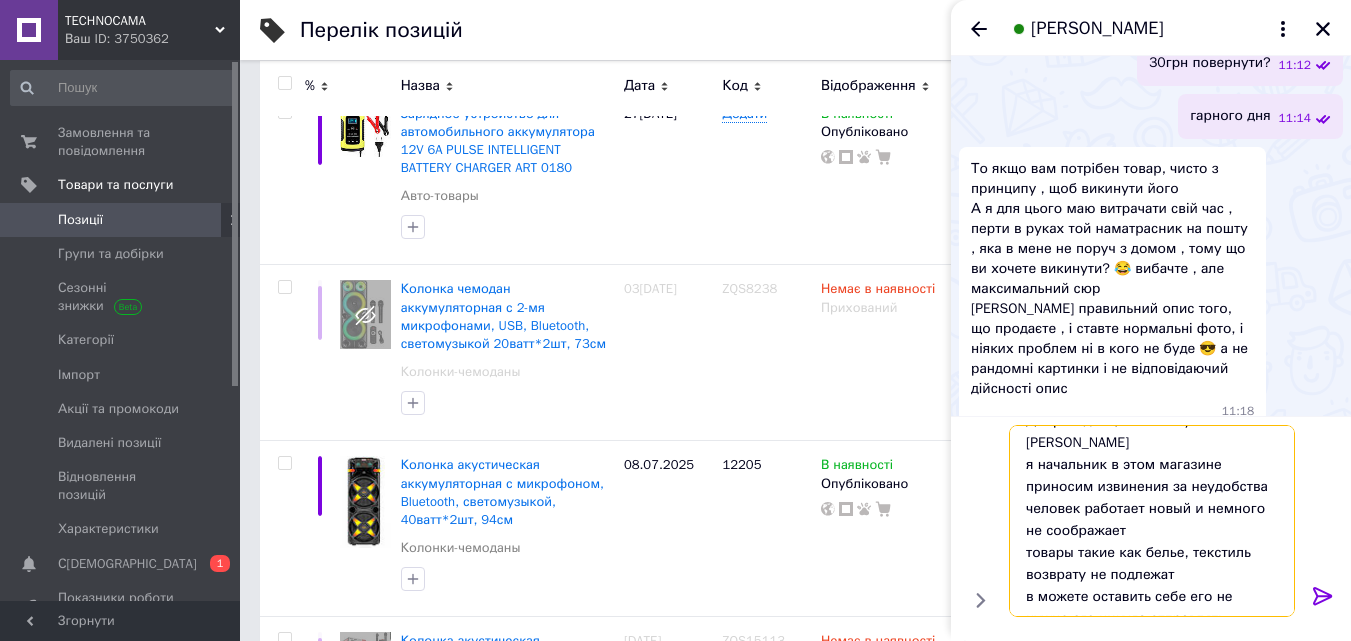 click on "Добрый день, меня зовут [PERSON_NAME]
я начальник в этом магазине
приносим извинения за неудобства
человек работает новый и немного не соображает
товары такие как белье, текстиль возврату не подлежат
в можете оставить себе его не нужно его никуда отправлять" at bounding box center (1152, 521) 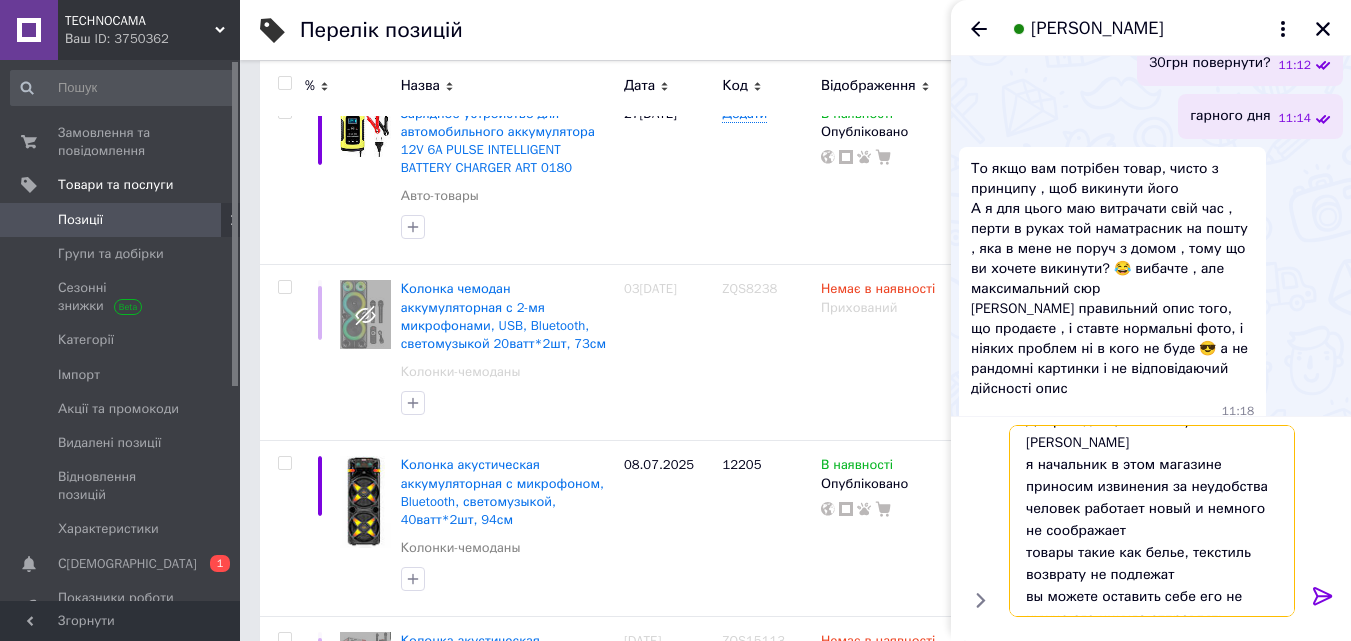 click on "Добрый день, меня зовут [PERSON_NAME]
я начальник в этом магазине
приносим извинения за неудобства
человек работает новый и немного не соображает
товары такие как белье, текстиль возврату не подлежат
вы можете оставить себе его не нужно его никуда отправлять" at bounding box center [1152, 521] 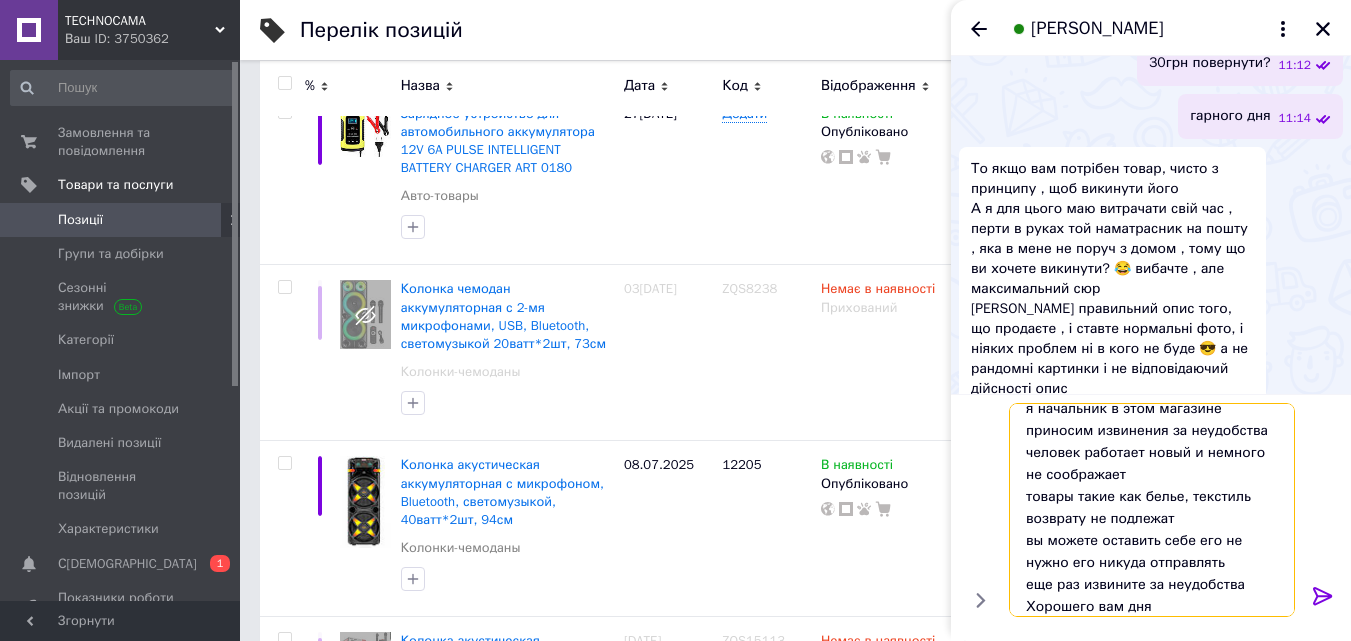scroll, scrollTop: 46, scrollLeft: 0, axis: vertical 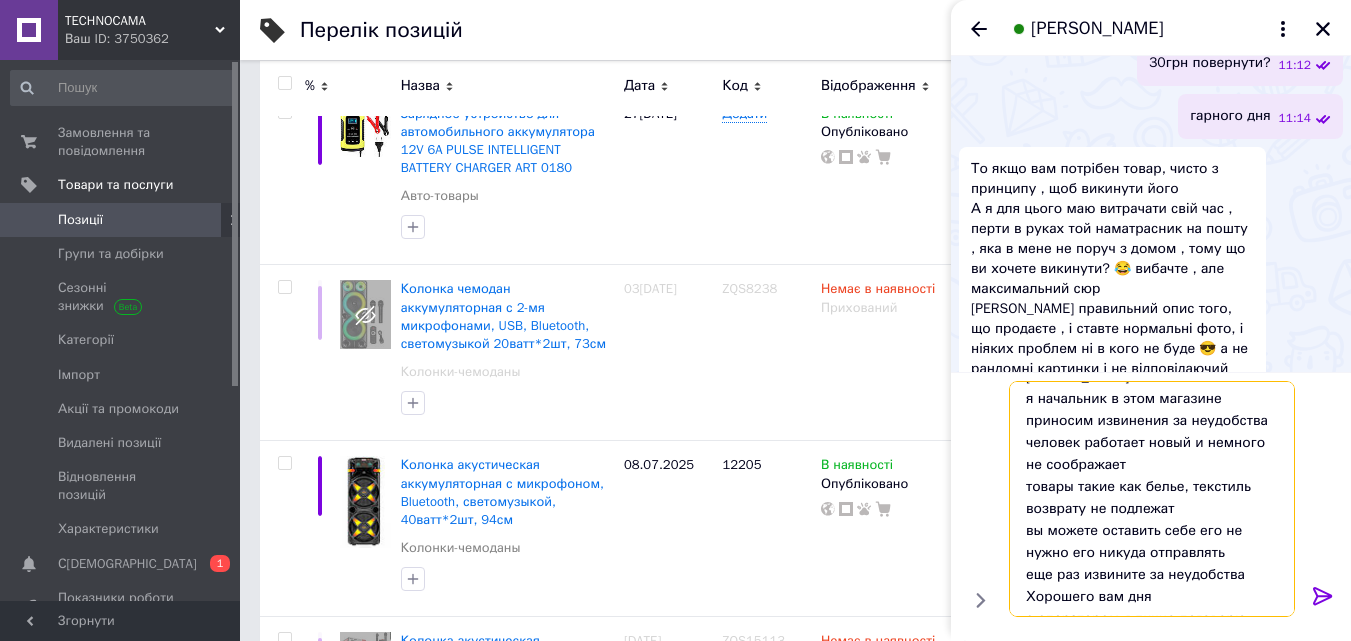 type on "Добрый день, меня зовут [PERSON_NAME]
я начальник в этом магазине
приносим извинения за неудобства
человек работает новый и немного не соображает
товары такие как белье, текстиль возврату не подлежат
вы можете оставить себе его не нужно его никуда отправлять
еще раз извините за неудобства
Хорошего вам дня
с оператором я лично поговорю" 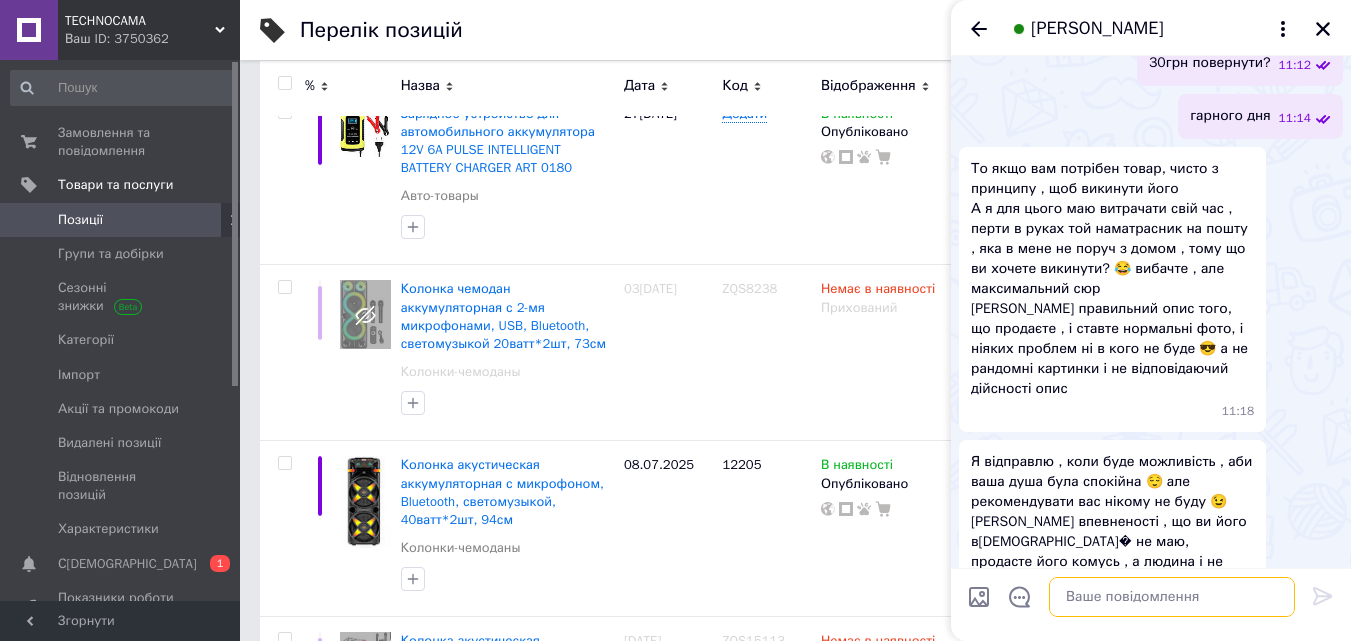 scroll, scrollTop: 0, scrollLeft: 0, axis: both 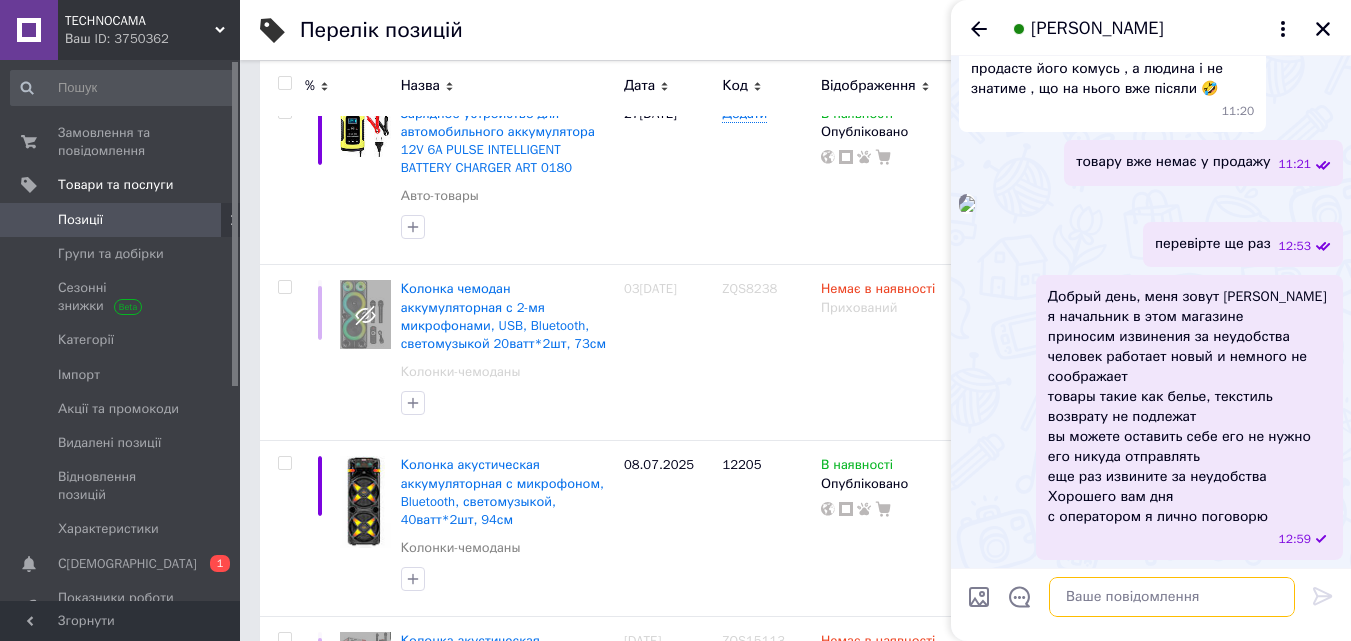 click at bounding box center [1172, 597] 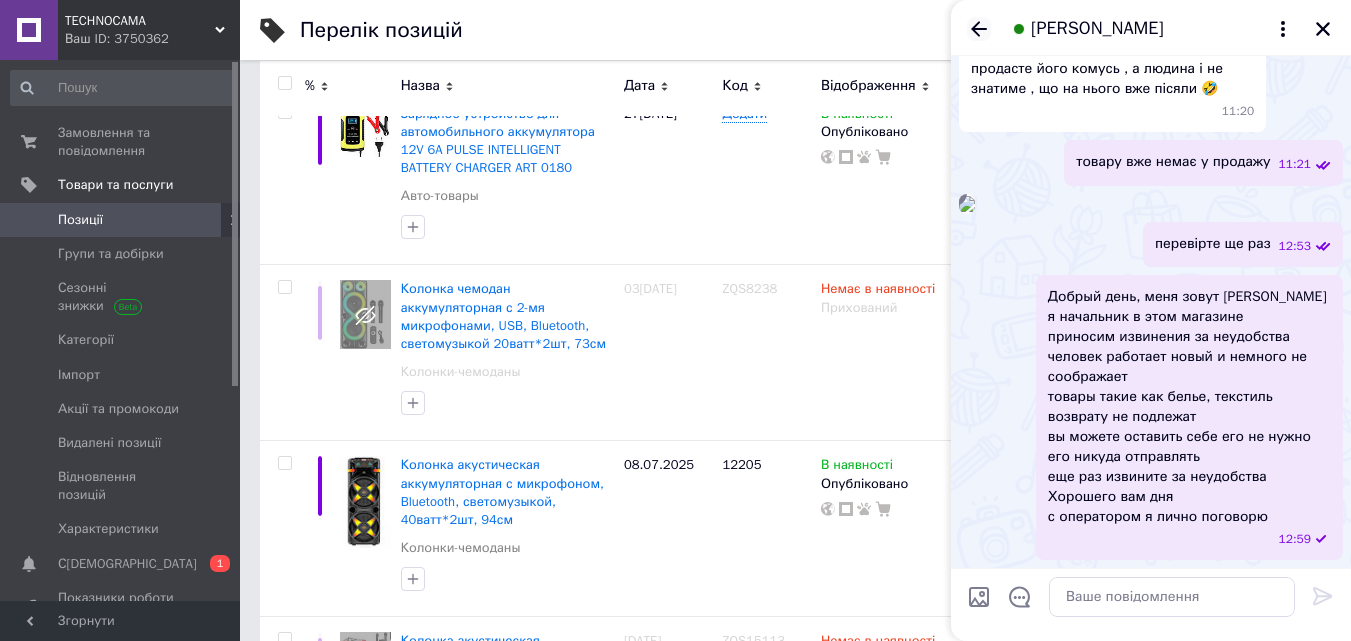 click 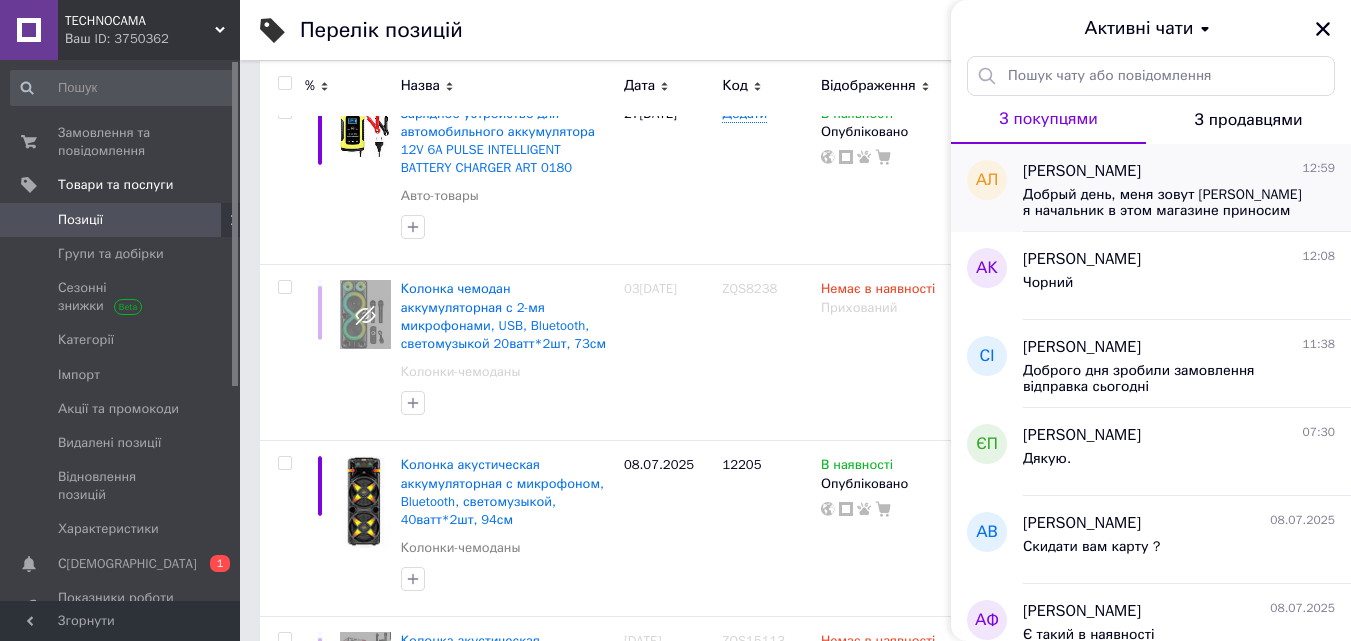 click on "Добрый день, меня зовут [PERSON_NAME]
я начальник в этом магазине
приносим извинения за неудобства
человек работает новый и немного не соображает
товары такие как белье, текстиль возврату не подлежат
вы можете оставить себе его не нужно его никуда отправлять
еще раз извините за неудобства
Хорошего вам дня
с оператором я лично поговорю" at bounding box center (1165, 203) 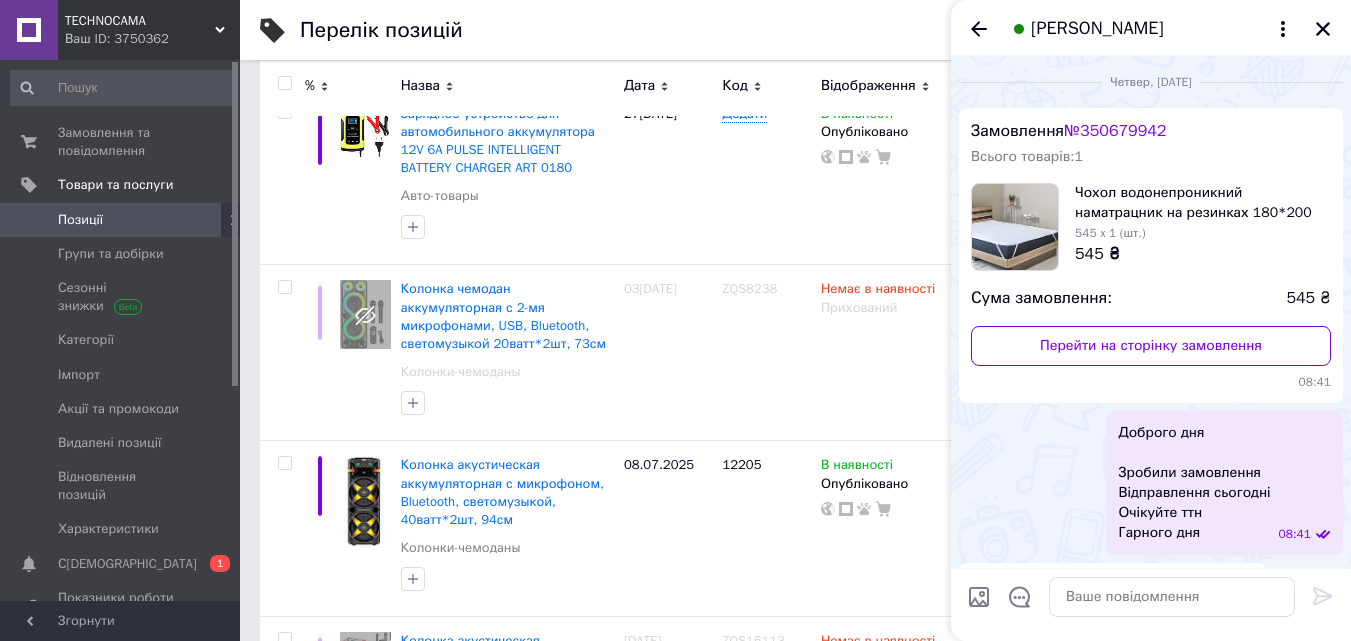 scroll, scrollTop: 2503, scrollLeft: 0, axis: vertical 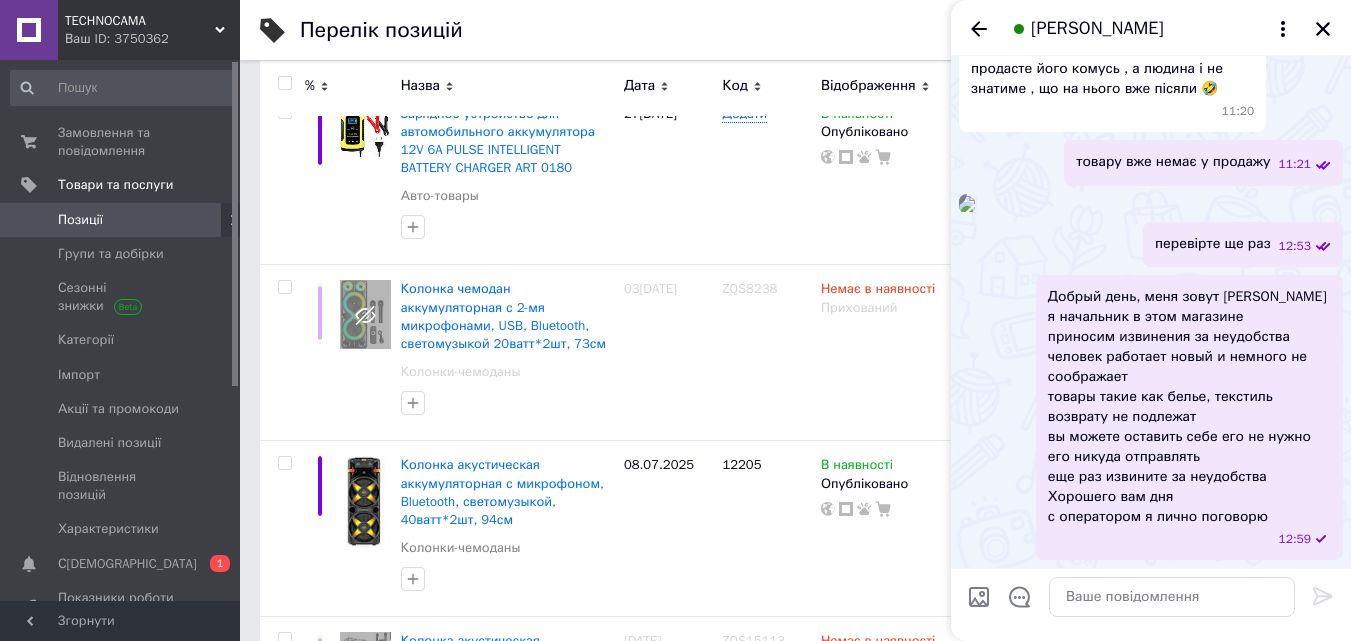 click on "[PERSON_NAME]" at bounding box center (1151, 28) 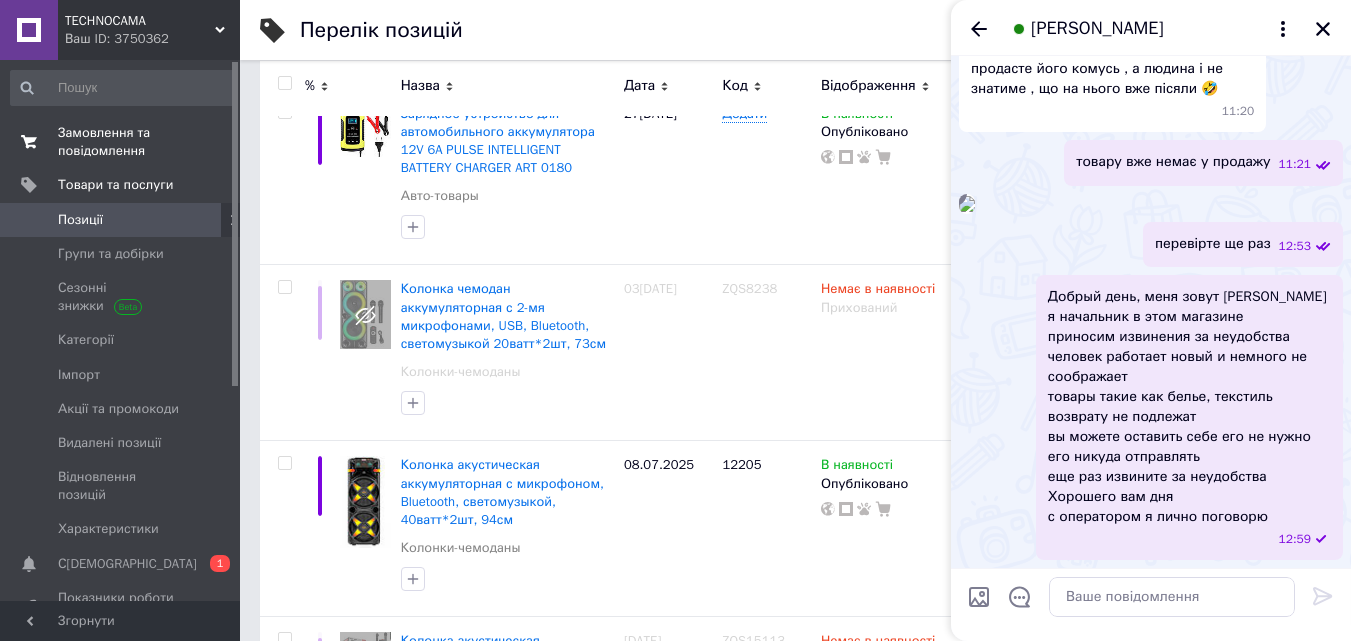 click on "Замовлення та повідомлення" at bounding box center [121, 142] 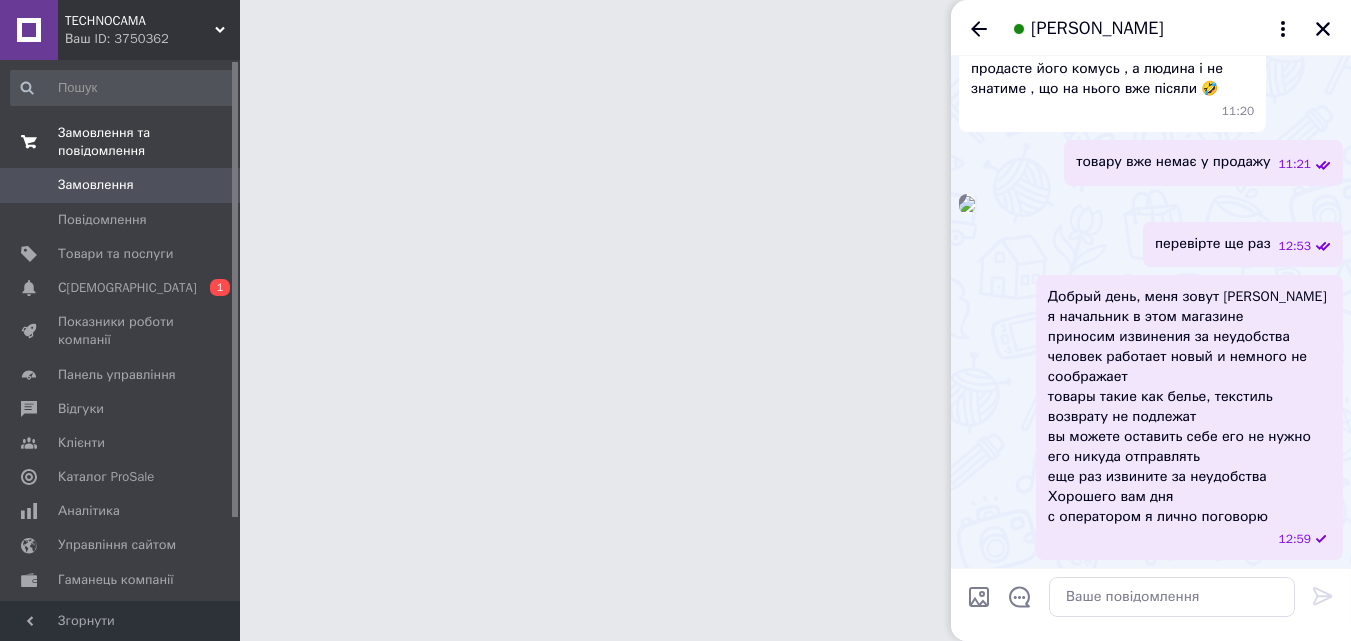 scroll, scrollTop: 0, scrollLeft: 0, axis: both 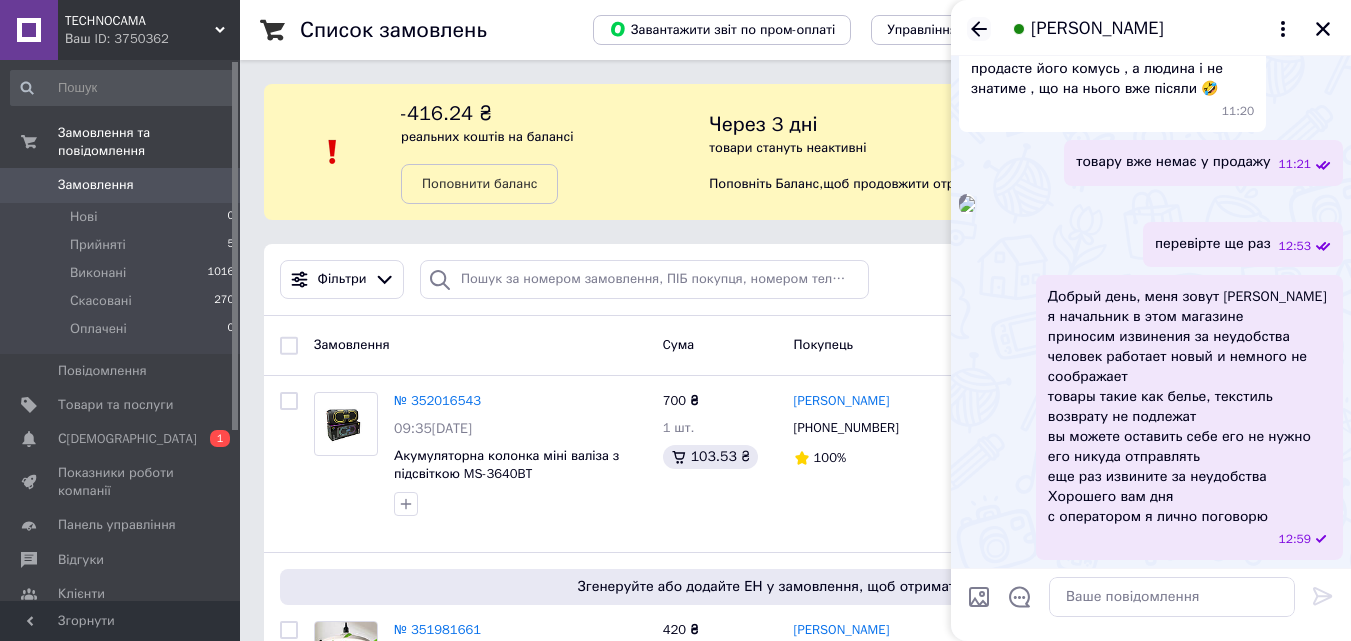 click 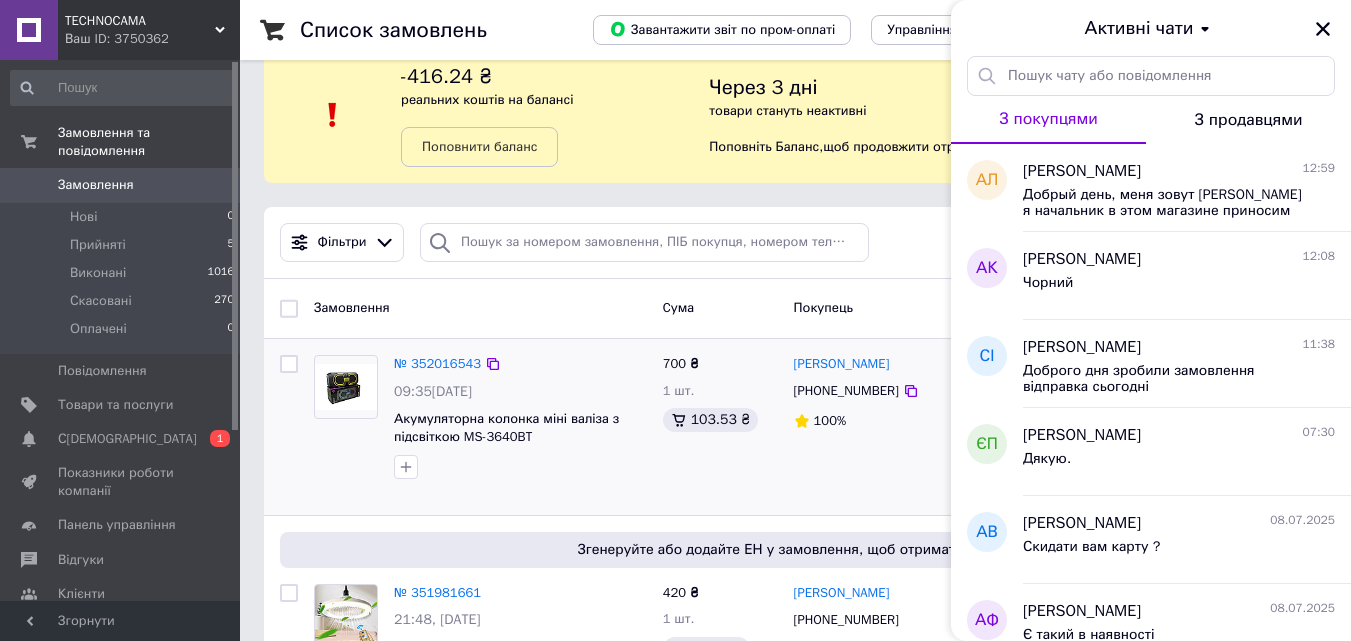 scroll, scrollTop: 100, scrollLeft: 0, axis: vertical 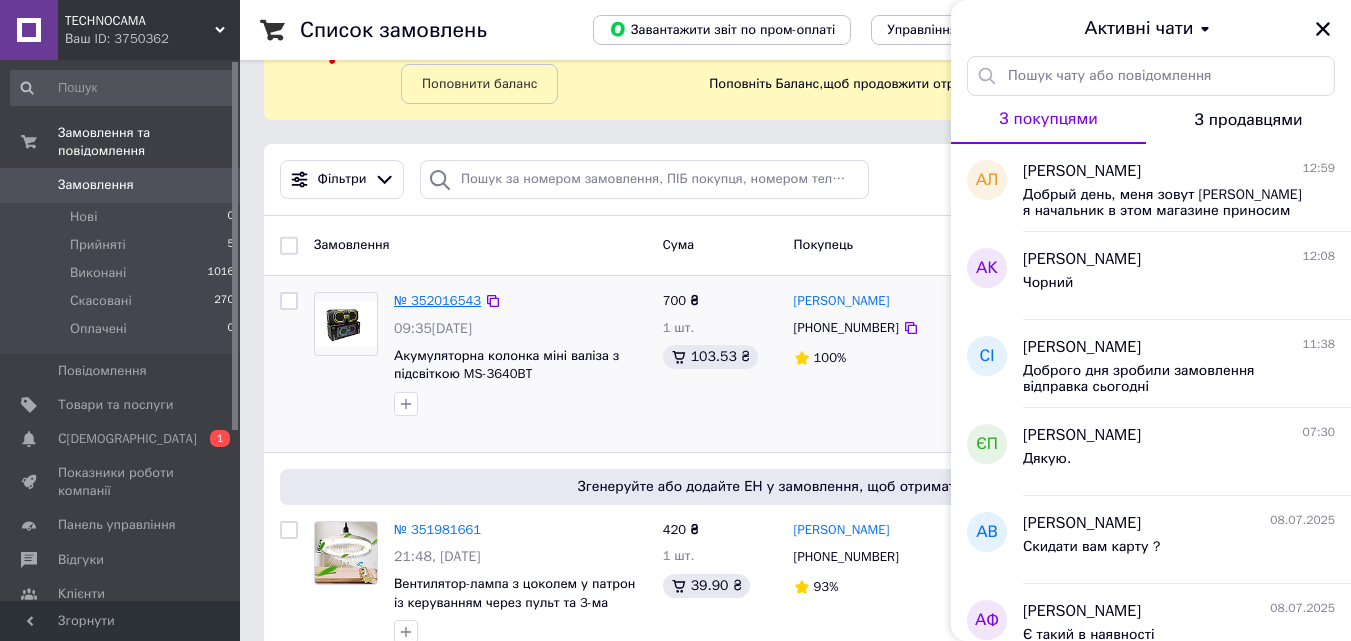click on "№ 352016543" at bounding box center (437, 300) 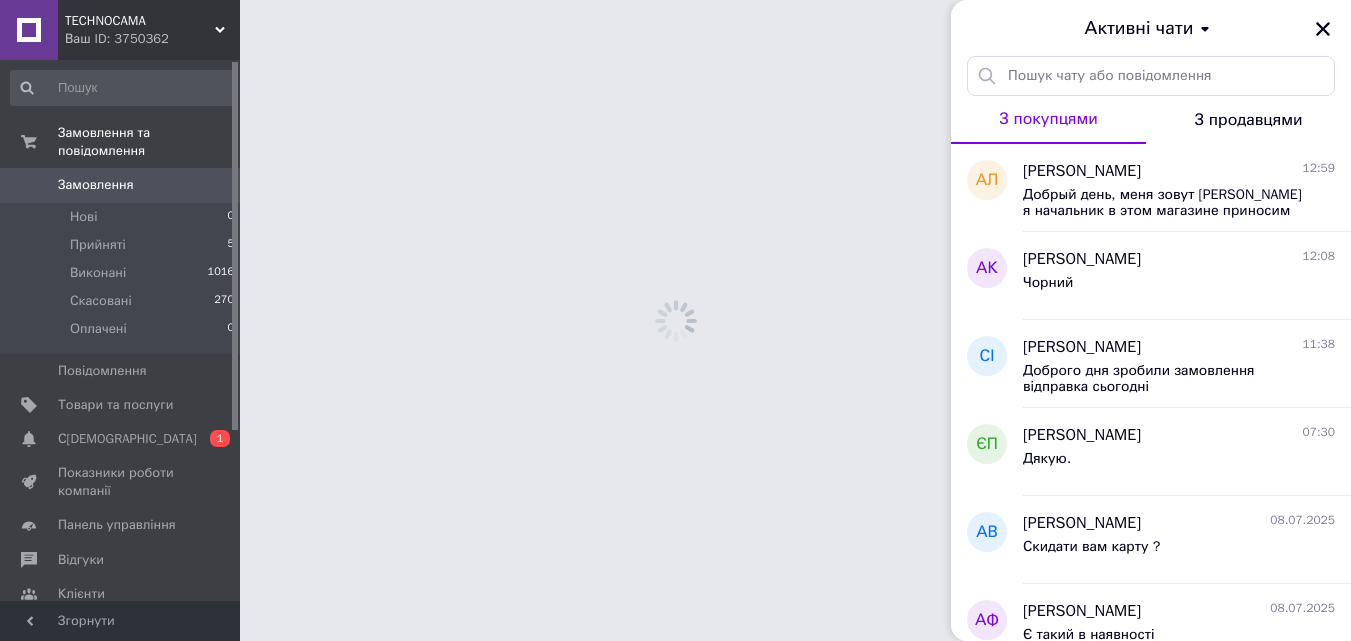 scroll, scrollTop: 0, scrollLeft: 0, axis: both 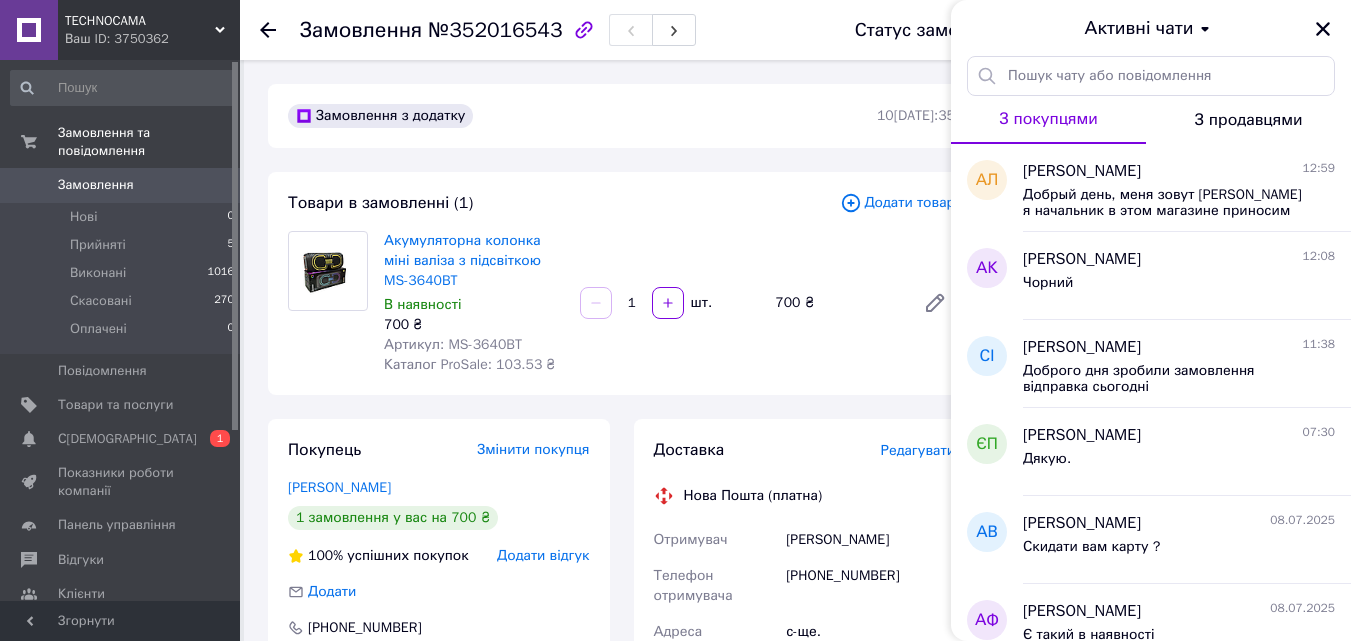 click on "Редагувати" at bounding box center [918, 450] 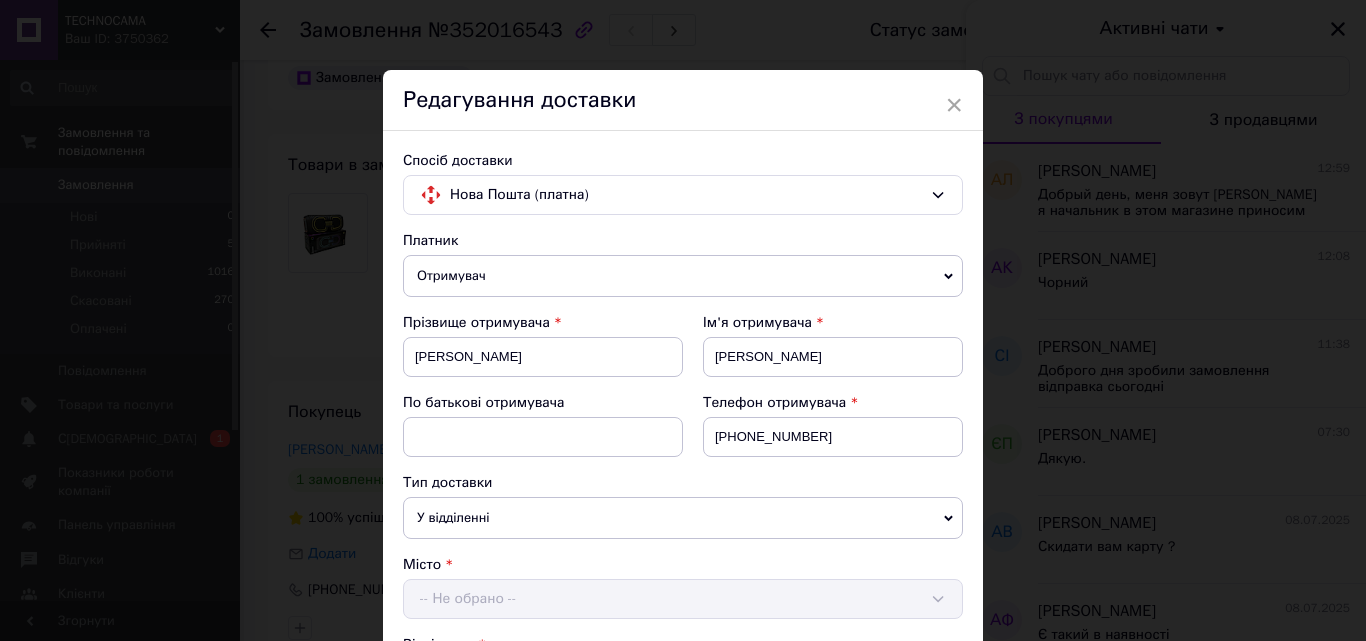 scroll, scrollTop: 100, scrollLeft: 0, axis: vertical 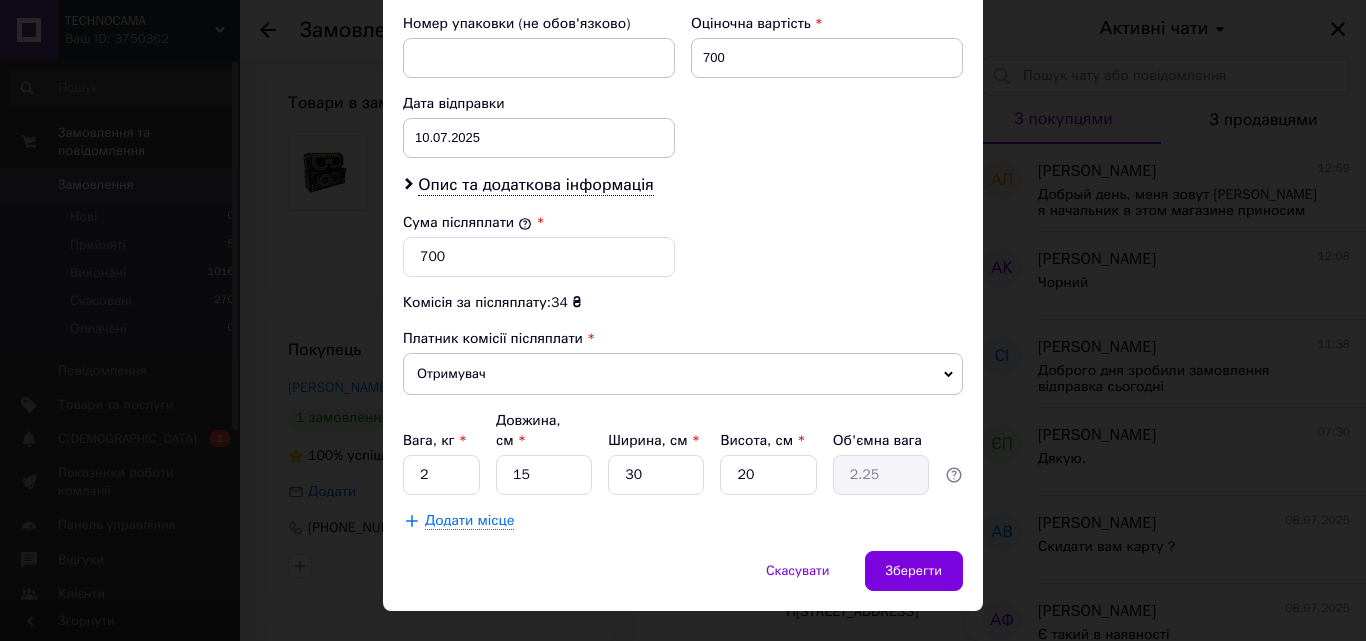 click on "Вага, кг   * 2 Довжина, см   * 15 Ширина, см   * 30 Висота, см   * 20 Об'ємна вага 2.25" at bounding box center [683, 453] 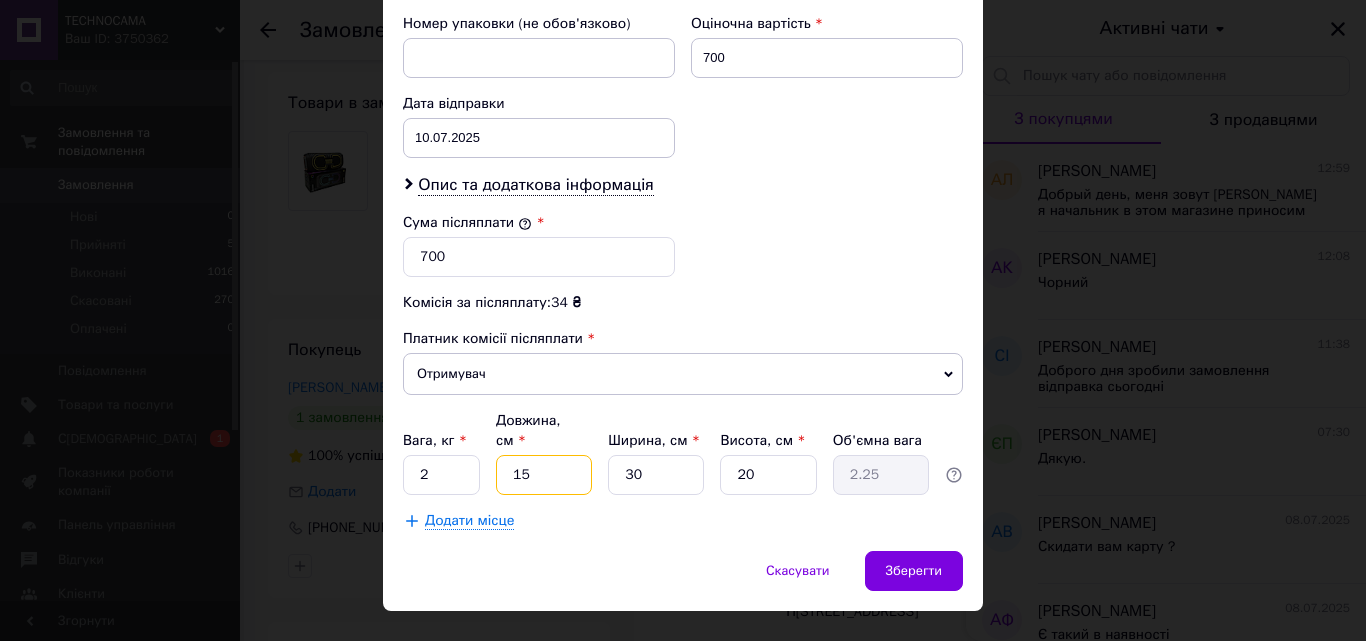 click on "15" at bounding box center [544, 475] 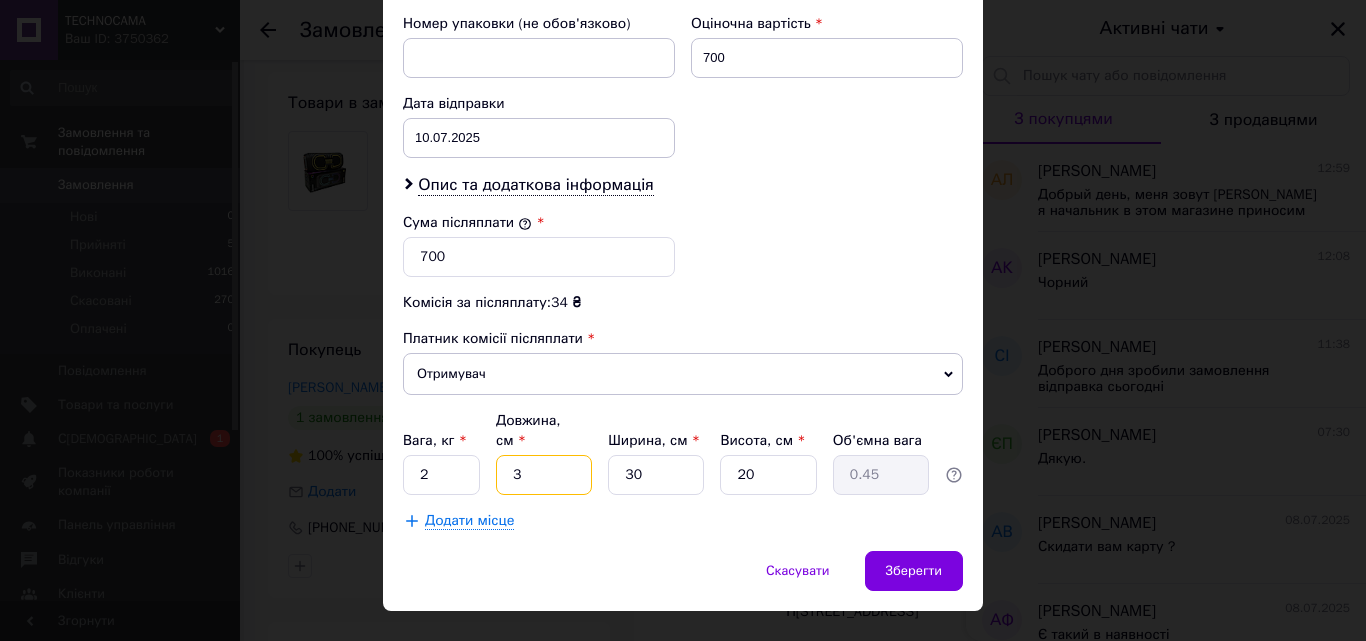 type on "35" 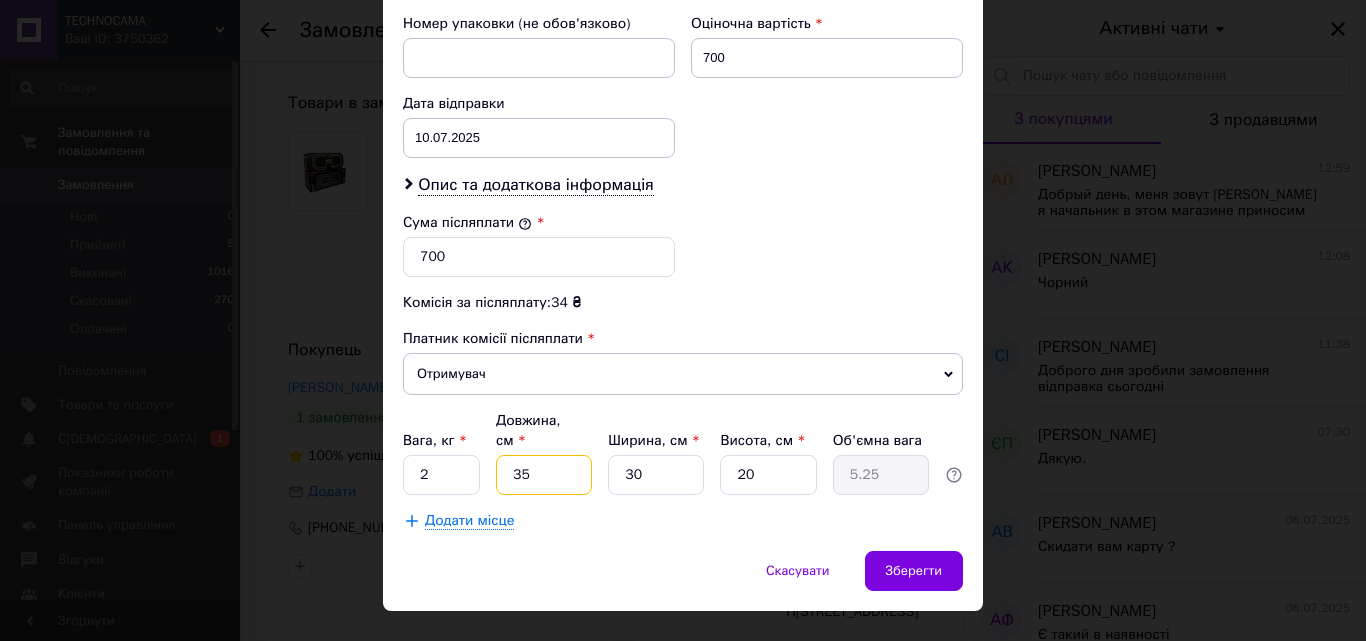 type on "35" 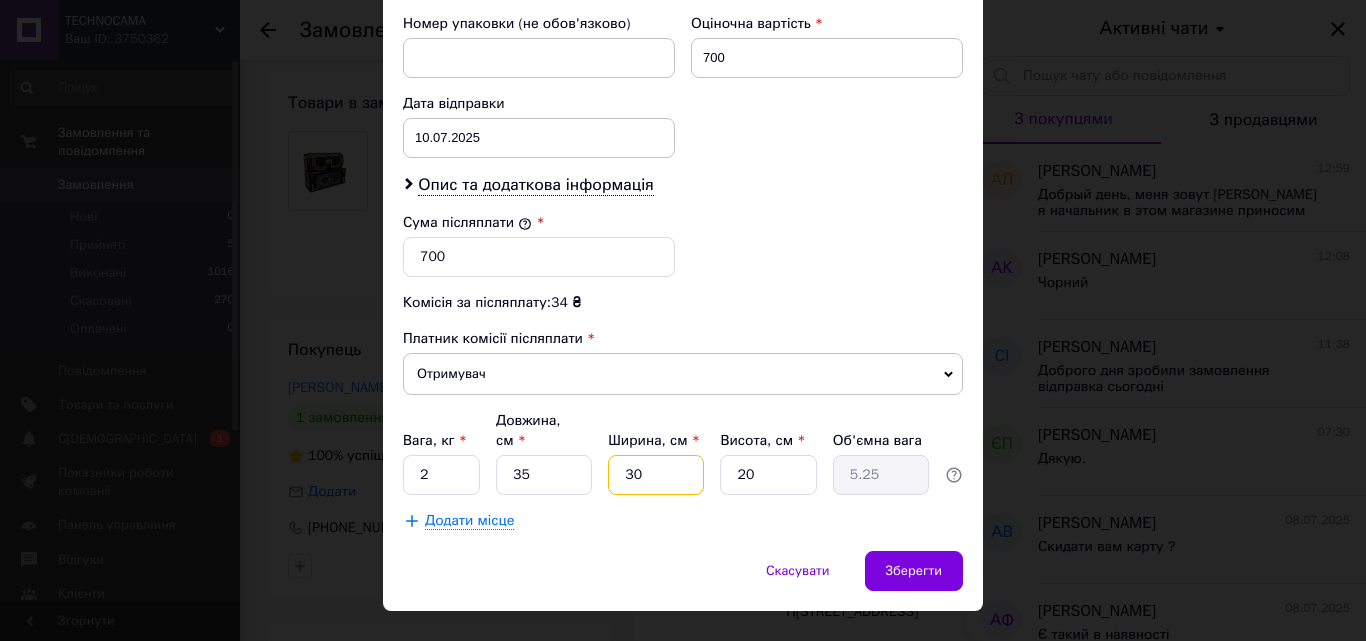 click on "30" at bounding box center (656, 475) 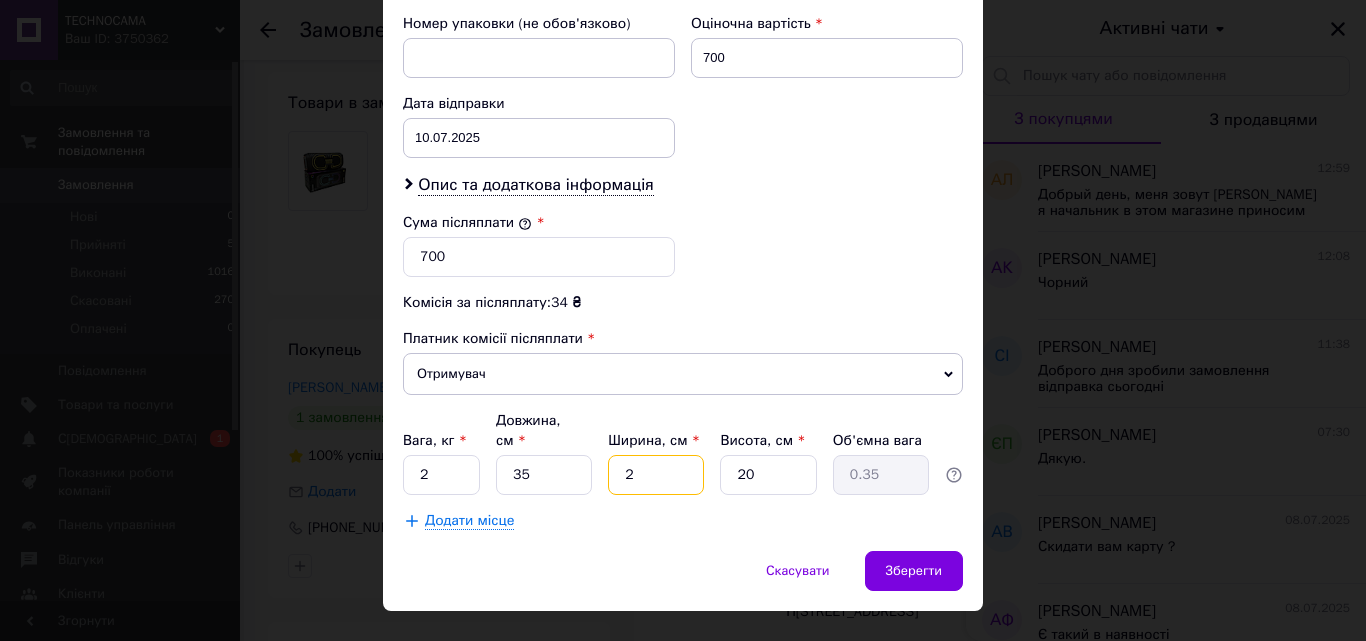 type on "25" 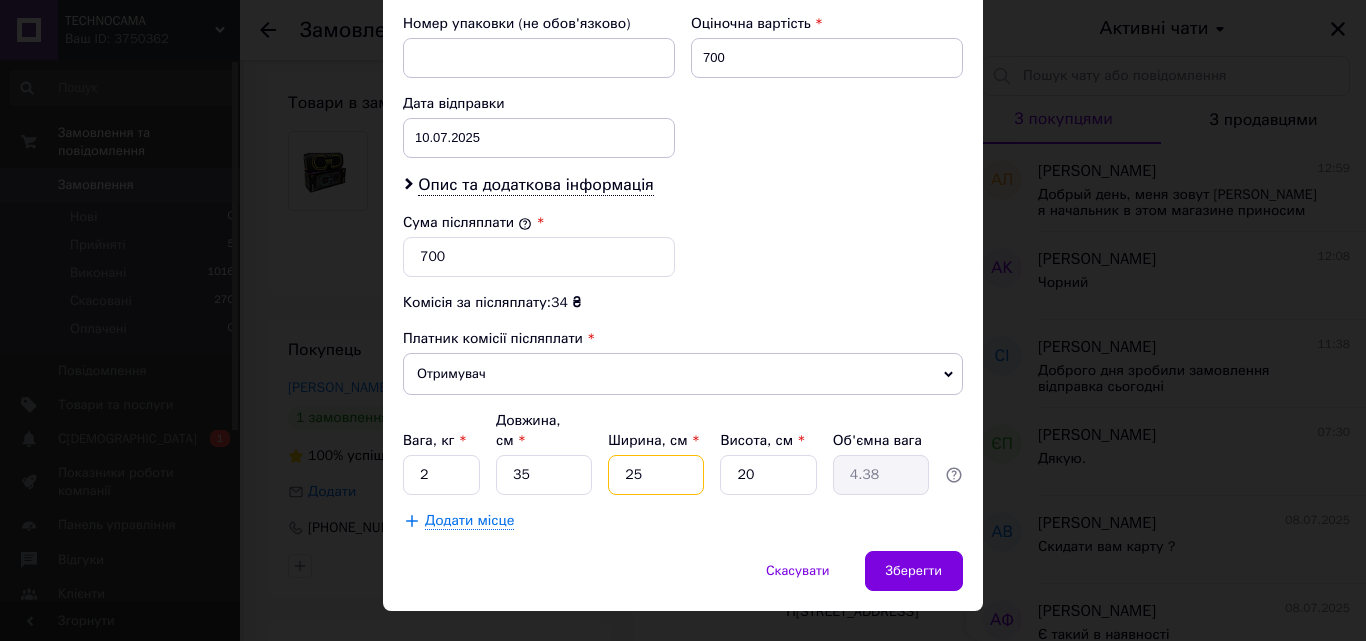 type on "25" 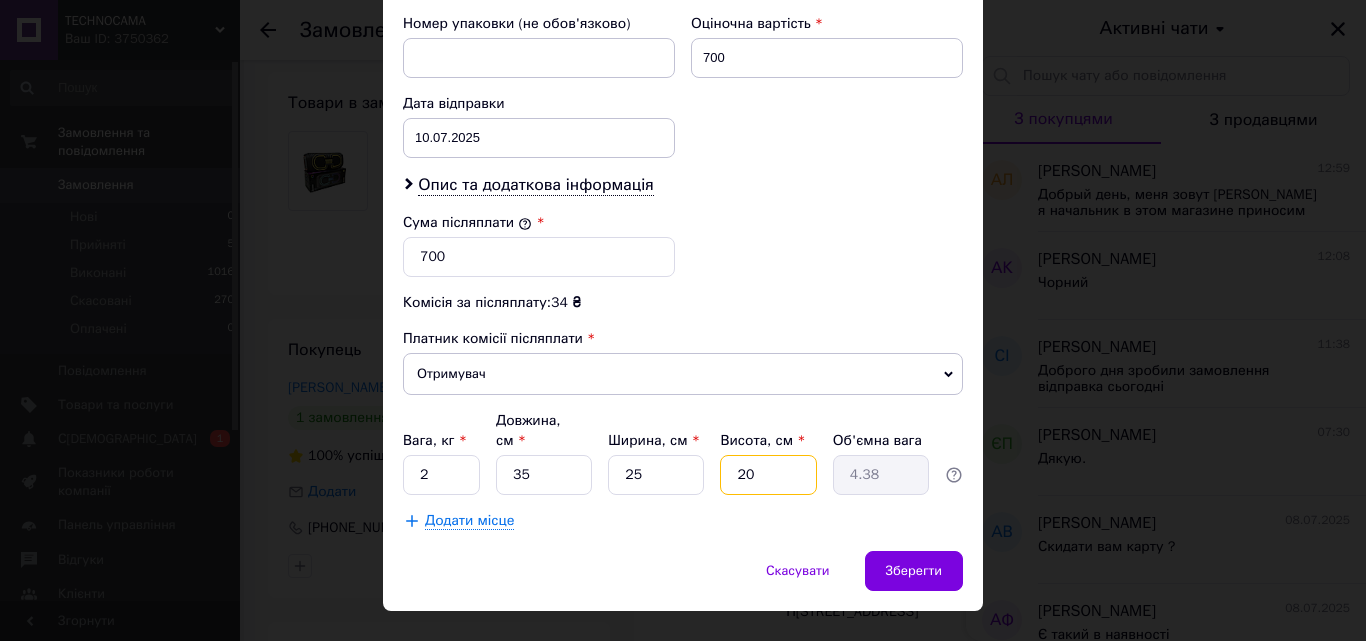click on "20" at bounding box center (768, 475) 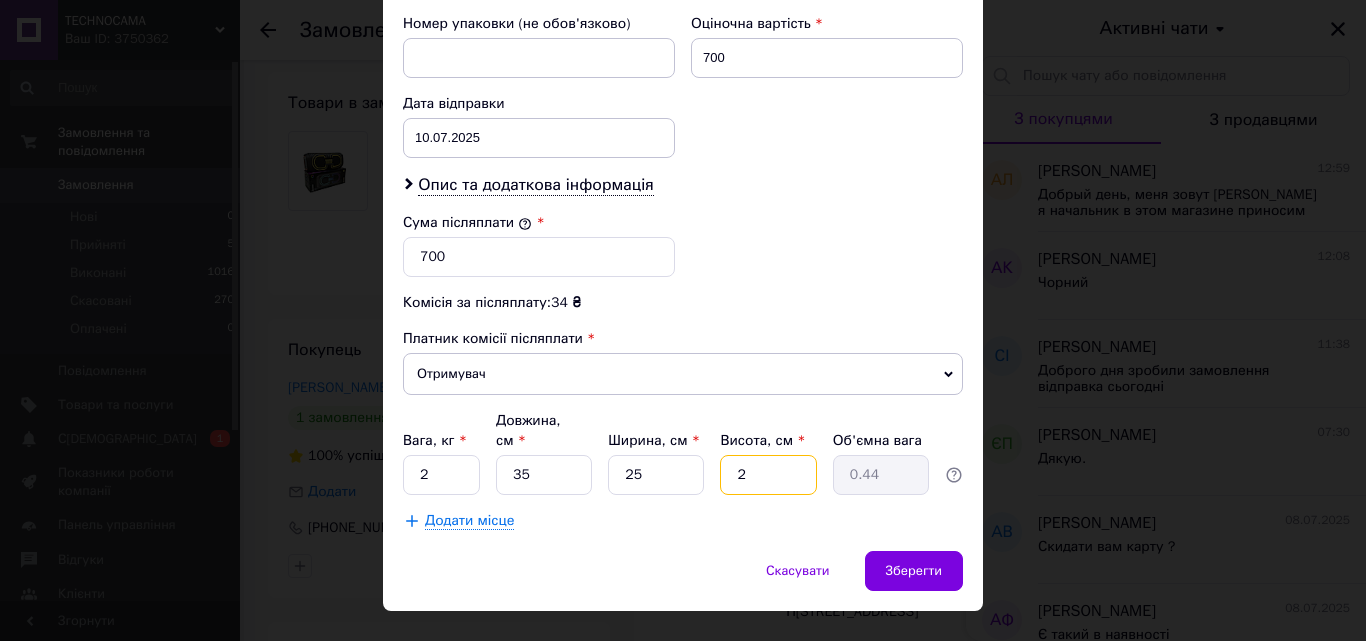 type on "25" 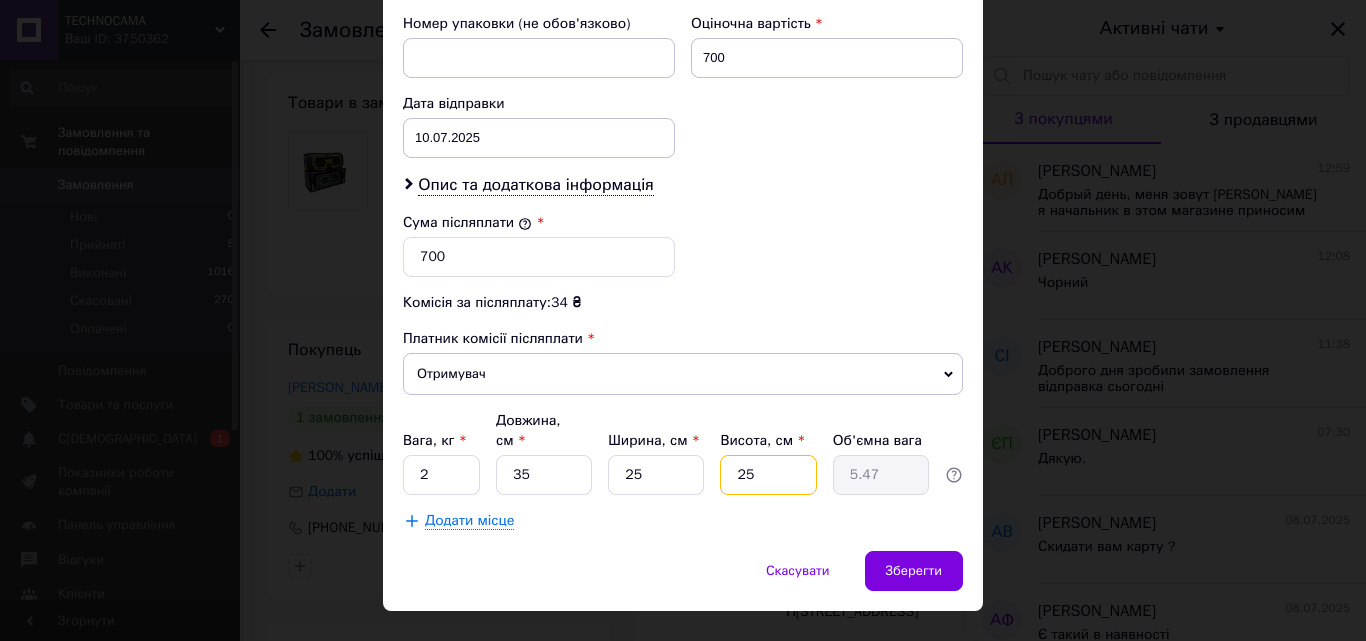 type on "25" 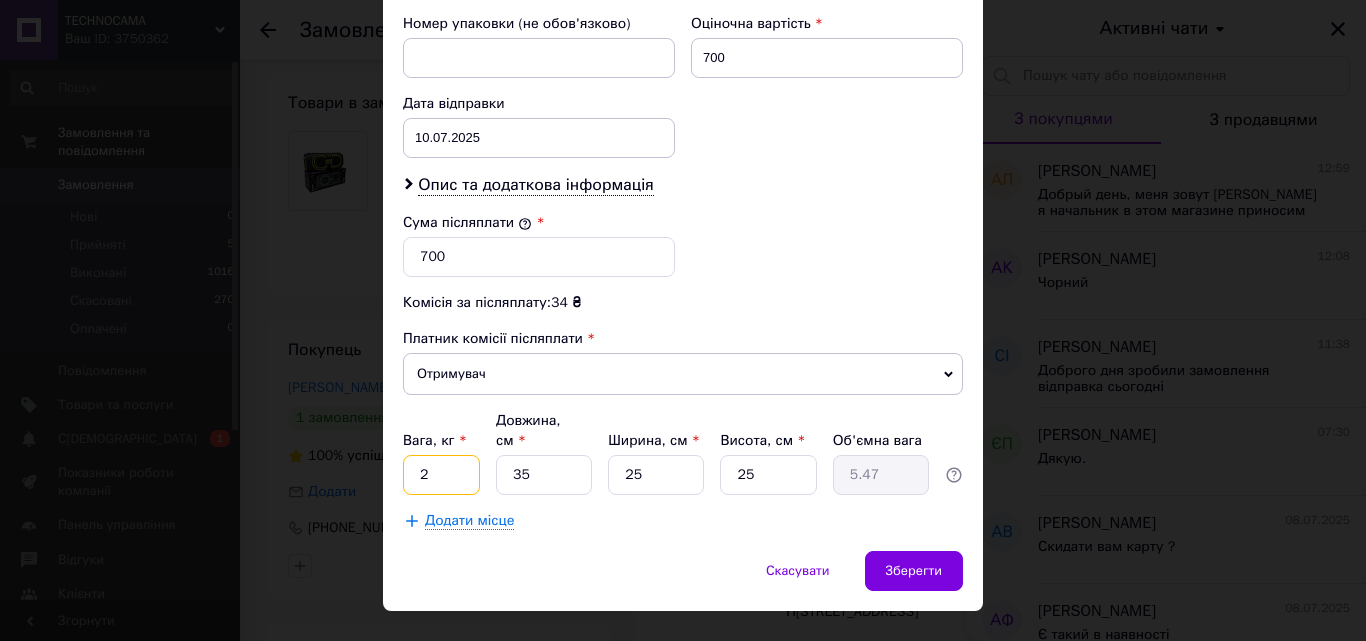 click on "2" at bounding box center (441, 475) 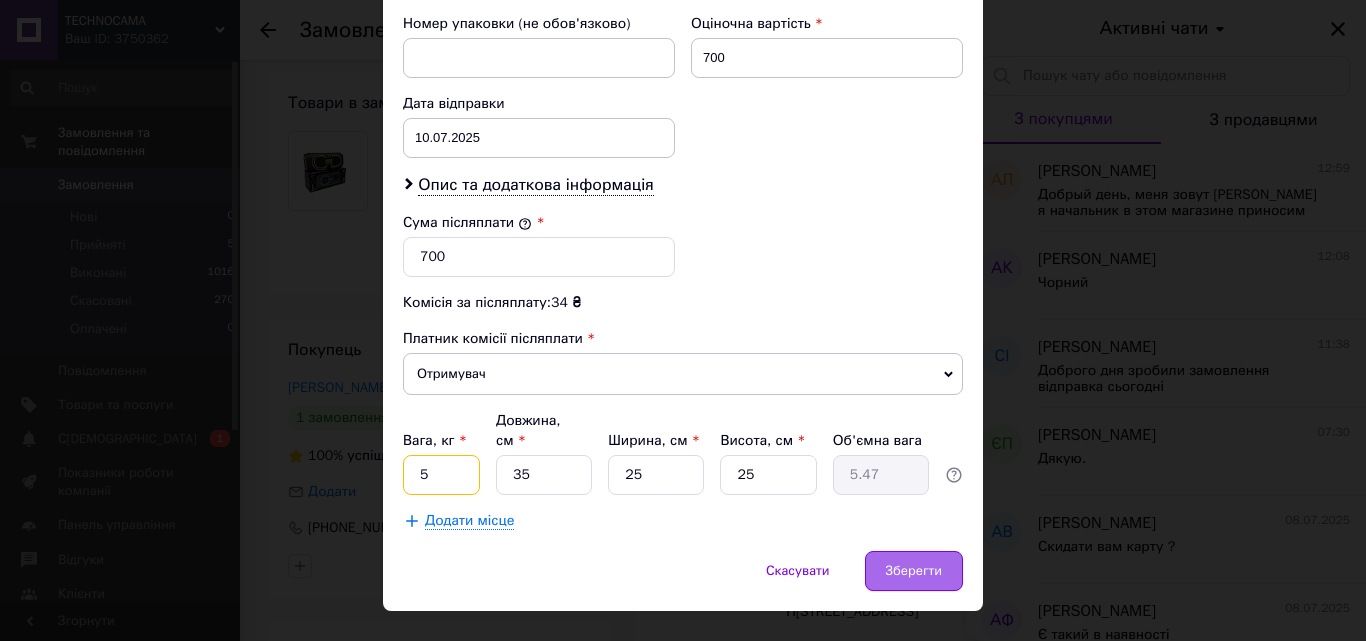 type on "5" 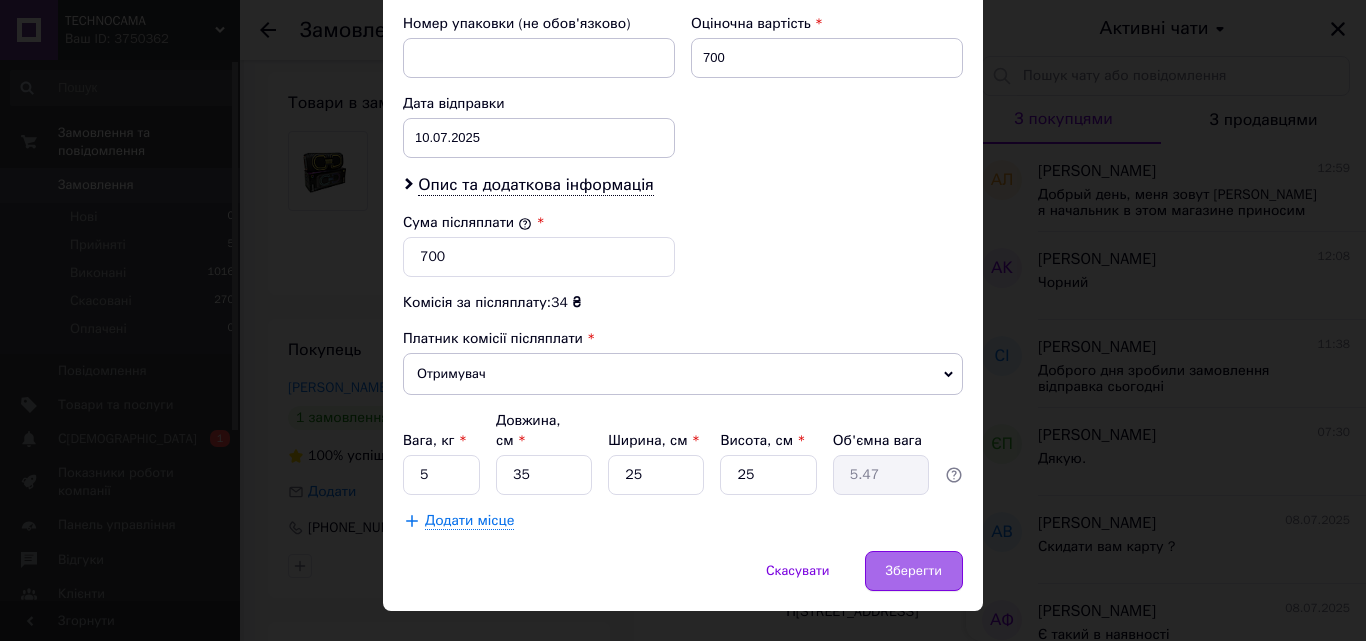 click on "Зберегти" at bounding box center [914, 571] 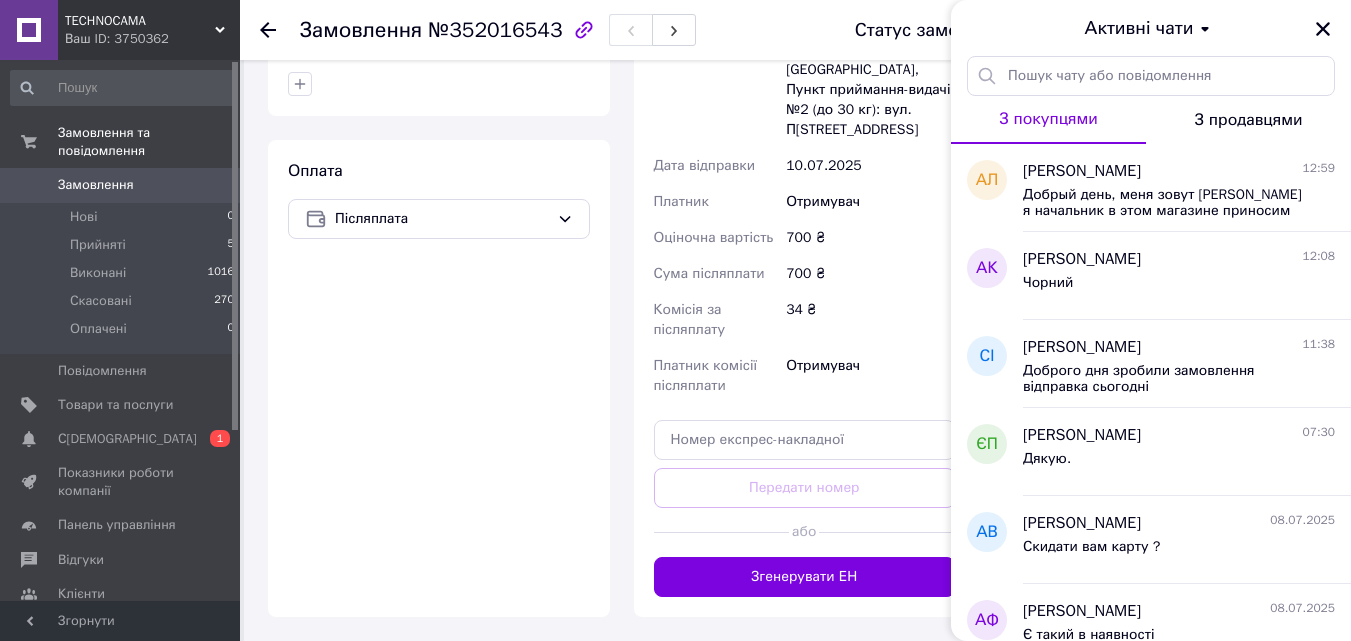 scroll, scrollTop: 600, scrollLeft: 0, axis: vertical 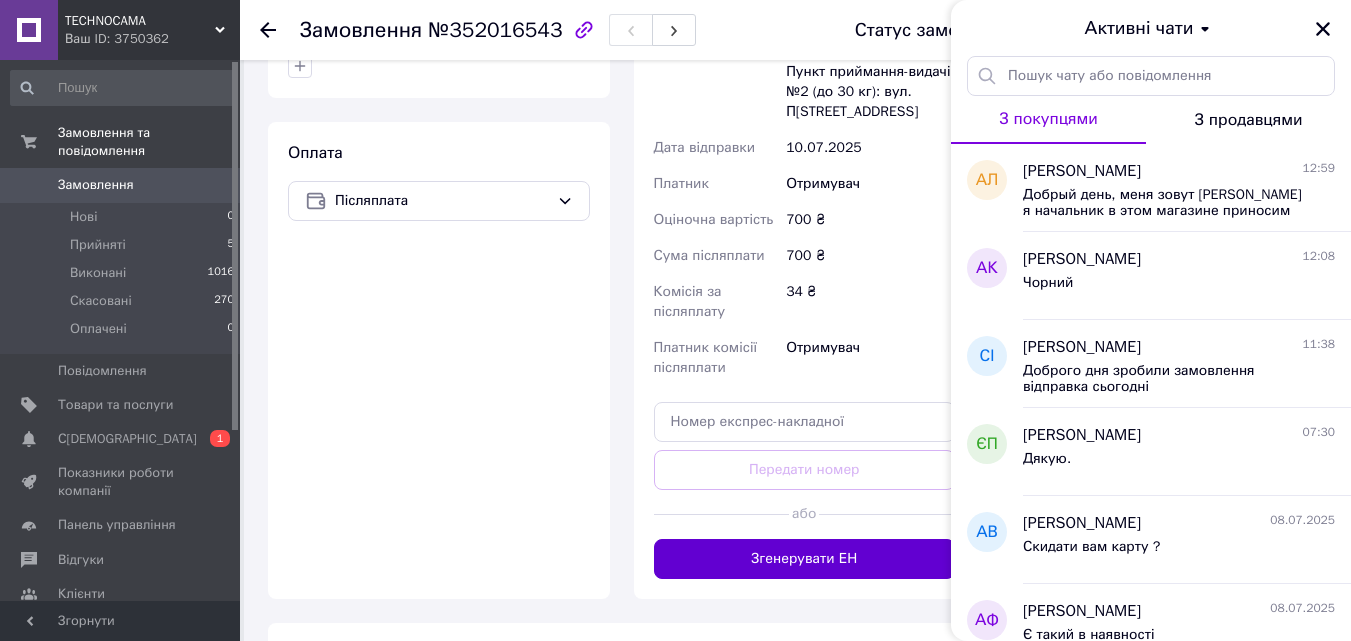 click on "Згенерувати ЕН" at bounding box center (805, 559) 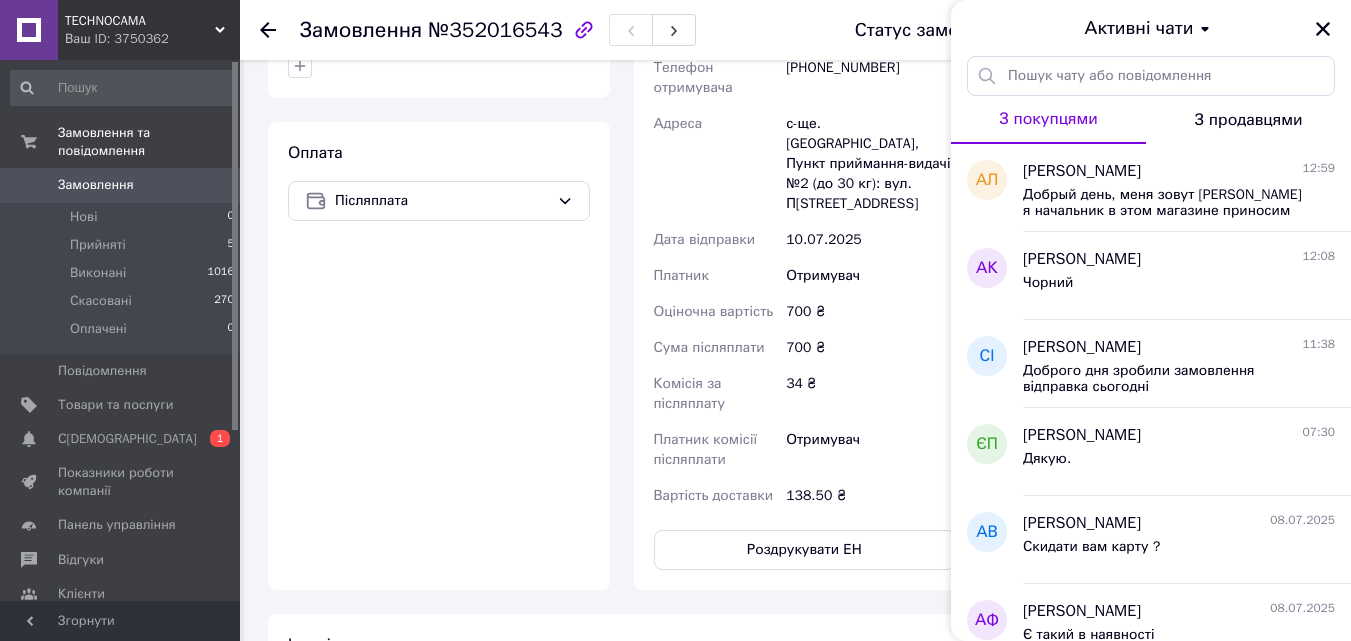 click 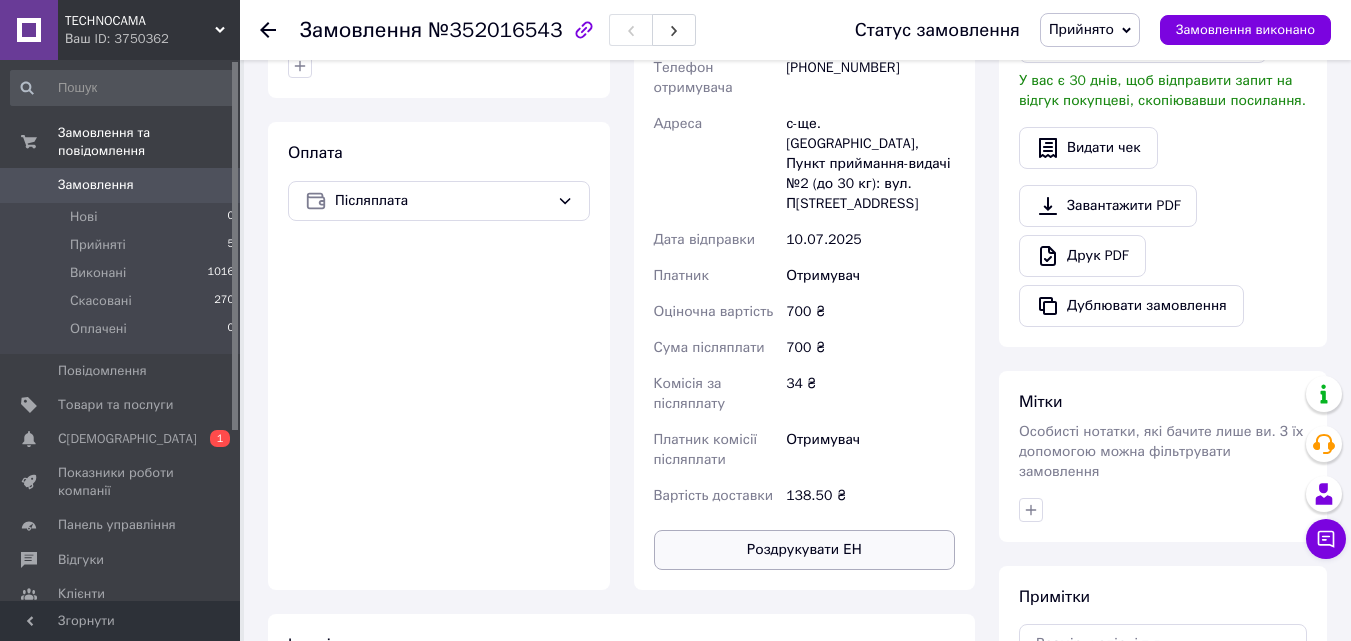 click on "Роздрукувати ЕН" at bounding box center (805, 550) 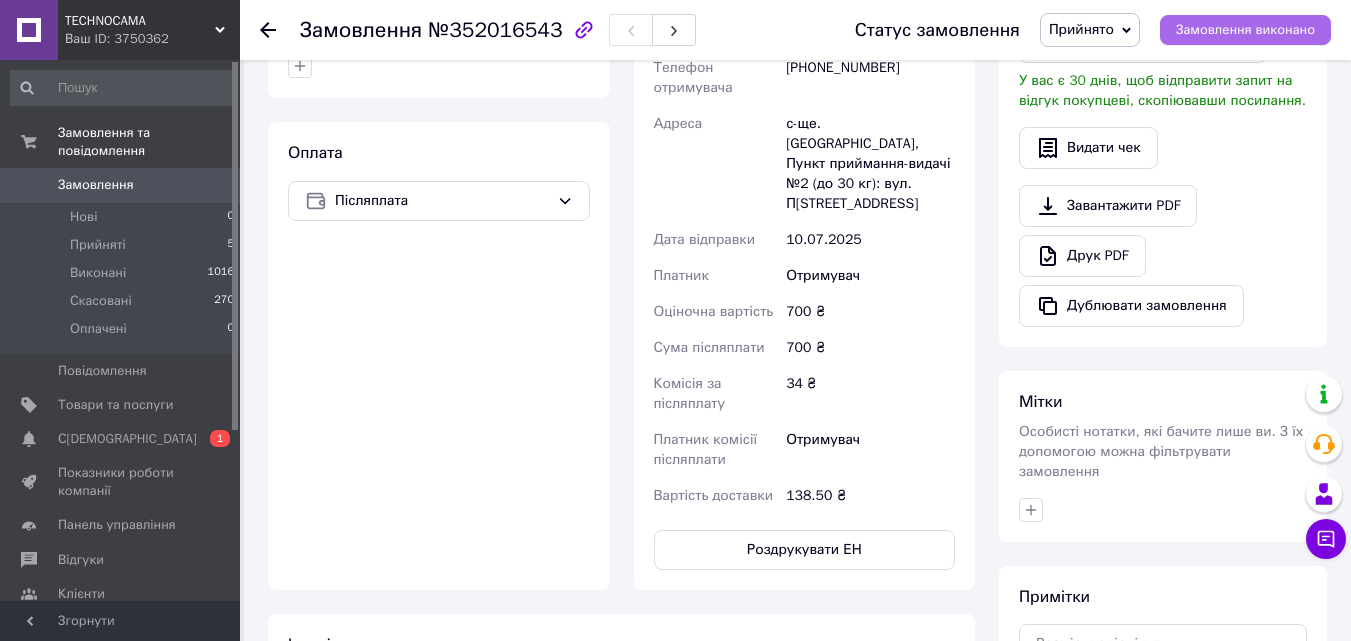 click on "Замовлення виконано" at bounding box center (1245, 30) 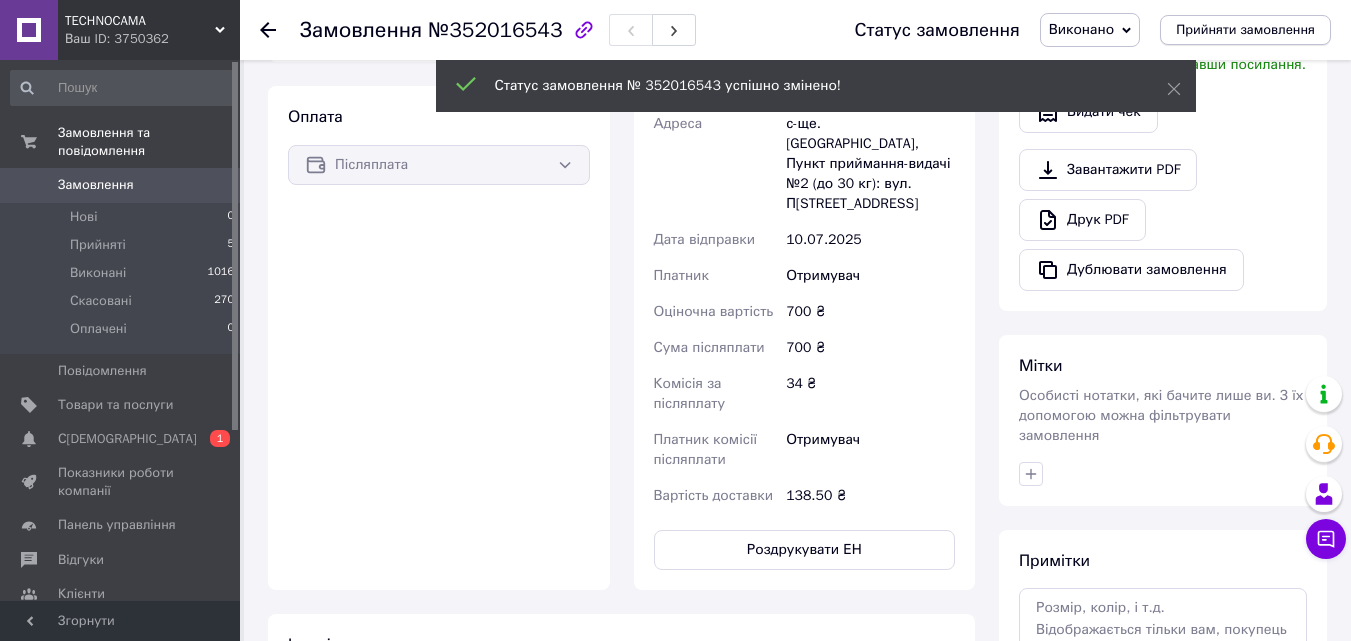 scroll, scrollTop: 564, scrollLeft: 0, axis: vertical 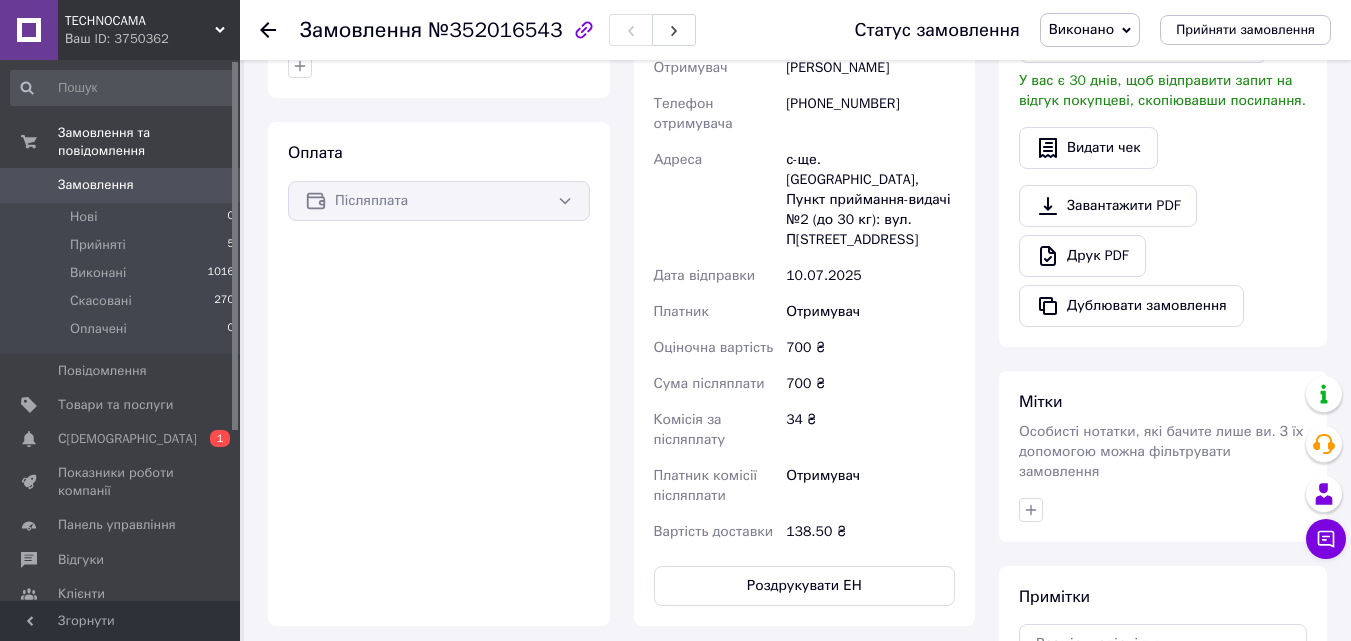 click on "Замовлення" at bounding box center (96, 185) 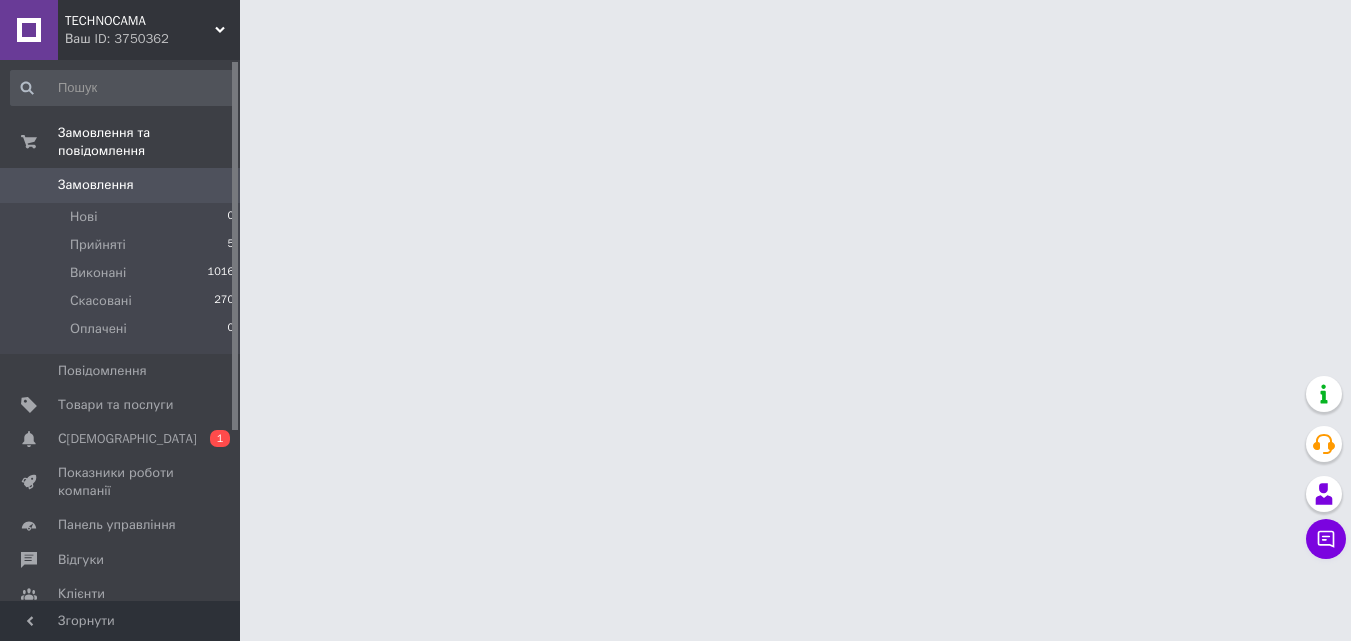 scroll, scrollTop: 0, scrollLeft: 0, axis: both 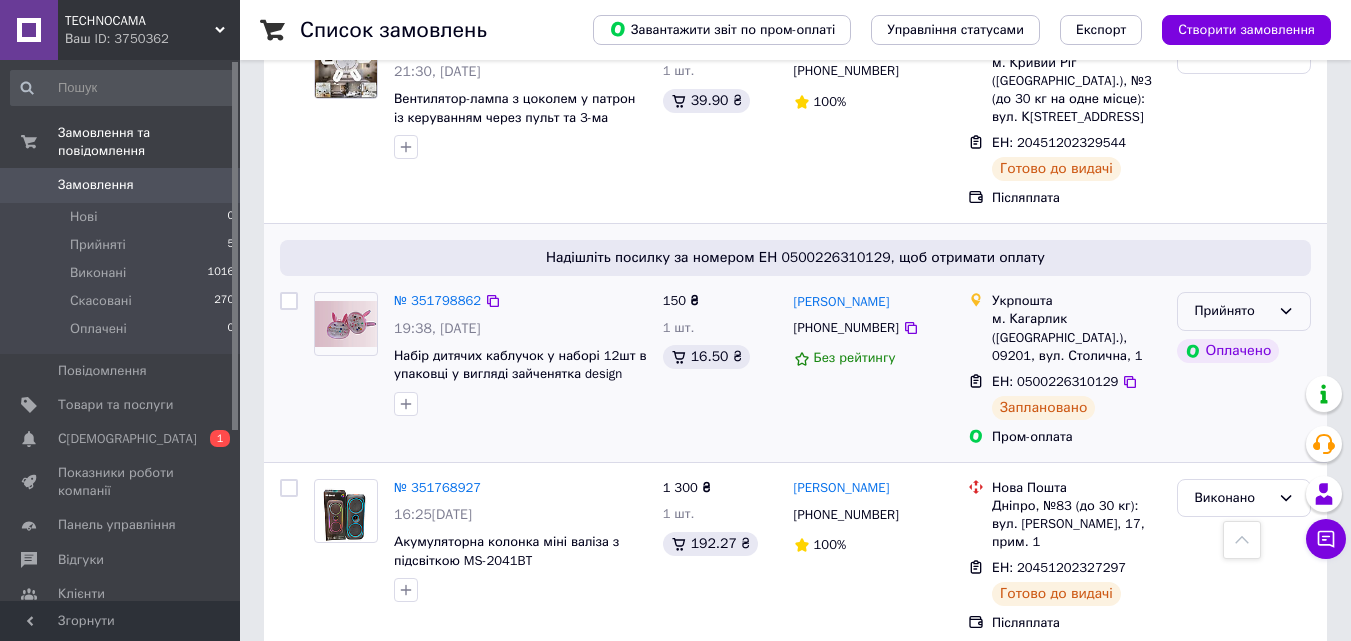 click on "Прийнято" at bounding box center (1232, 311) 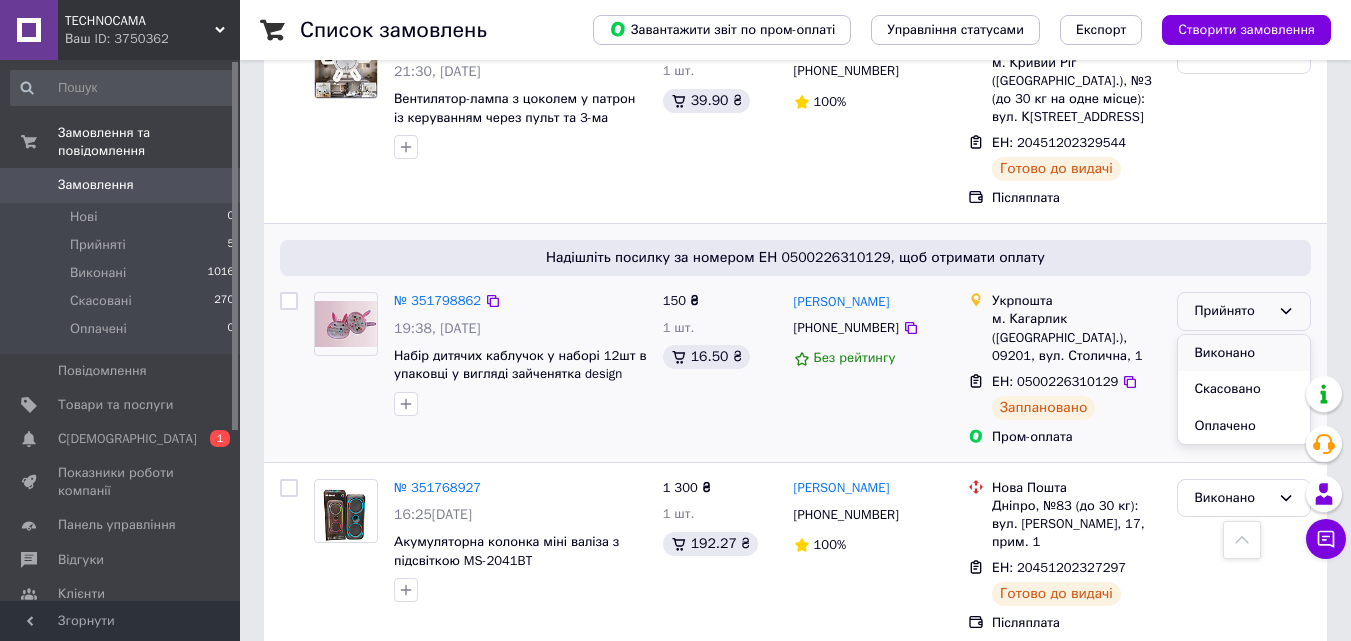 click on "Виконано" at bounding box center (1244, 353) 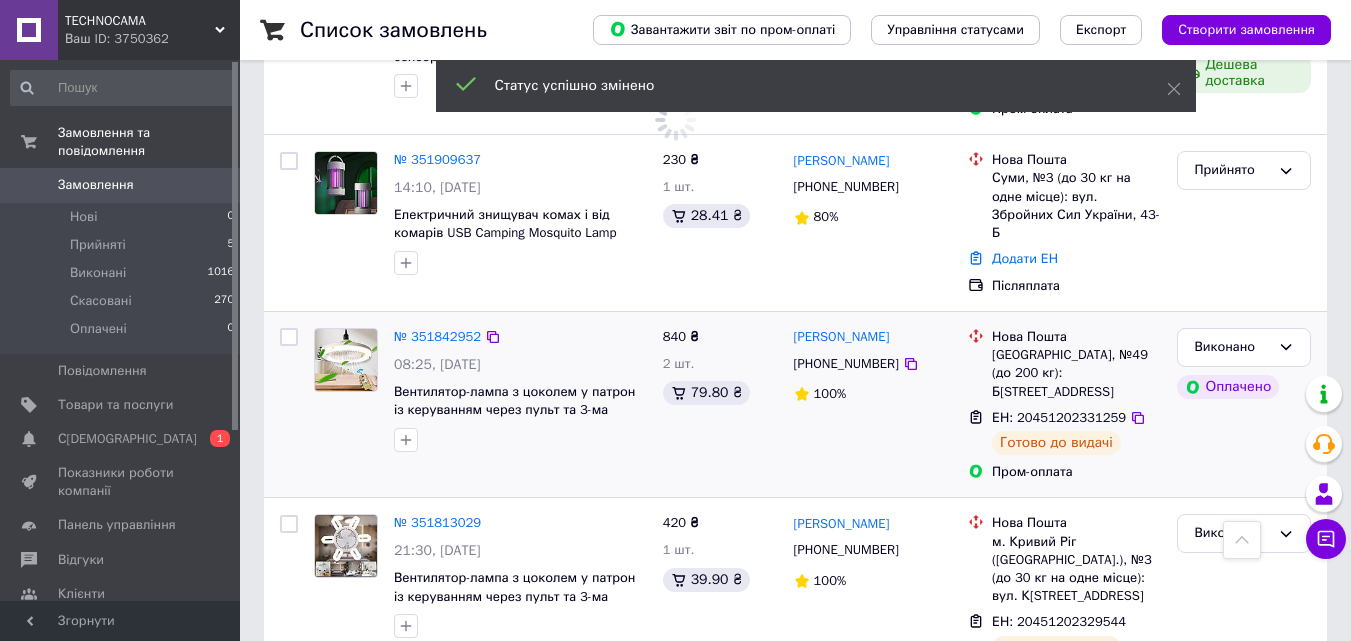 scroll, scrollTop: 800, scrollLeft: 0, axis: vertical 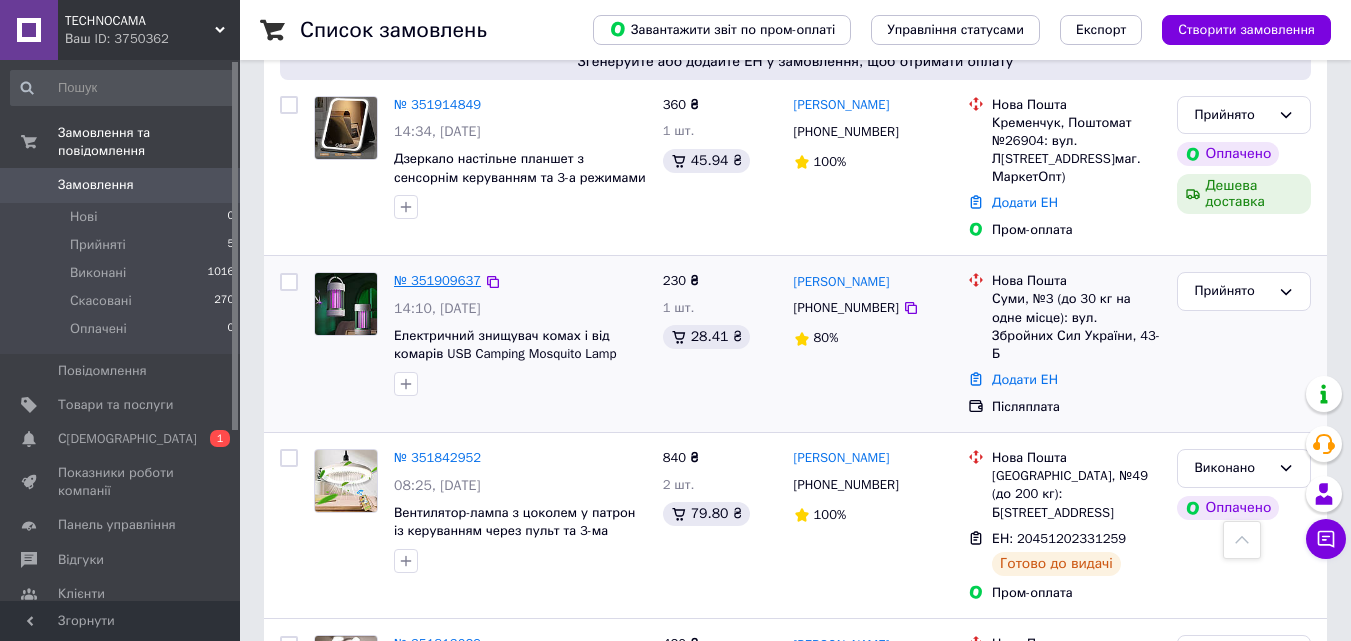 click on "№ 351909637" at bounding box center (437, 280) 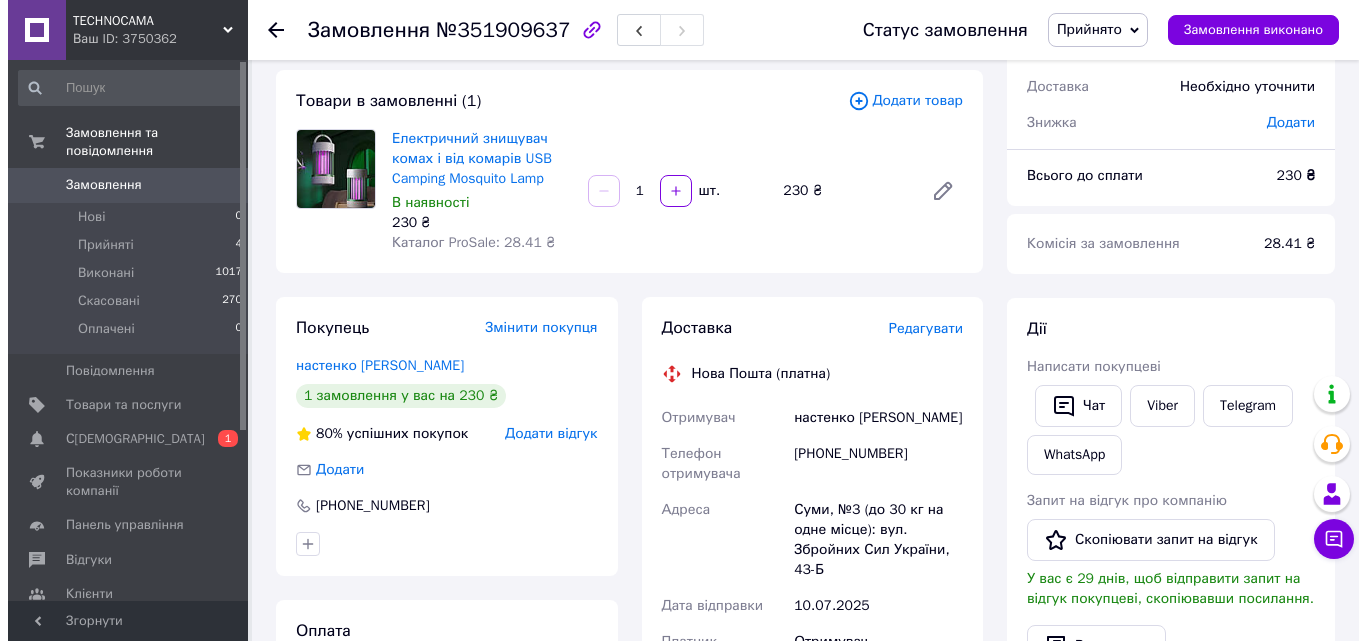 scroll, scrollTop: 94, scrollLeft: 0, axis: vertical 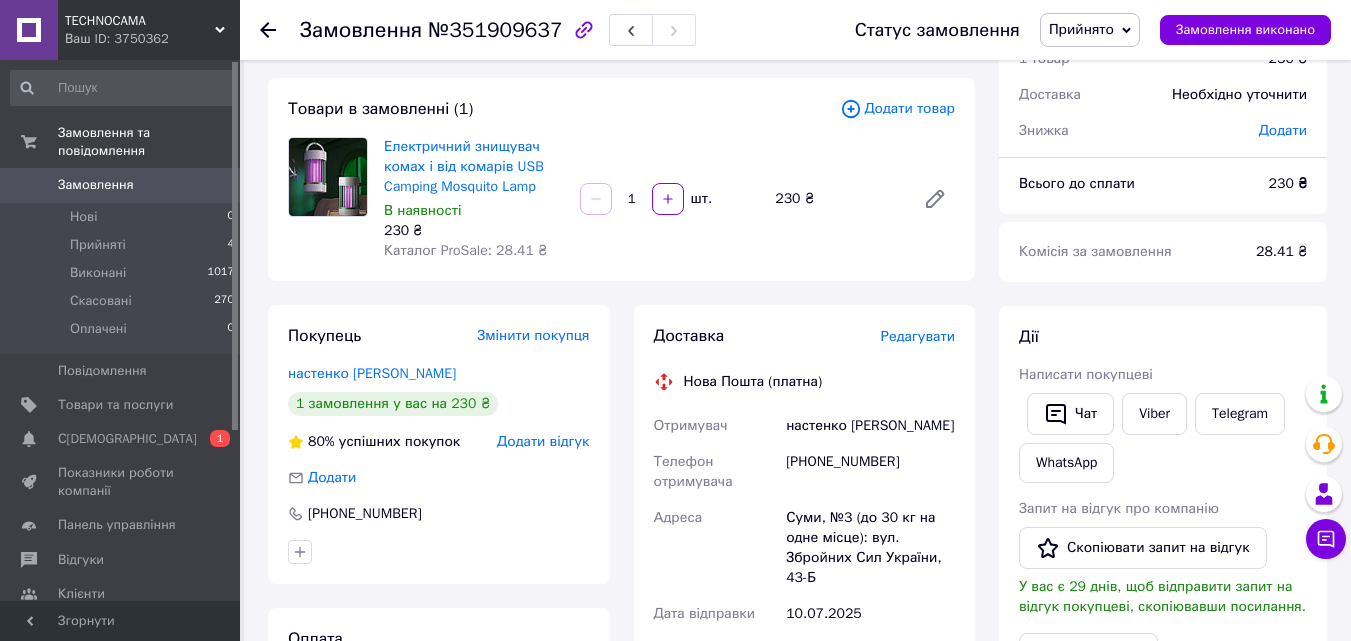 click on "Редагувати" at bounding box center (918, 336) 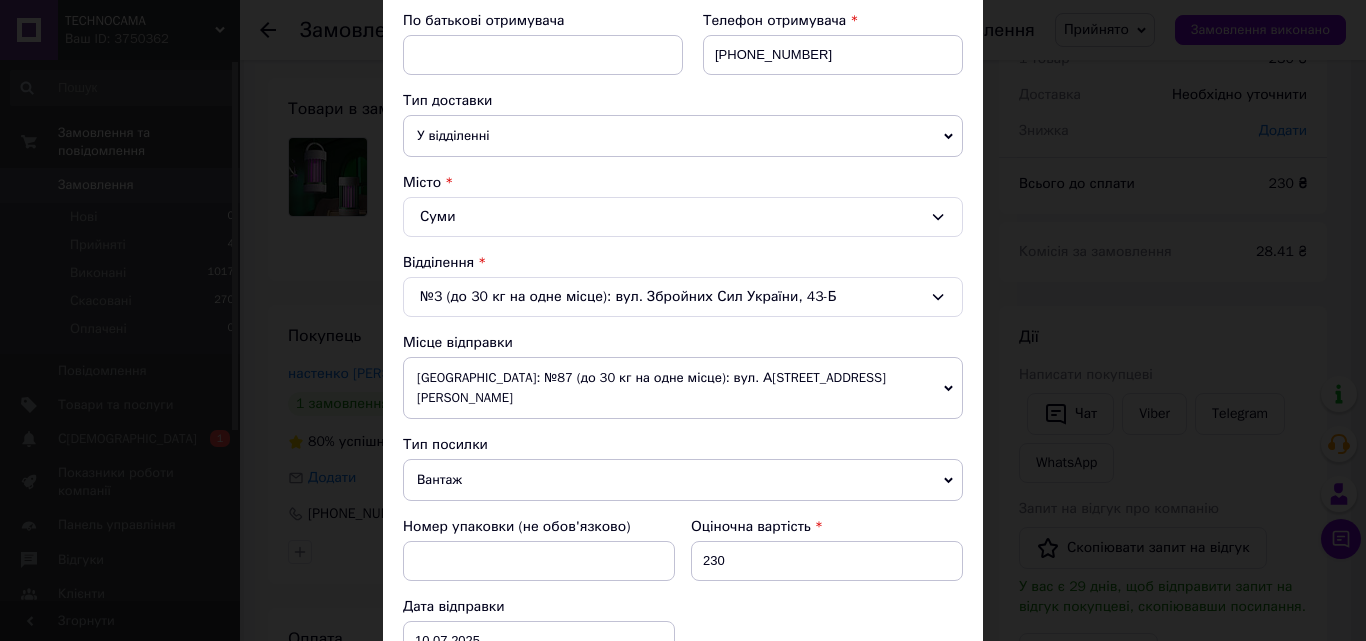 scroll, scrollTop: 600, scrollLeft: 0, axis: vertical 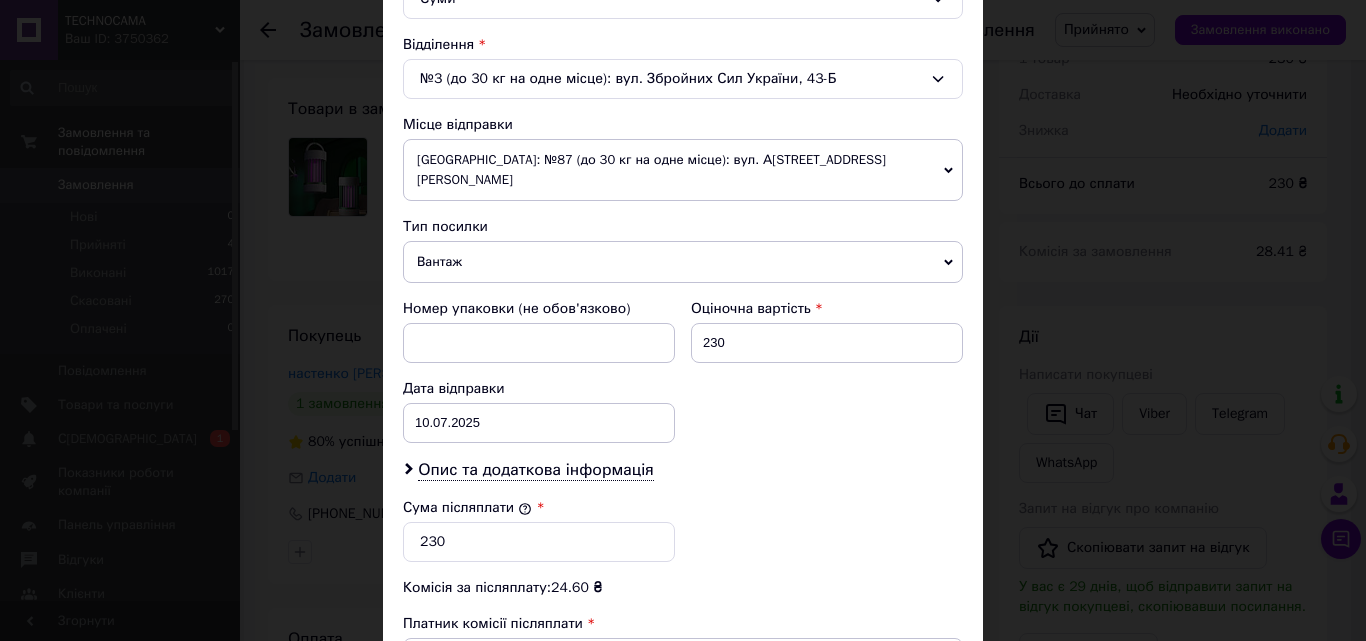 click on "[GEOGRAPHIC_DATA]: №87 (до 30 кг на одне місце): вул. А[STREET_ADDRESS][PERSON_NAME]" at bounding box center [683, 170] 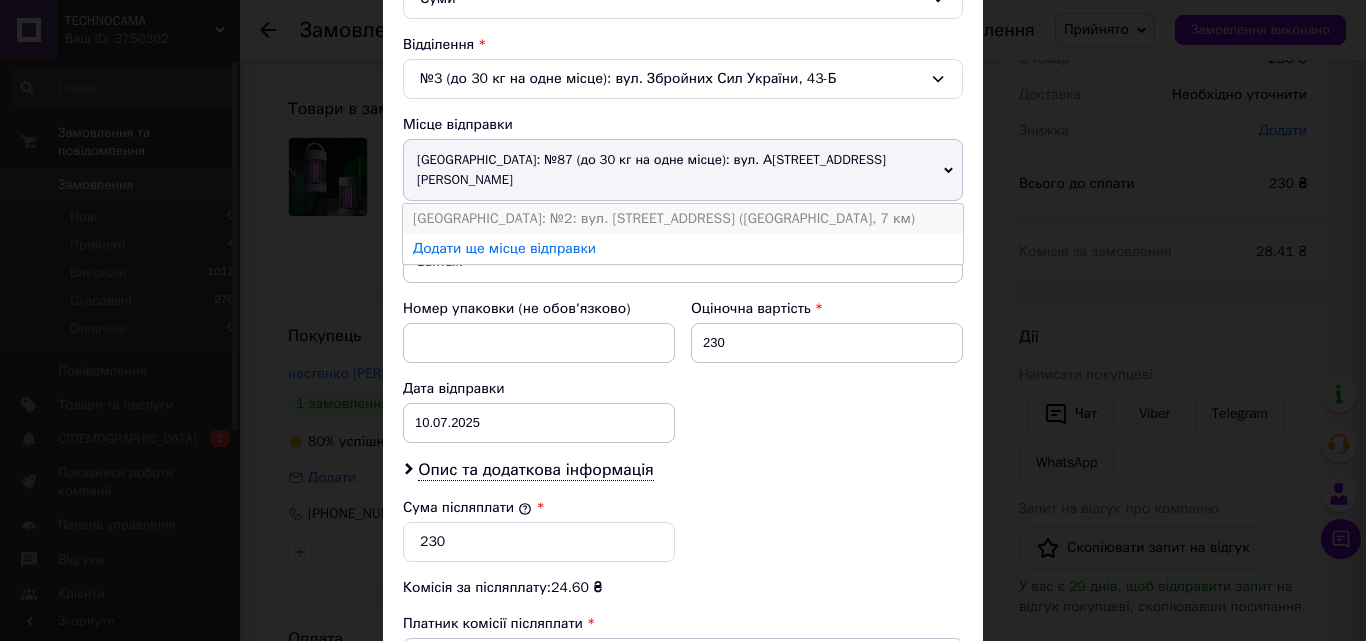 click on "[GEOGRAPHIC_DATA]: №2: вул. [STREET_ADDRESS] ([GEOGRAPHIC_DATA], 7 км)" at bounding box center (683, 219) 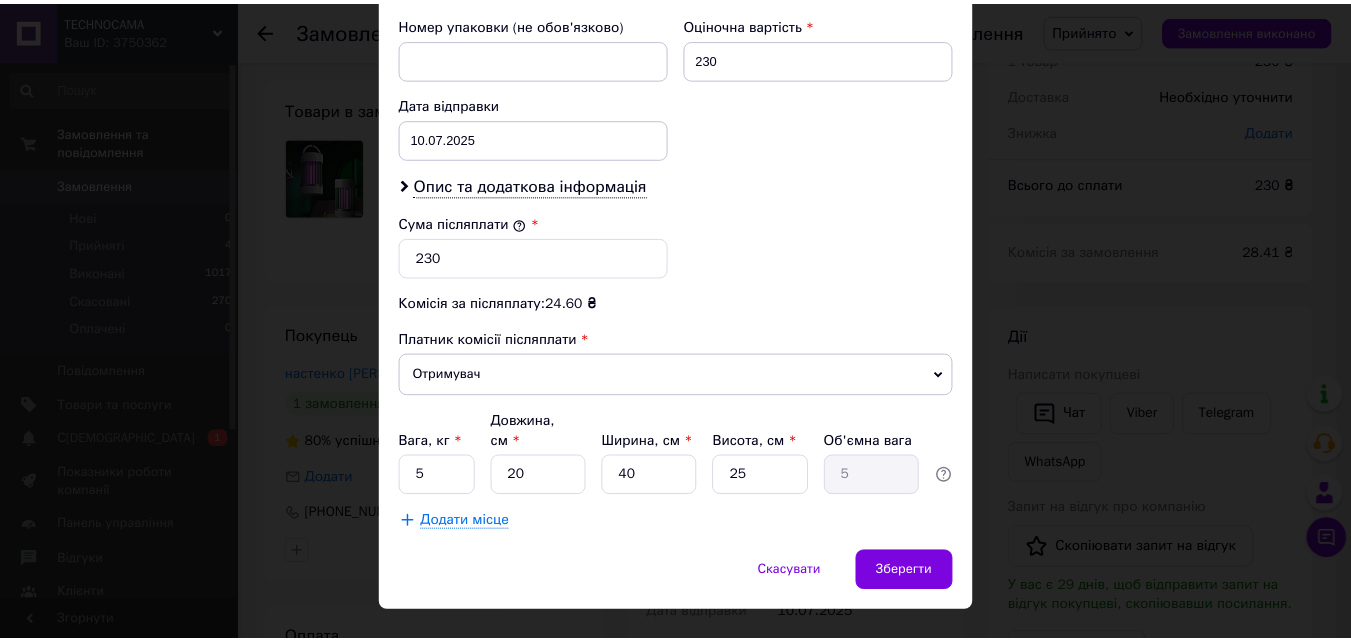 scroll, scrollTop: 885, scrollLeft: 0, axis: vertical 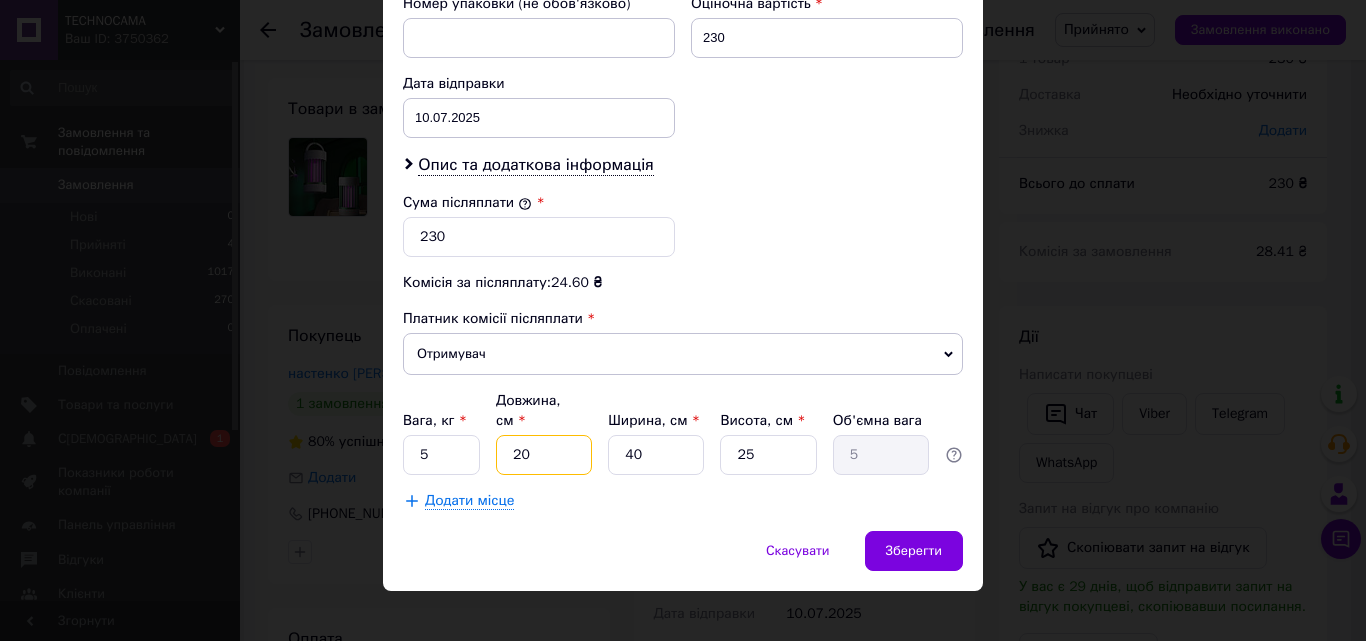 click on "20" at bounding box center [544, 455] 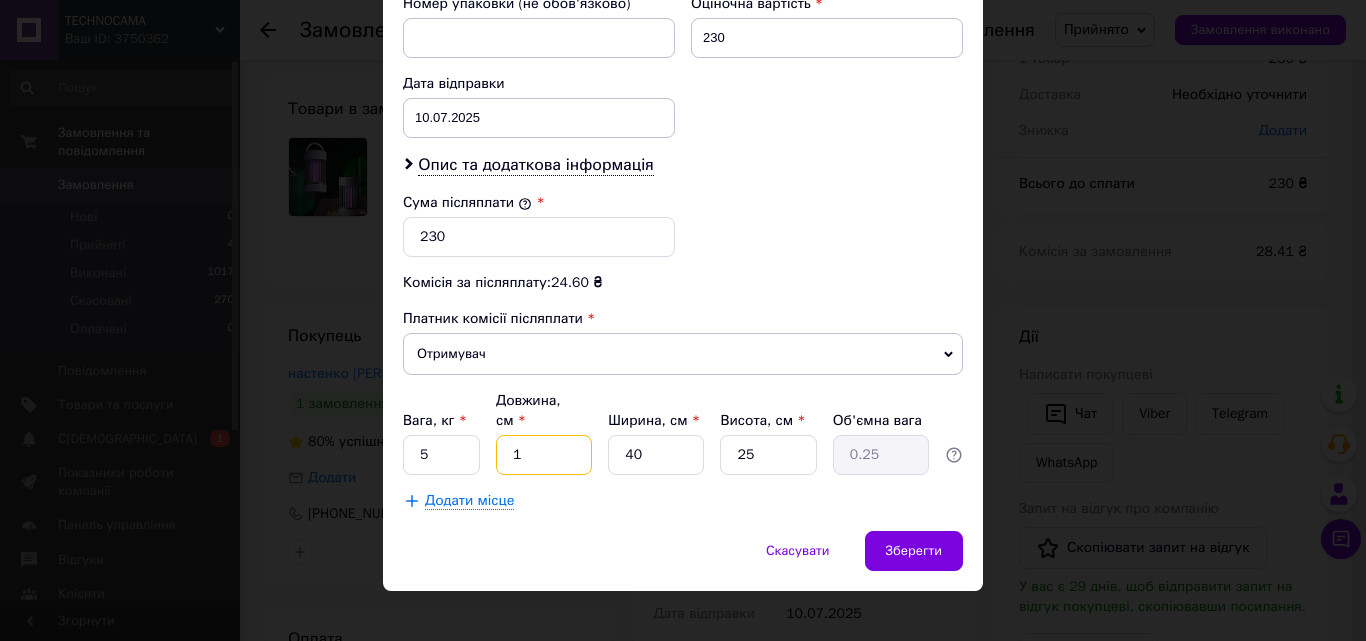 type on "10" 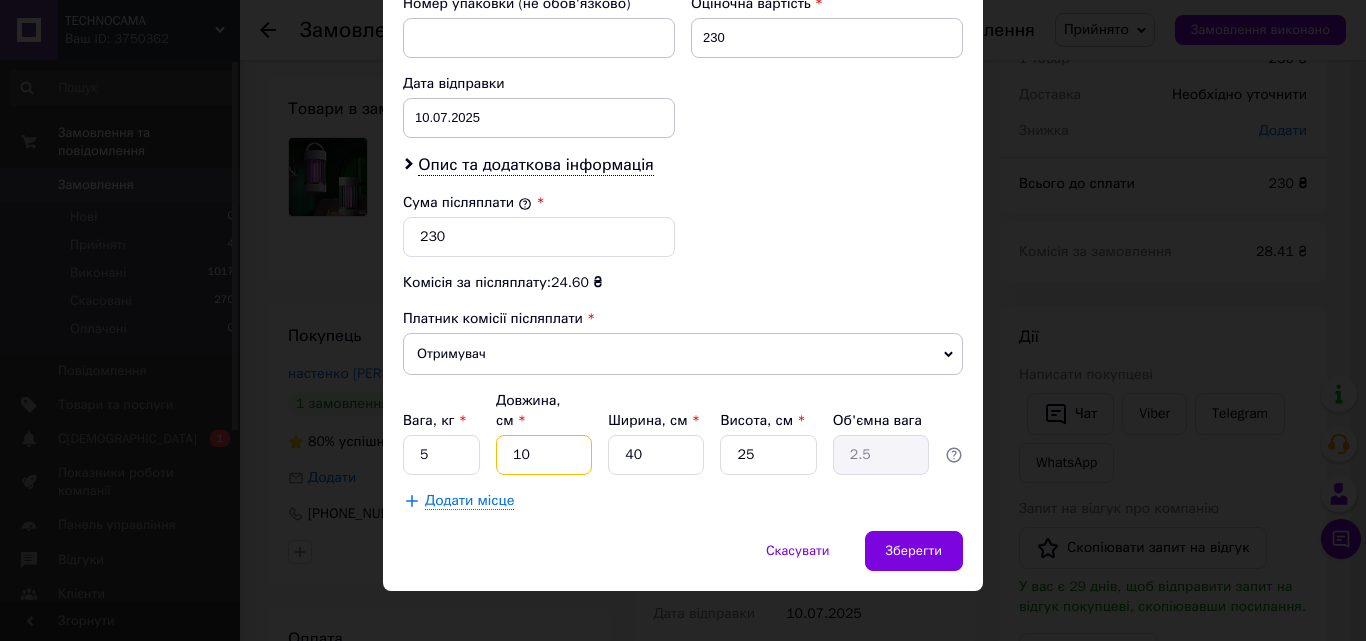 type on "10" 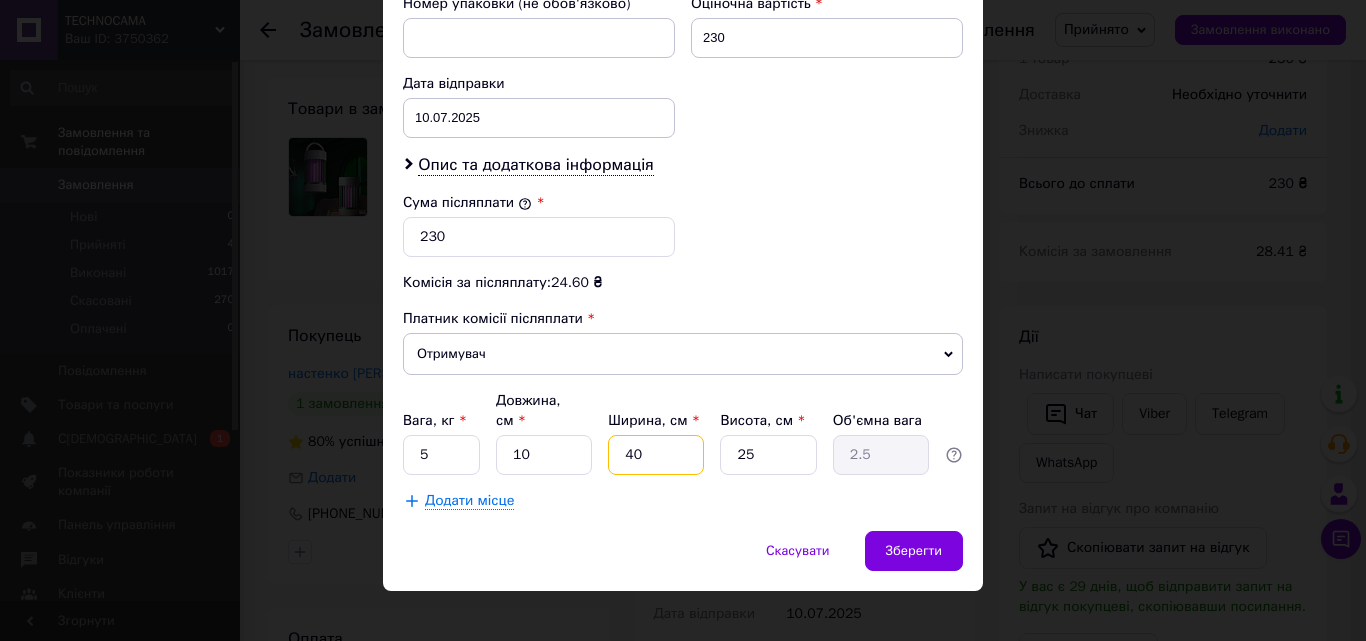 click on "40" at bounding box center [656, 455] 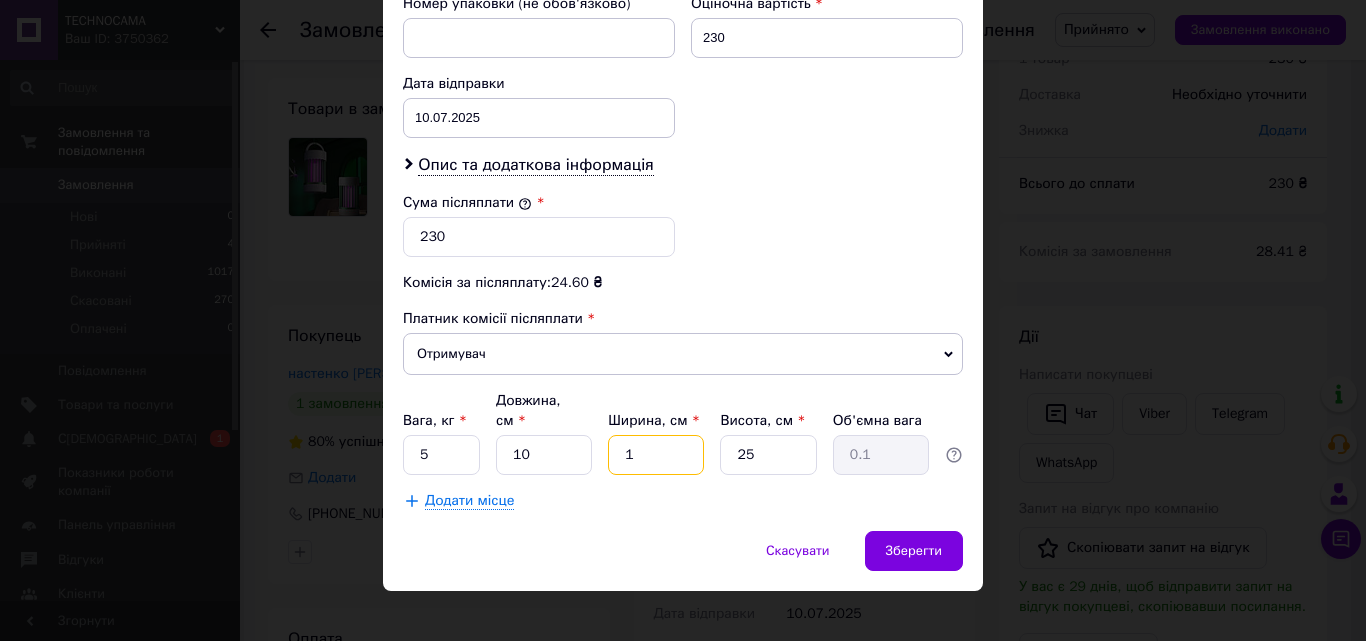 type on "10" 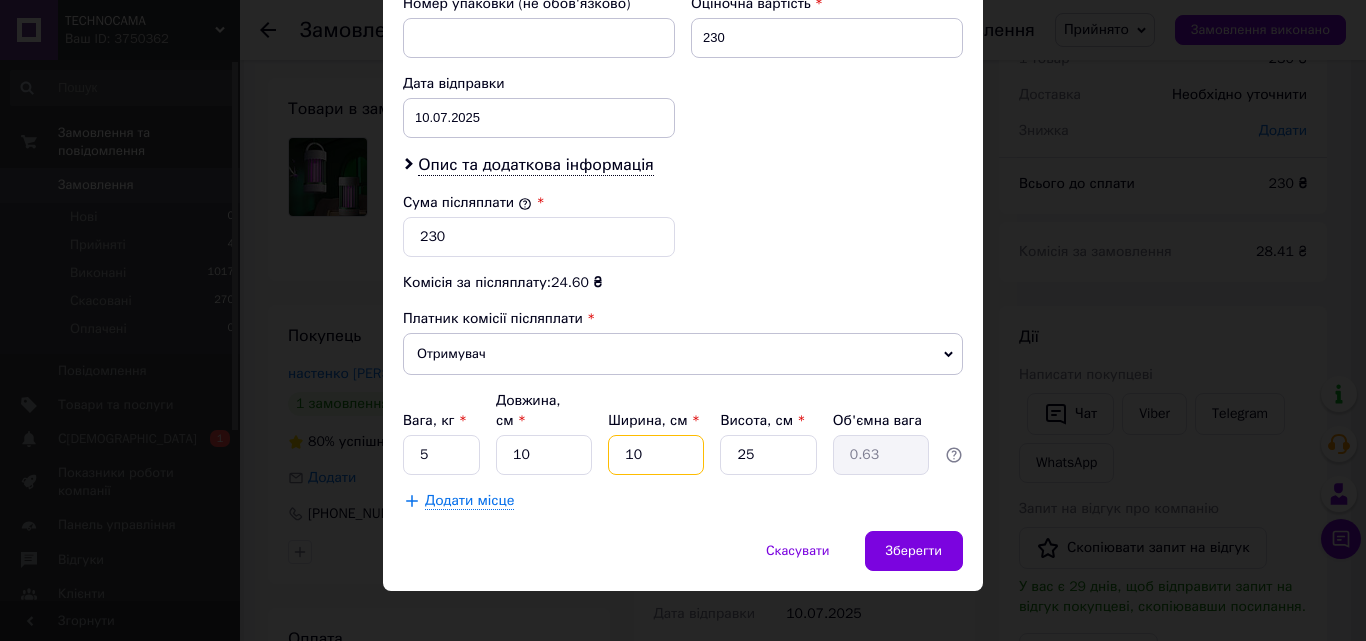 type on "10" 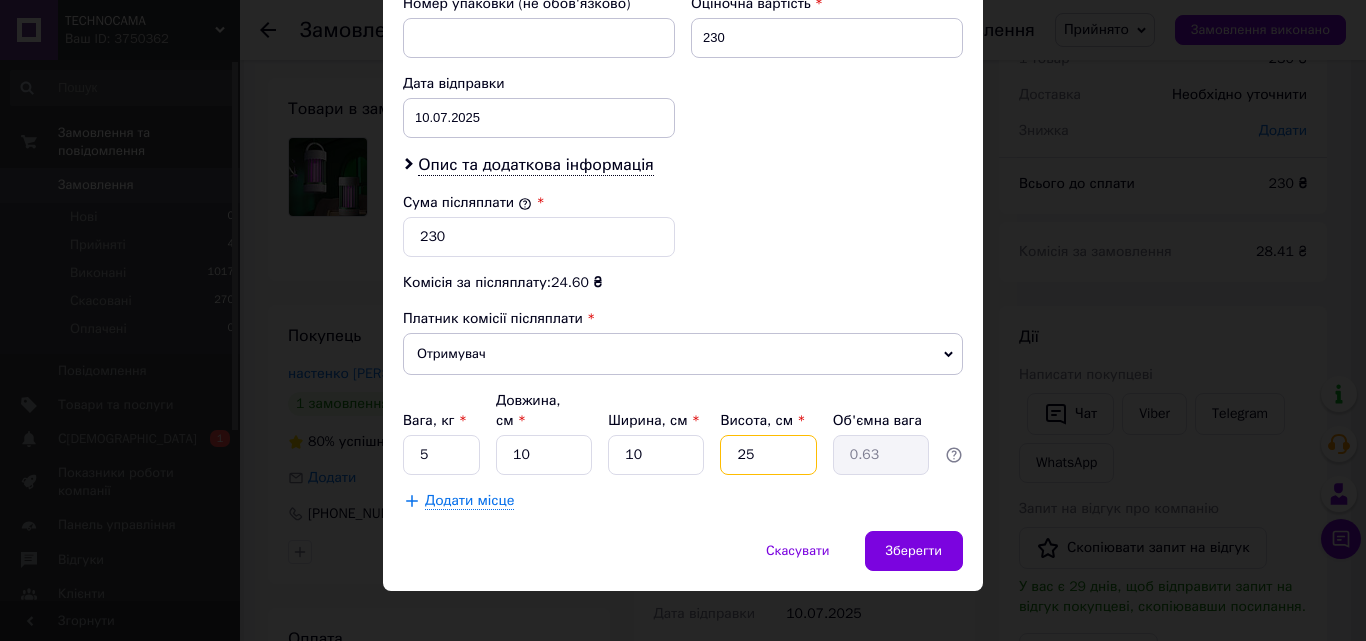 click on "25" at bounding box center [768, 455] 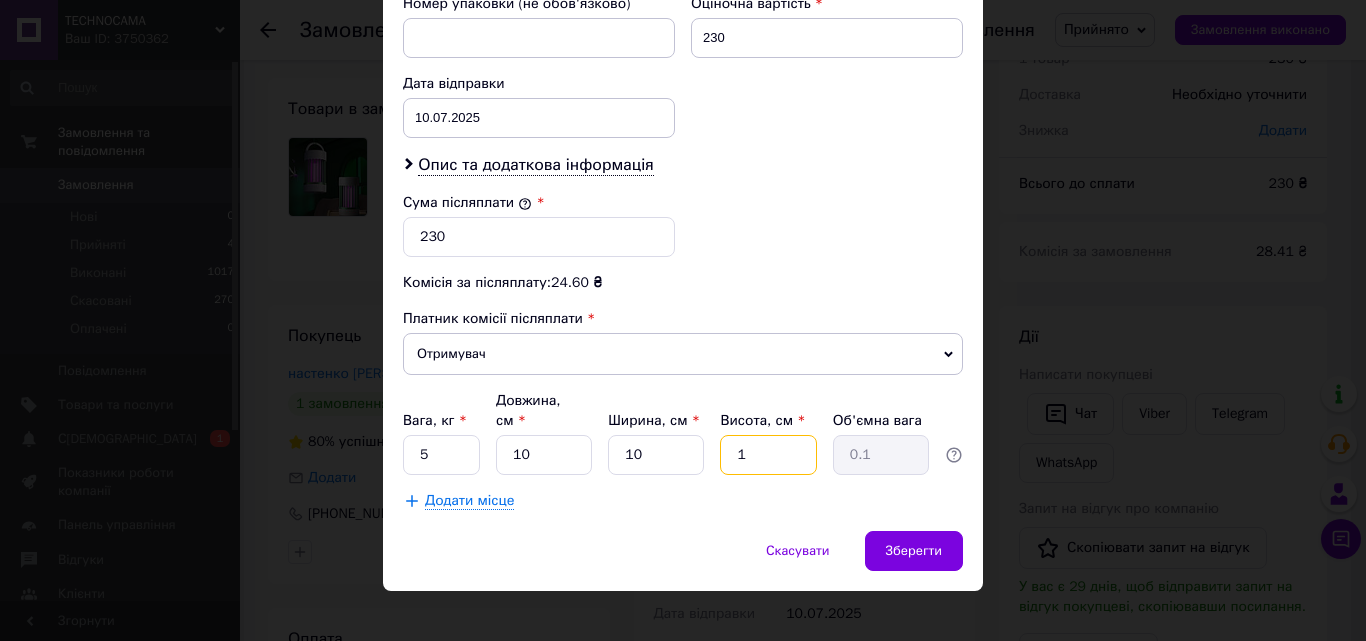 type on "15" 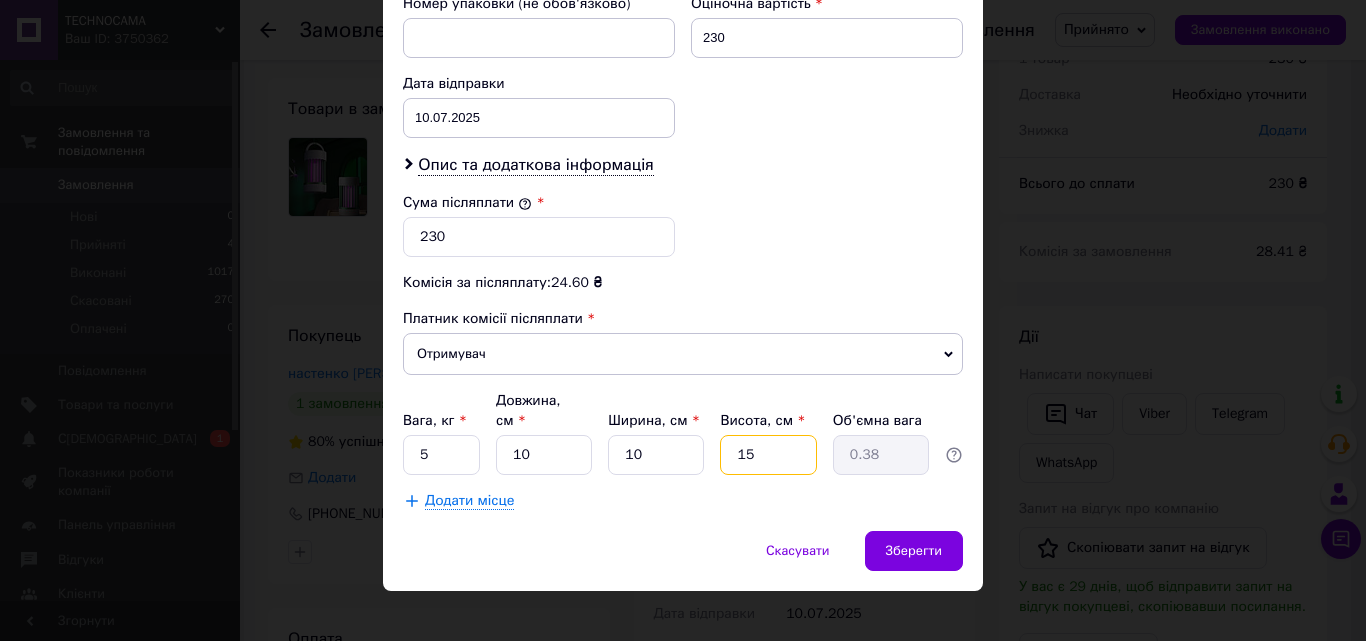 type on "15" 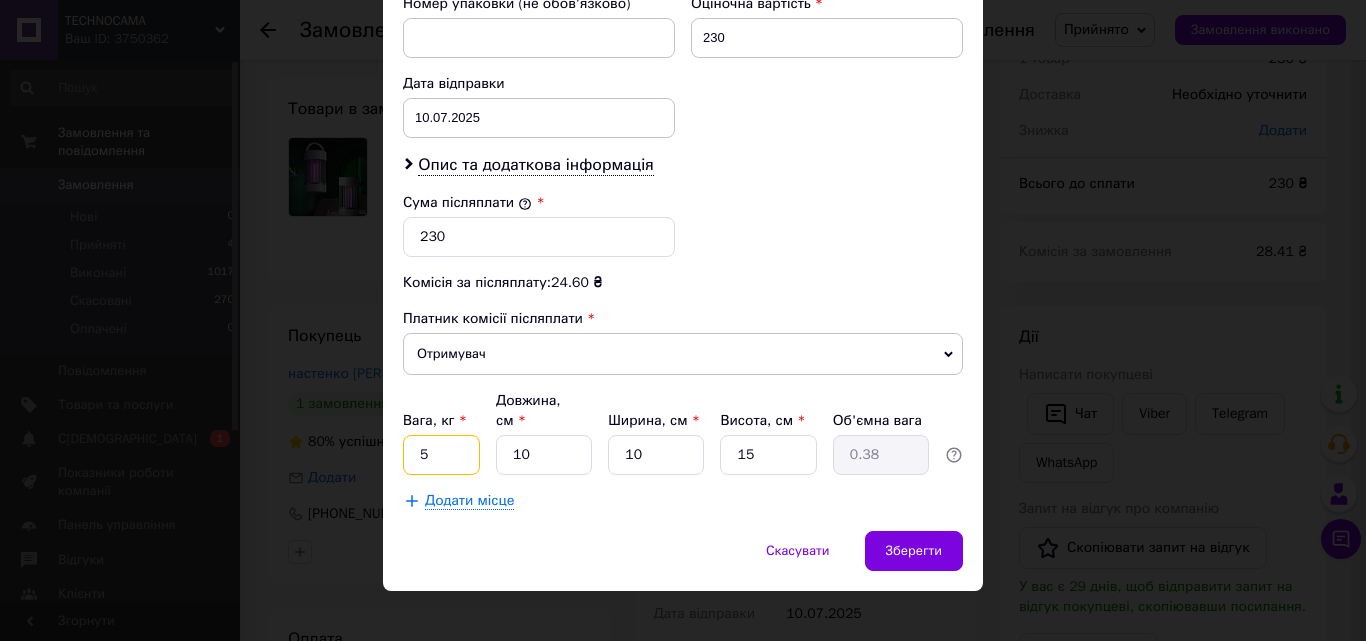click on "5" at bounding box center [441, 455] 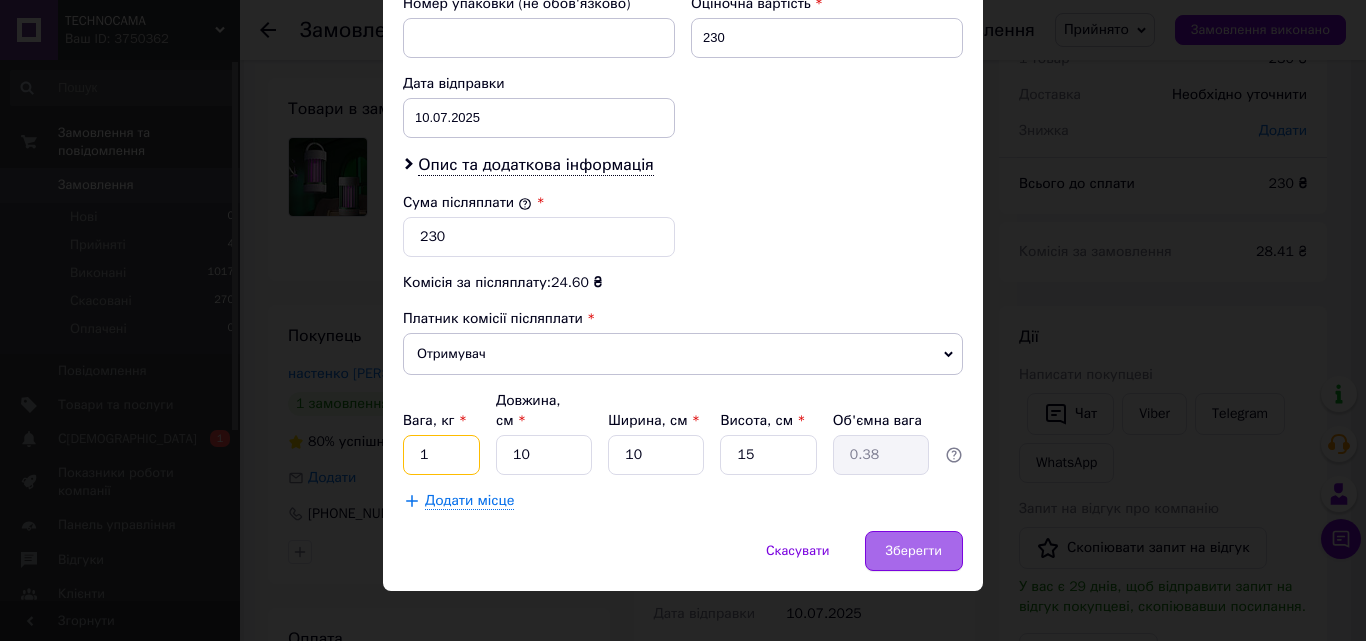 type on "1" 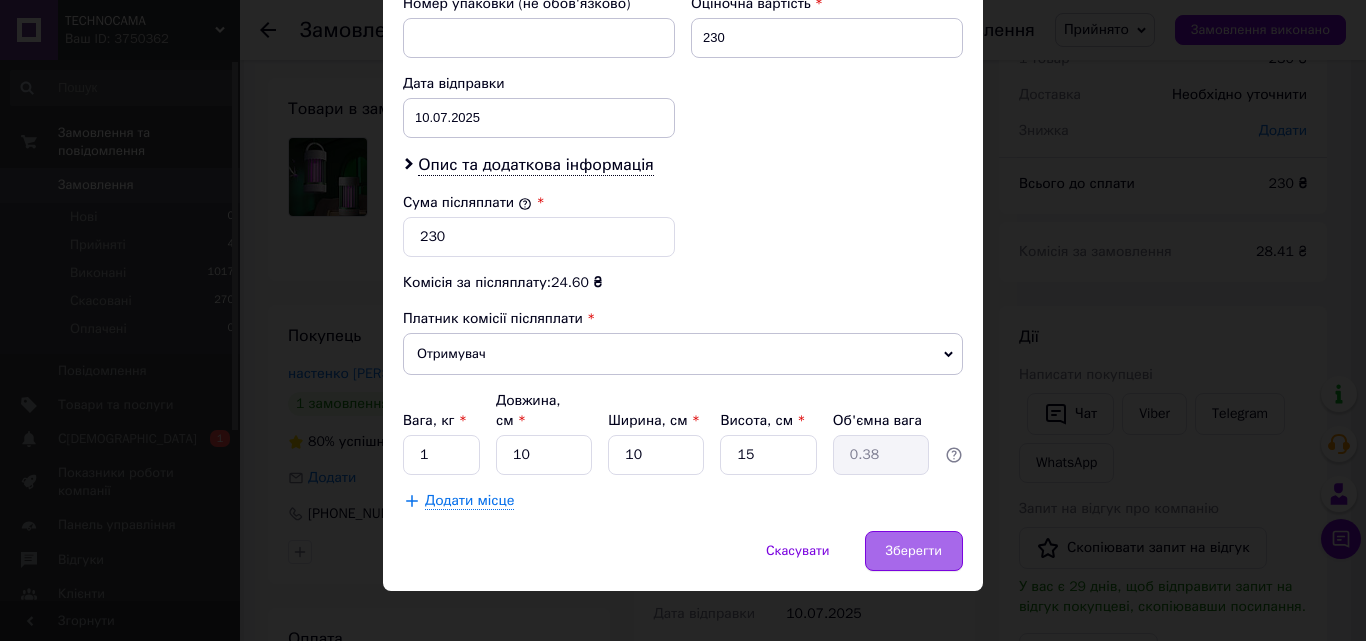click on "Зберегти" at bounding box center (914, 551) 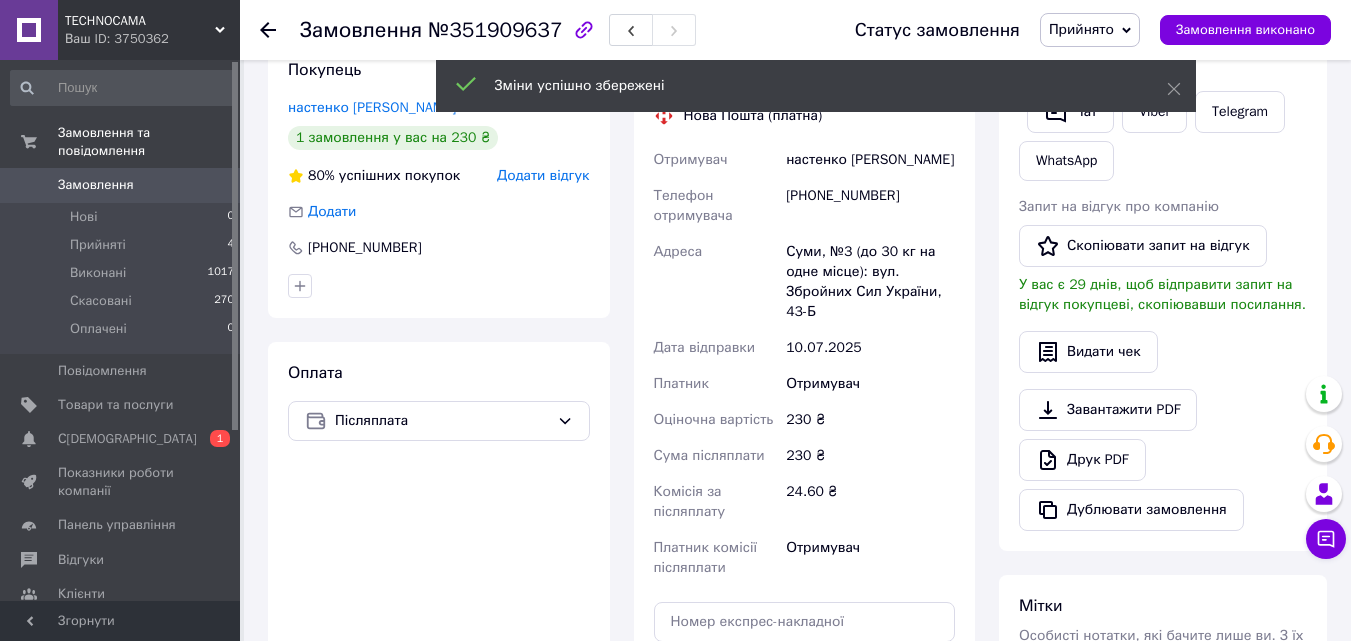 scroll, scrollTop: 694, scrollLeft: 0, axis: vertical 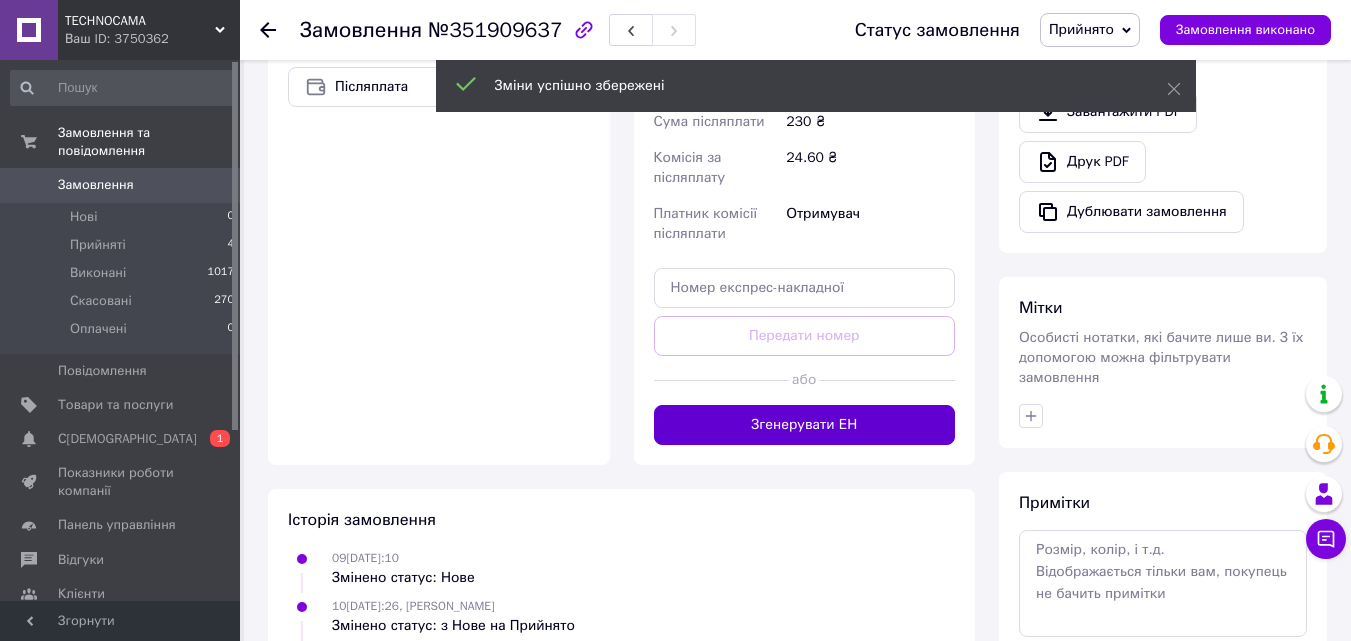 click on "Згенерувати ЕН" at bounding box center (805, 425) 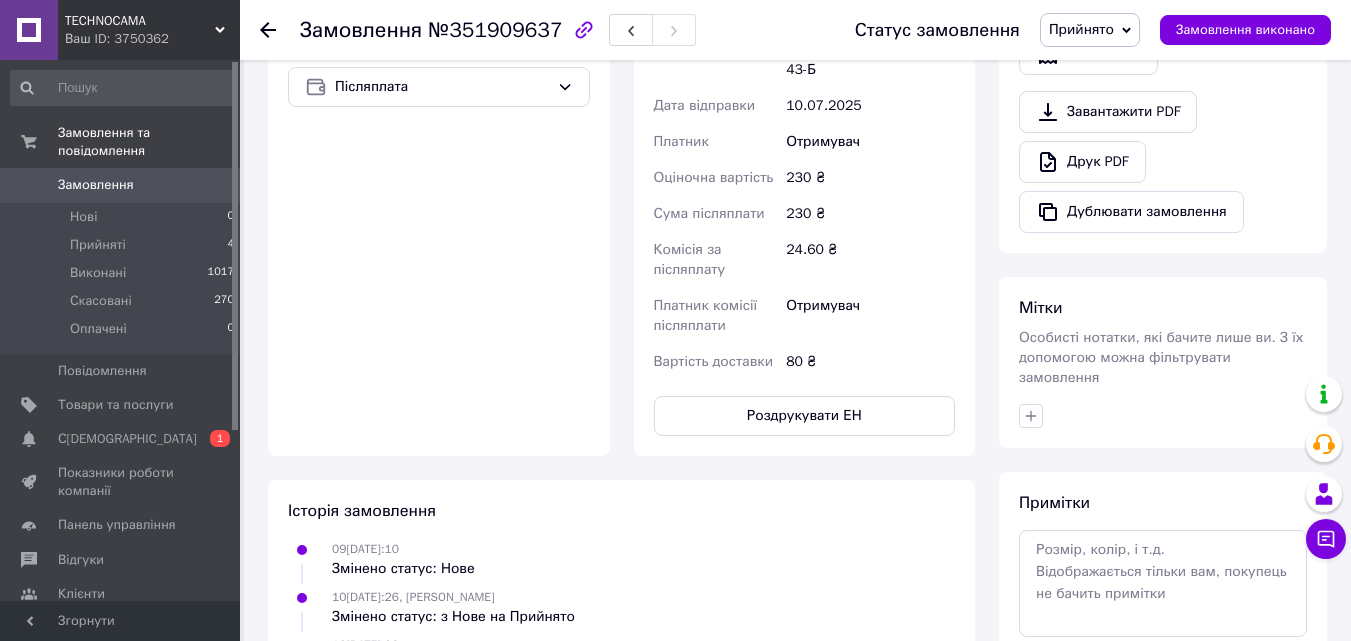 click on "Роздрукувати ЕН" at bounding box center (805, 416) 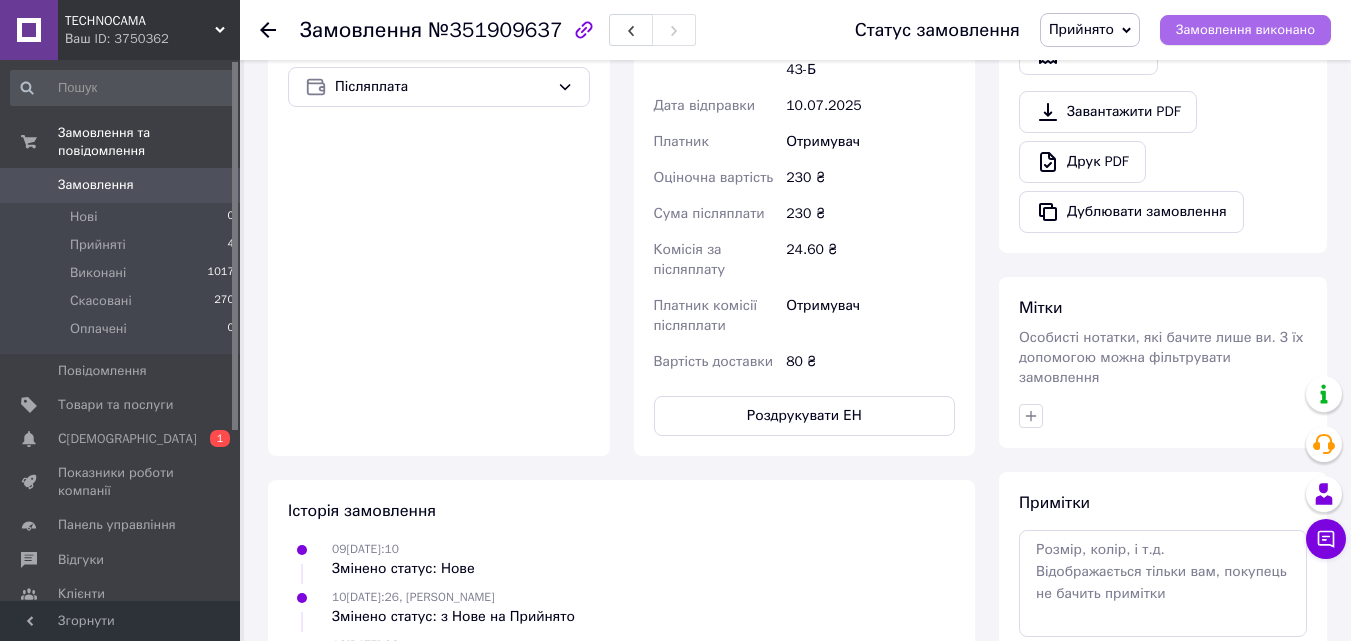 click on "Замовлення виконано" at bounding box center [1245, 30] 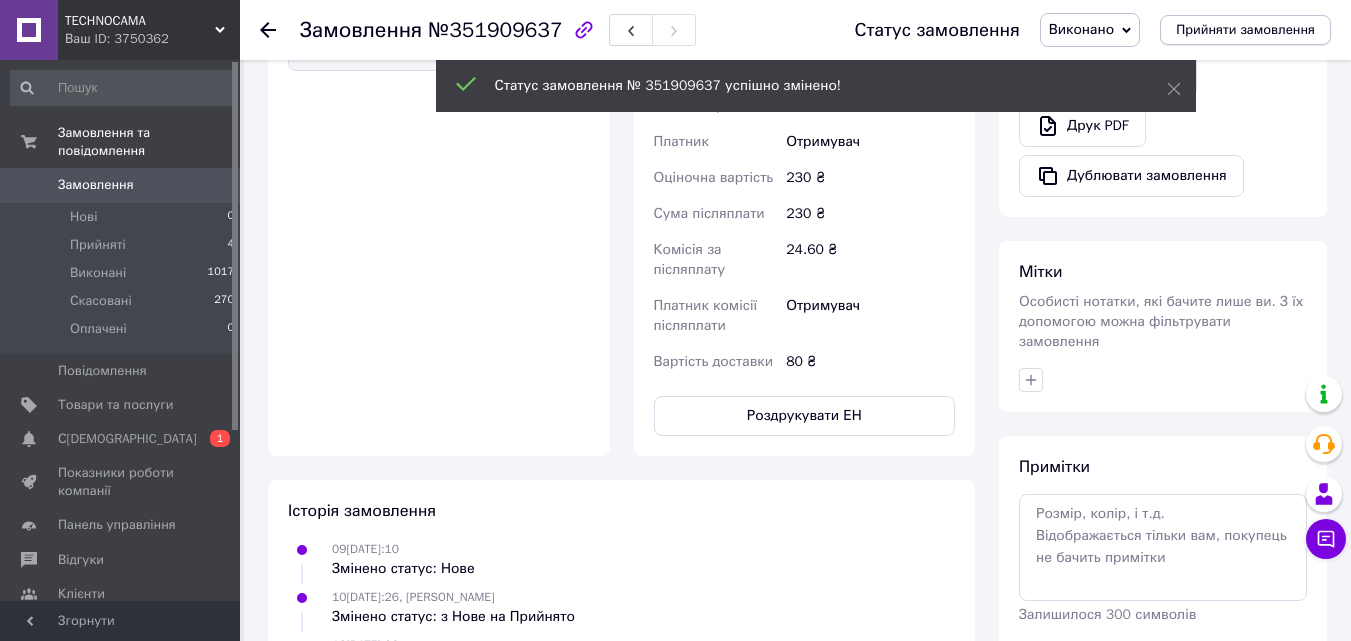 scroll, scrollTop: 658, scrollLeft: 0, axis: vertical 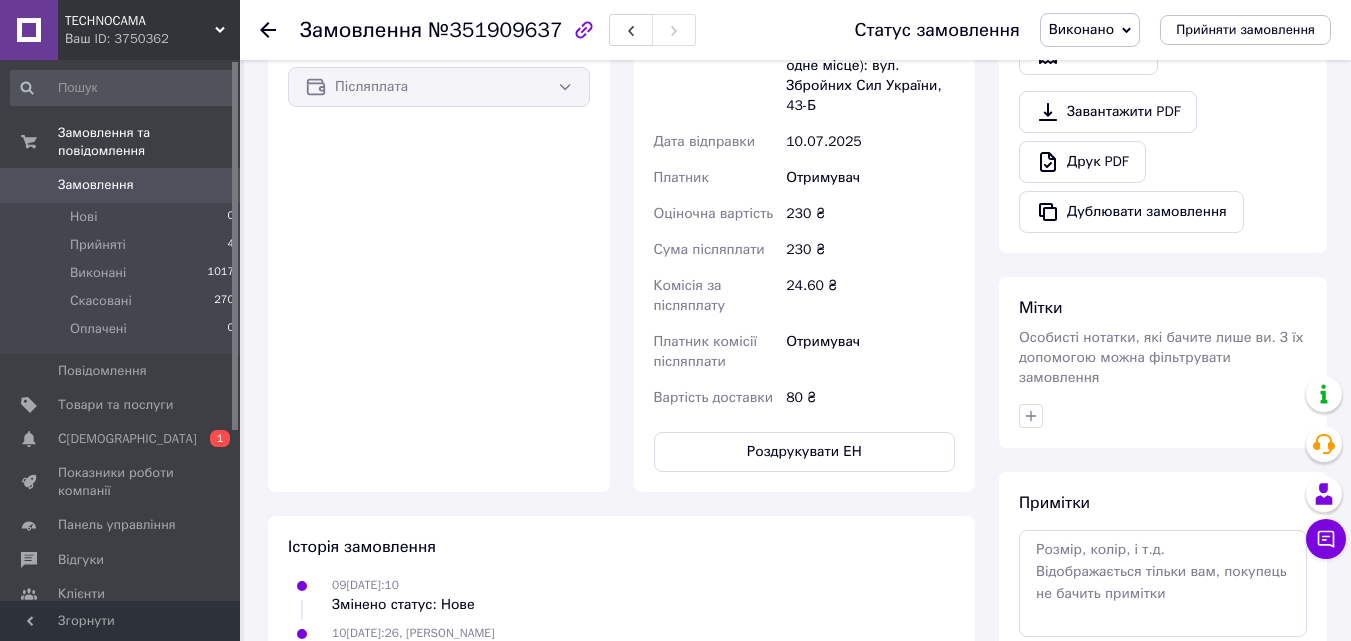 click on "Замовлення" at bounding box center [96, 185] 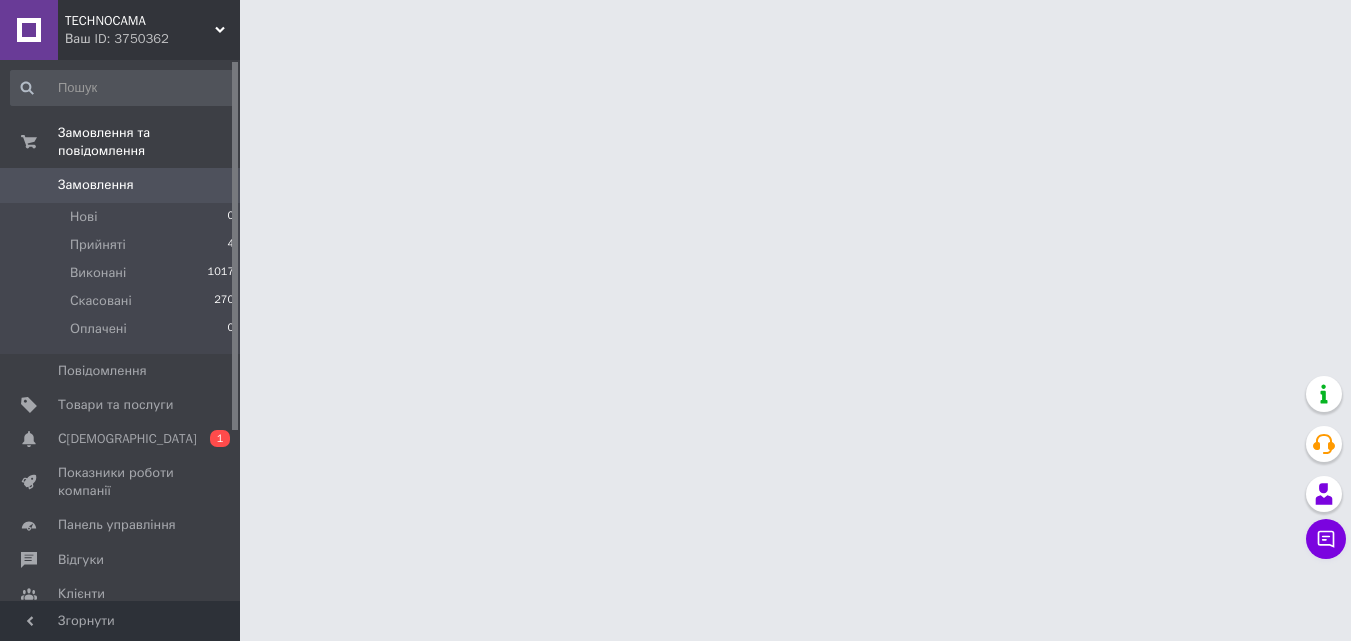 scroll, scrollTop: 0, scrollLeft: 0, axis: both 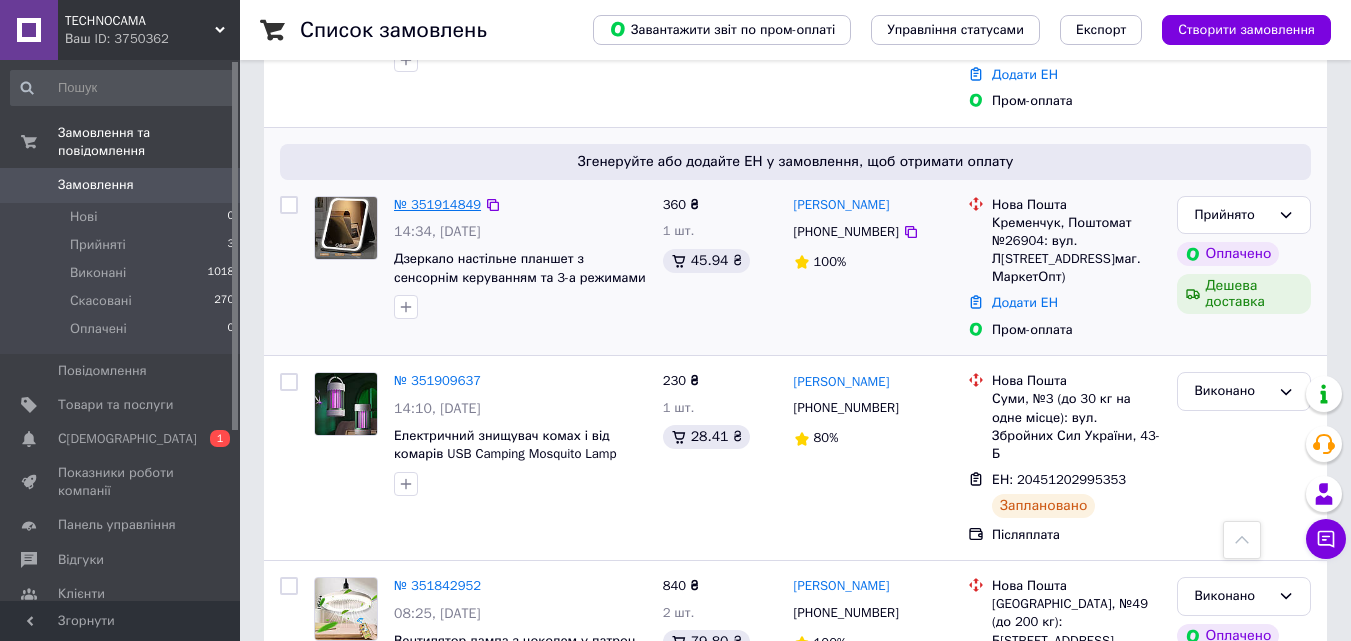 click on "№ 351914849" at bounding box center [437, 204] 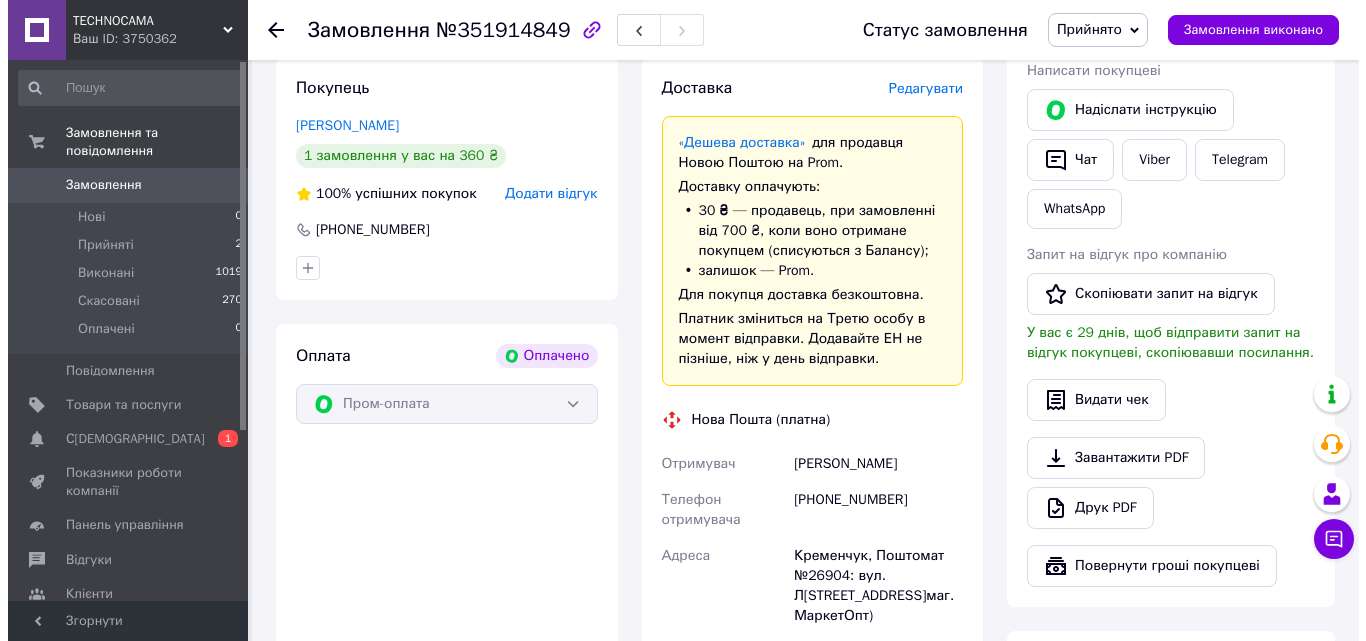 scroll, scrollTop: 900, scrollLeft: 0, axis: vertical 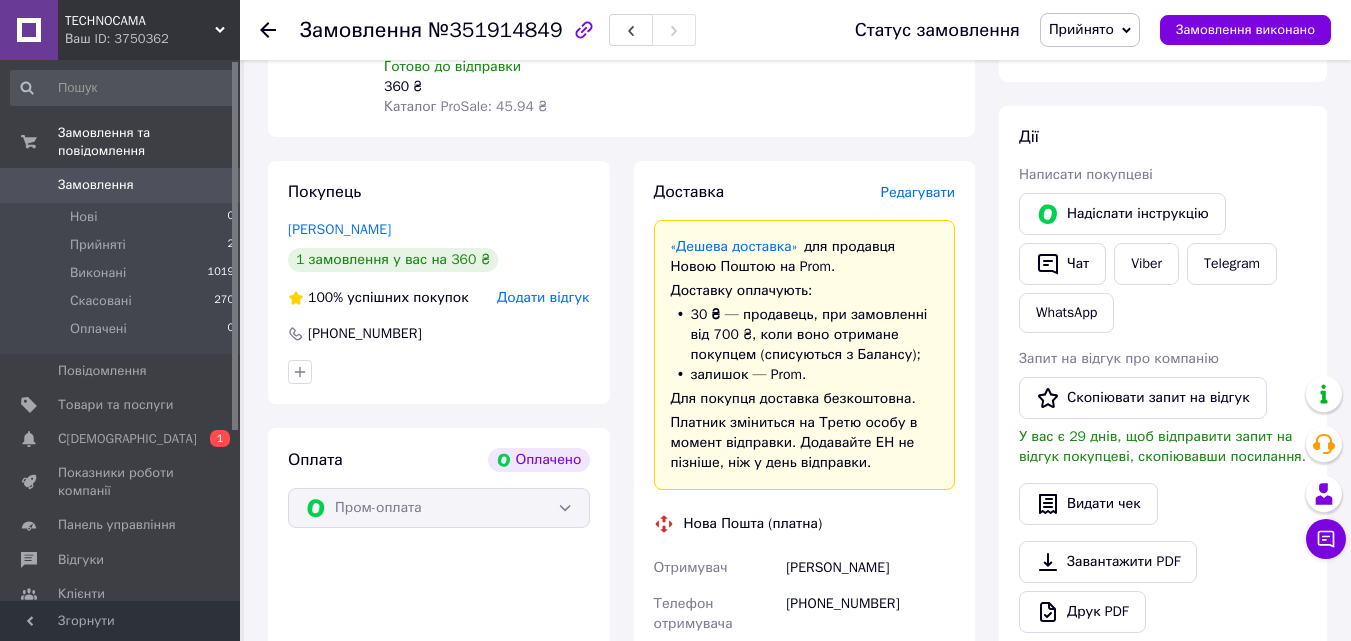 click on "Редагувати" at bounding box center (918, 192) 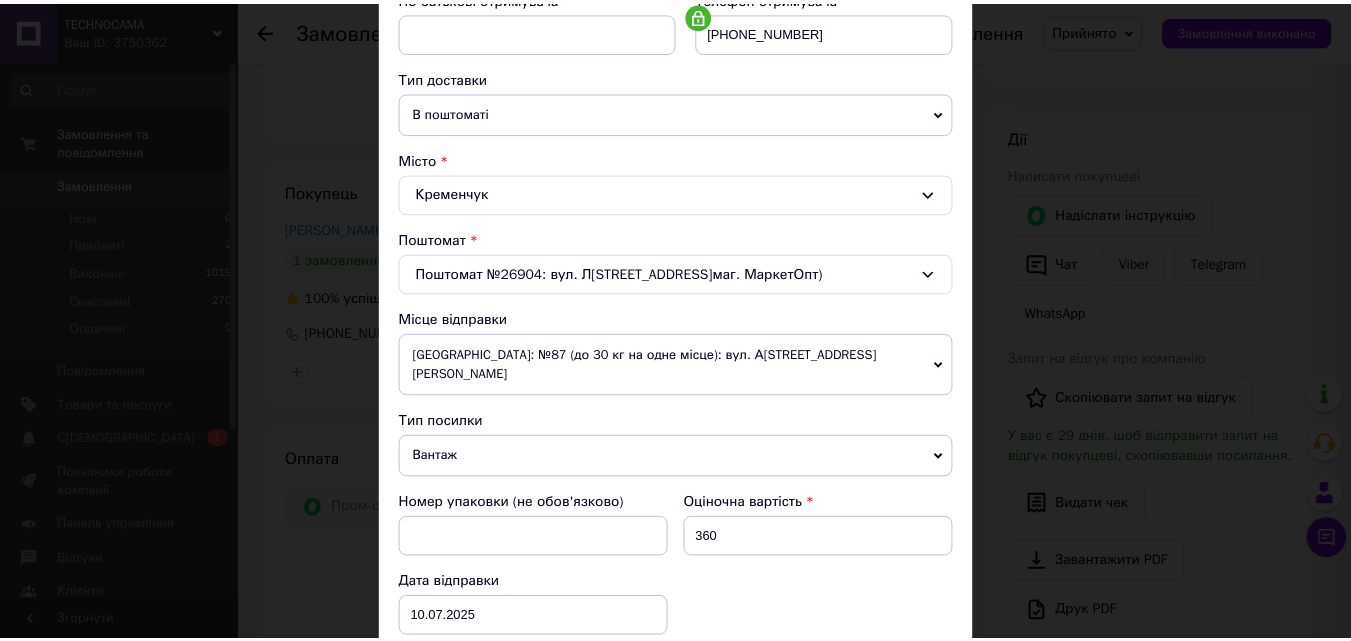scroll, scrollTop: 687, scrollLeft: 0, axis: vertical 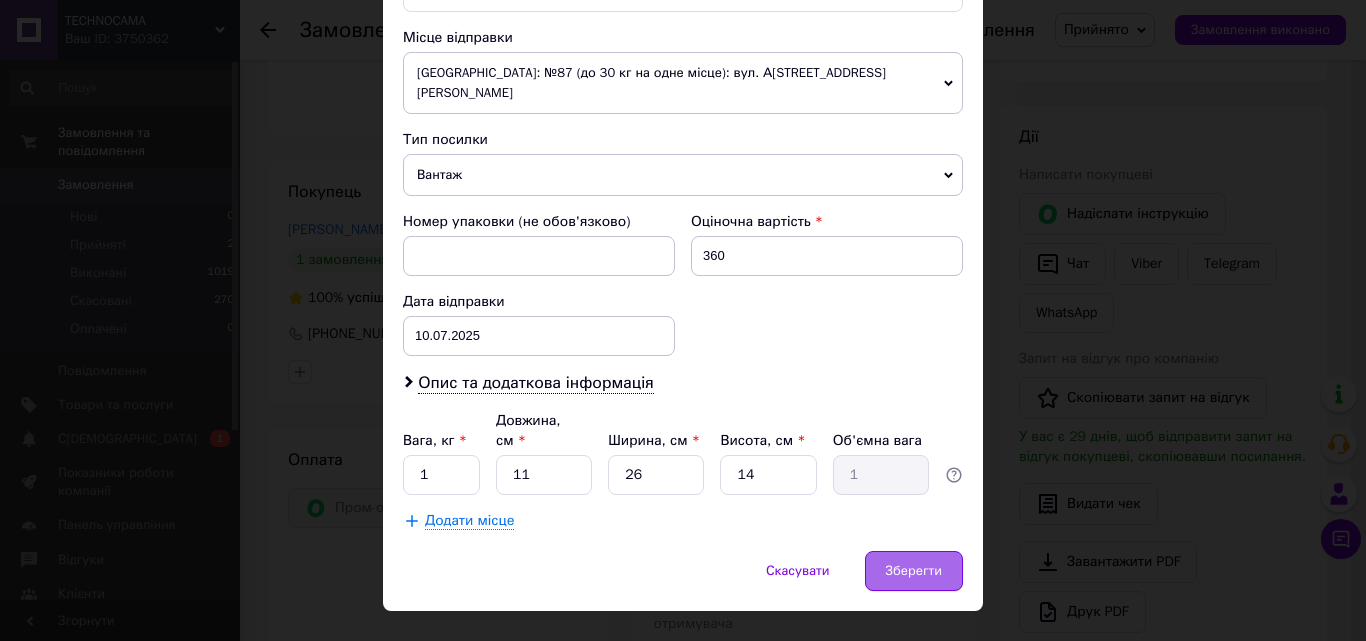 click on "Зберегти" at bounding box center (914, 571) 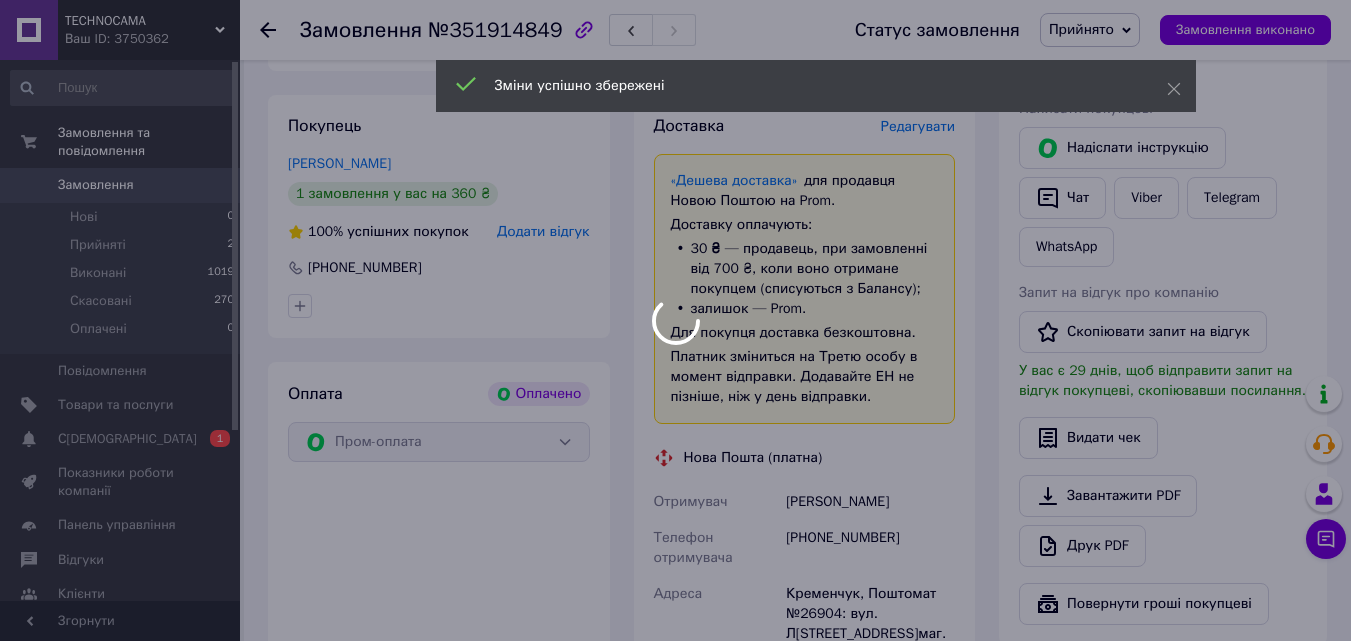 scroll, scrollTop: 1300, scrollLeft: 0, axis: vertical 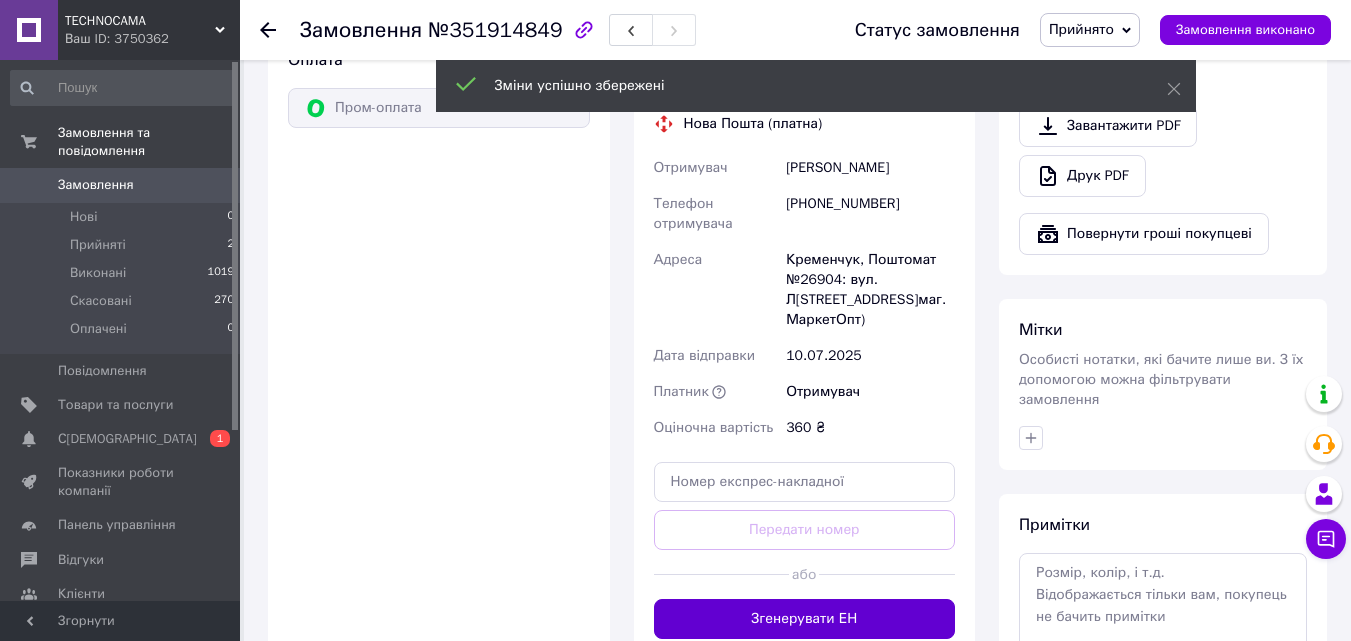 click on "Згенерувати ЕН" at bounding box center [805, 619] 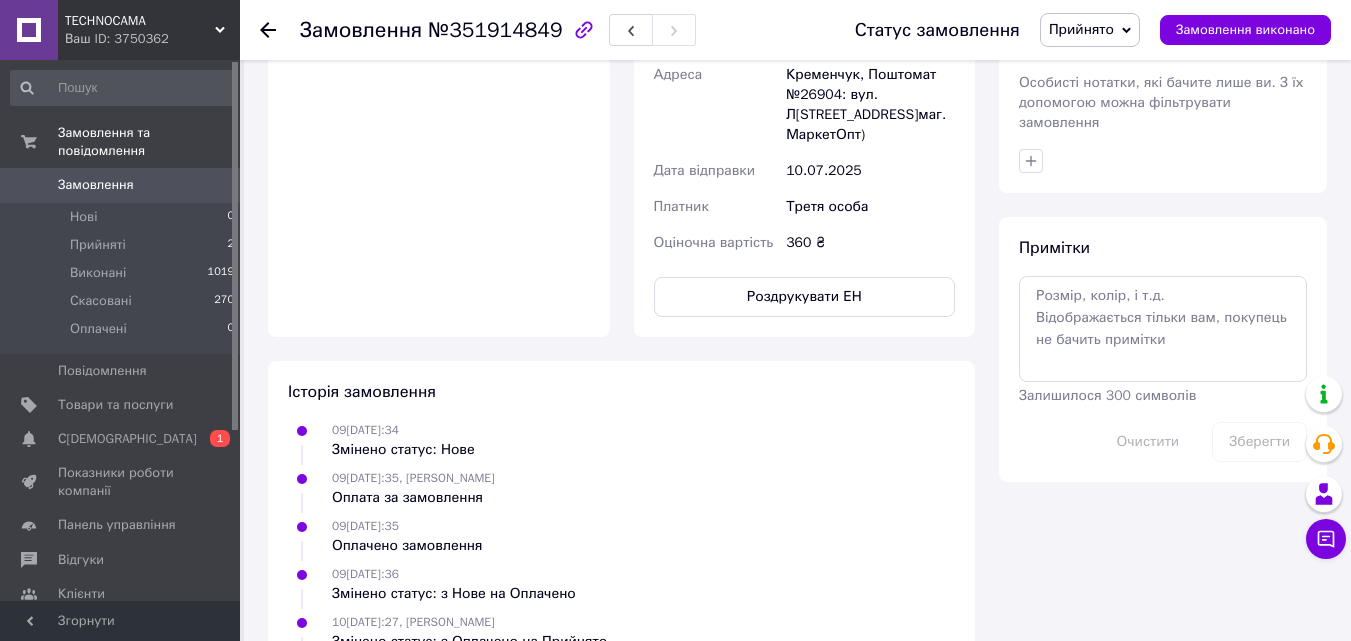 scroll, scrollTop: 1600, scrollLeft: 0, axis: vertical 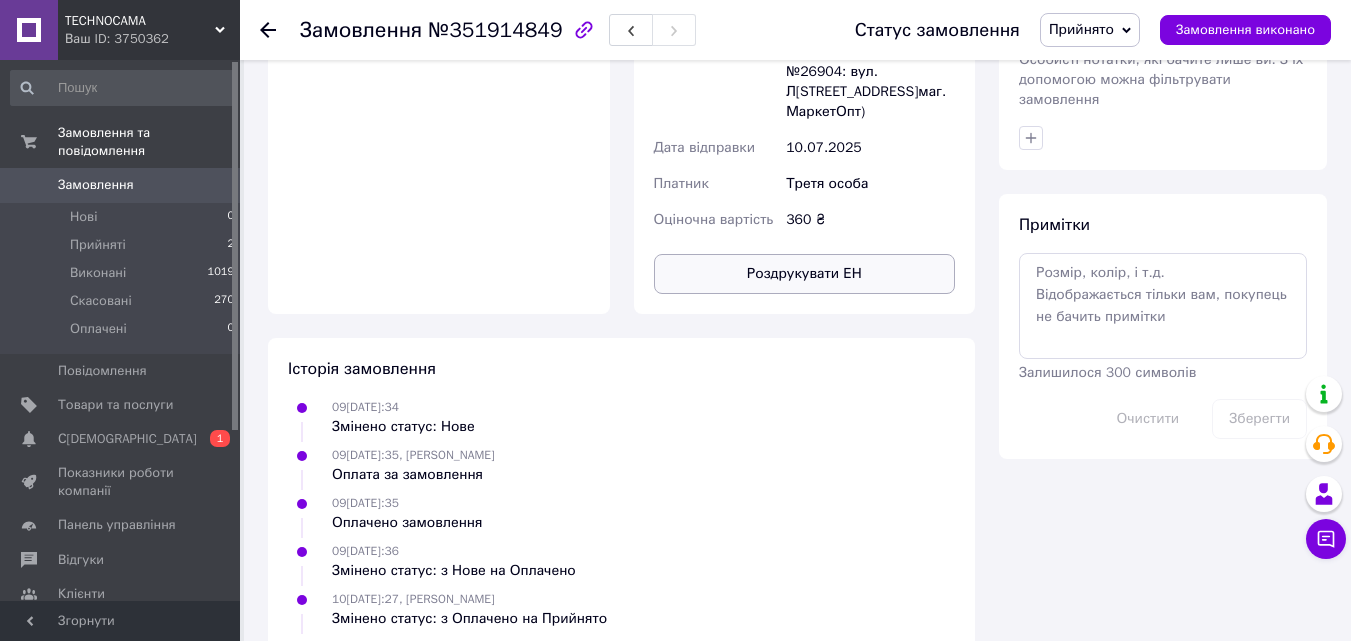 click on "Роздрукувати ЕН" at bounding box center (805, 274) 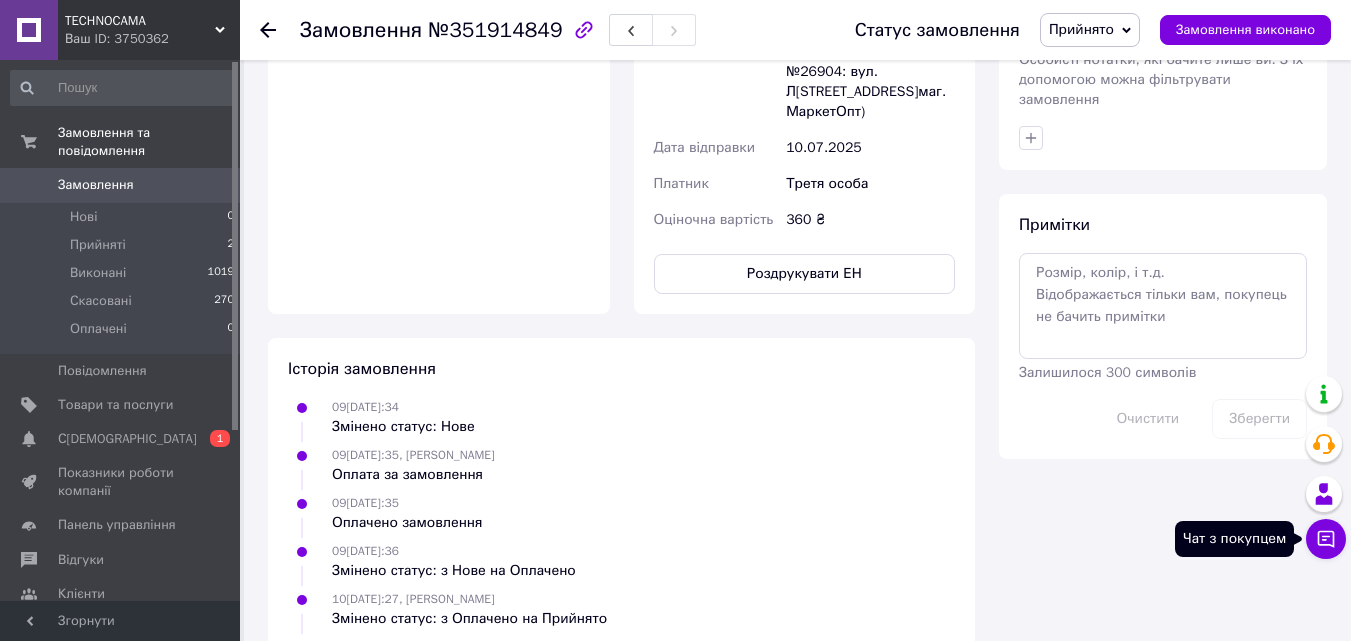 click 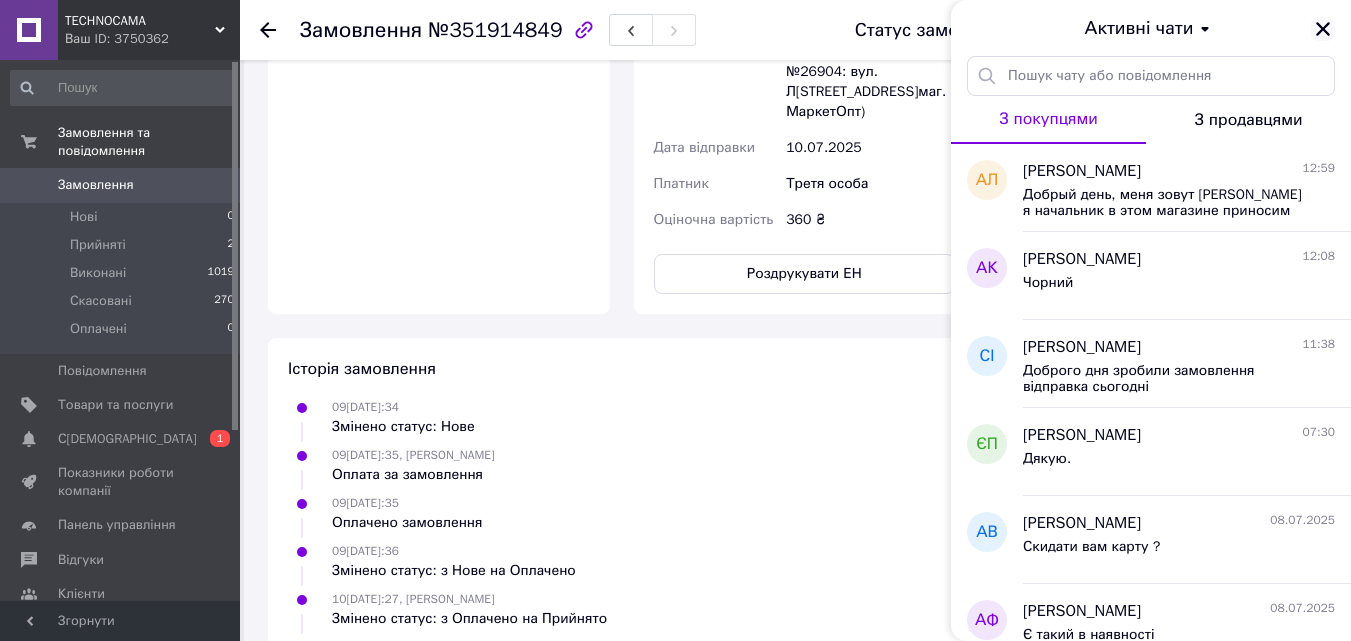 click 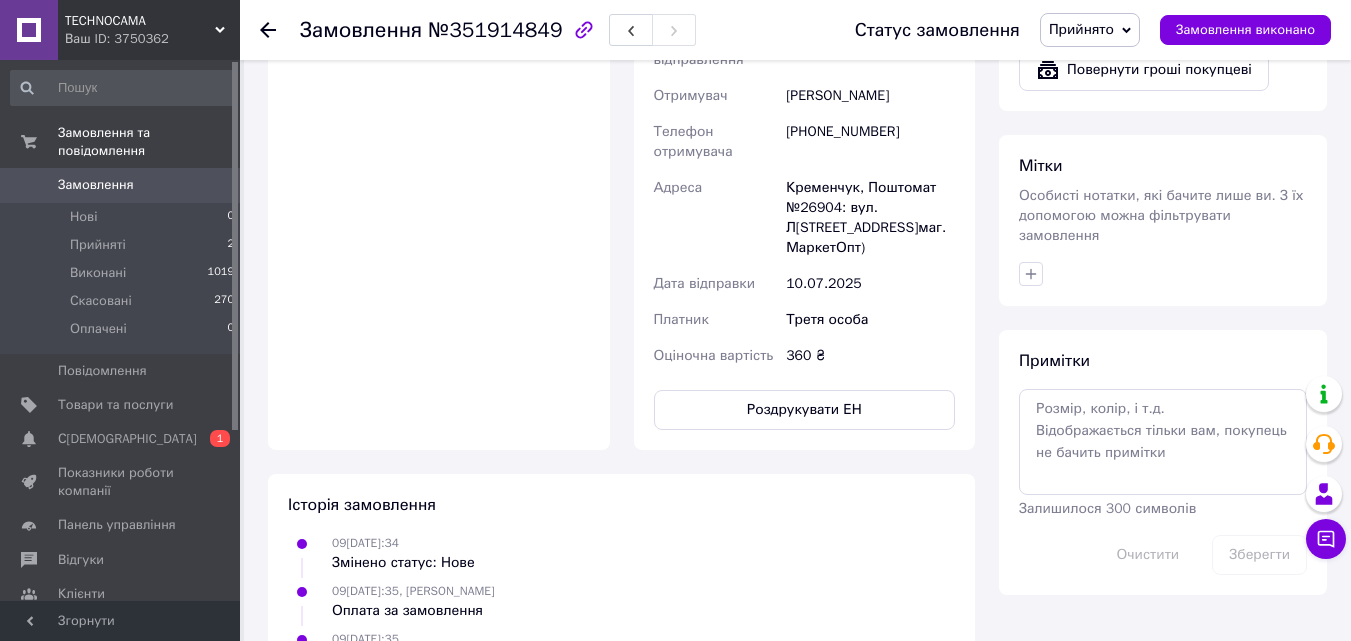 scroll, scrollTop: 1300, scrollLeft: 0, axis: vertical 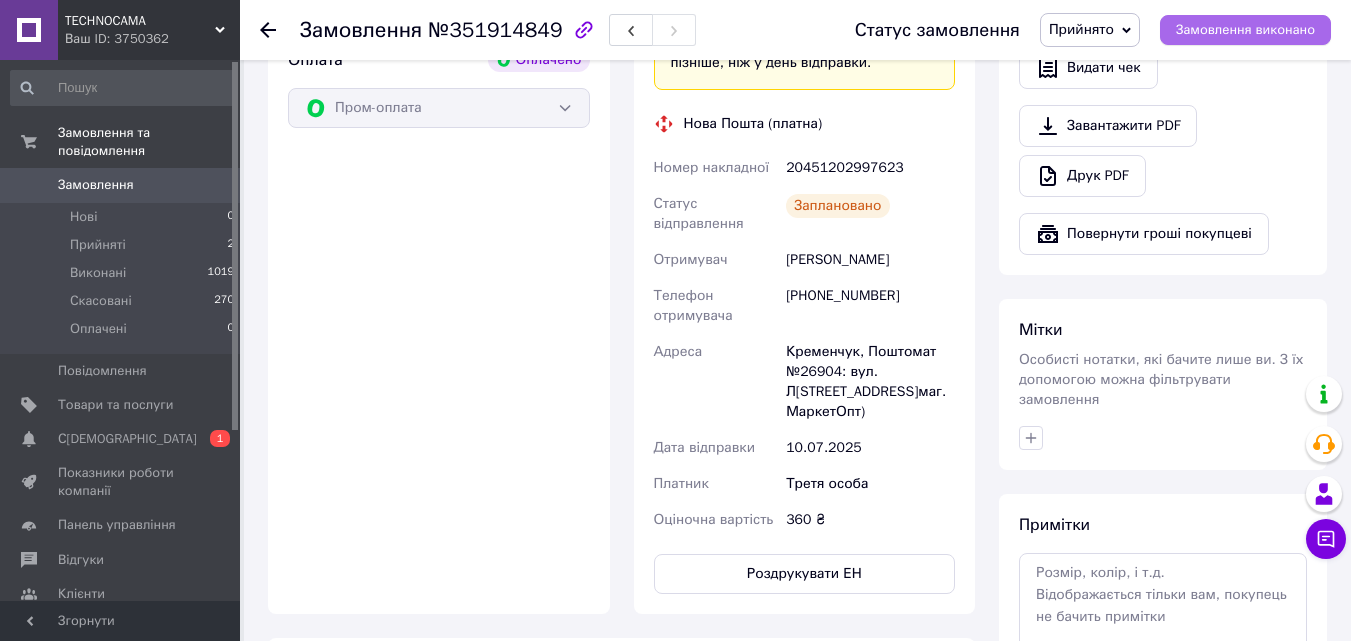 click on "Замовлення виконано" at bounding box center (1245, 30) 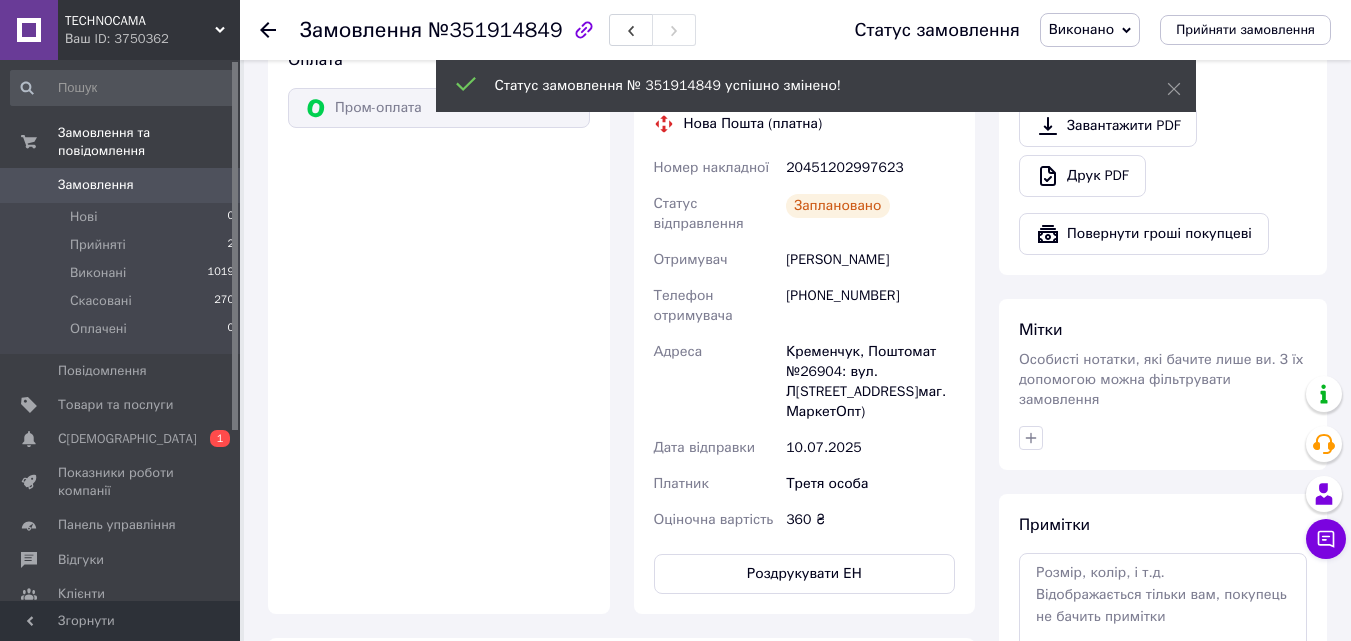 click on "Замовлення" at bounding box center [96, 185] 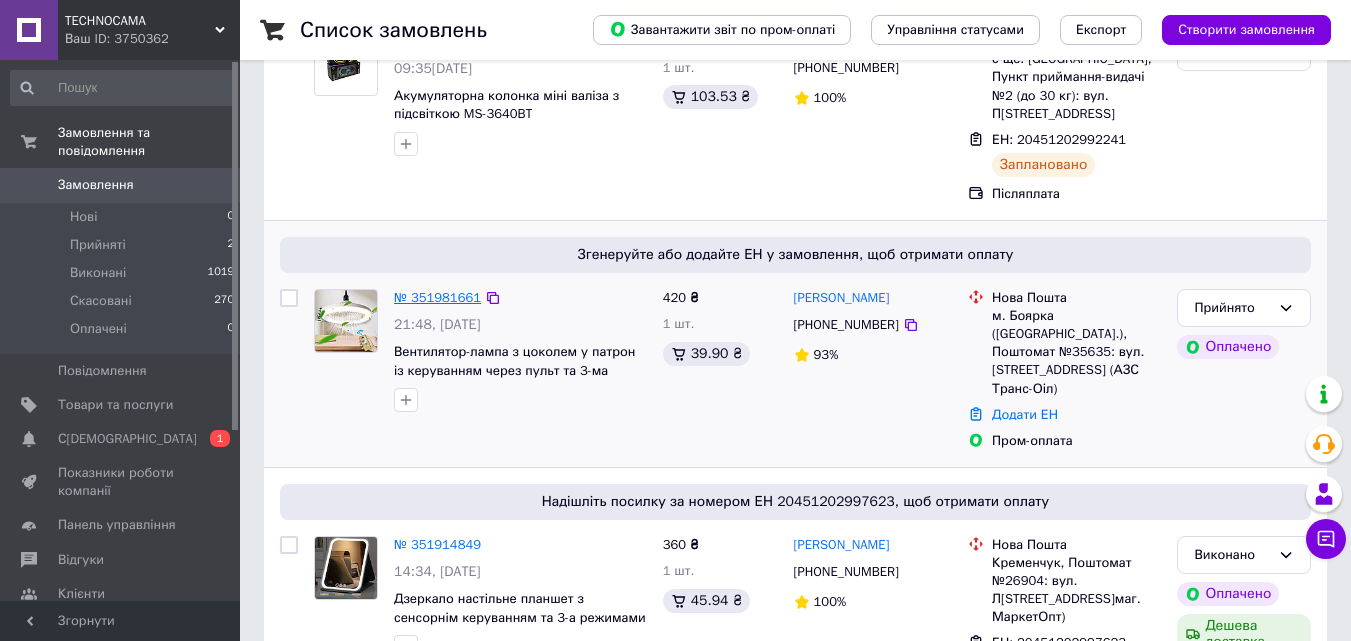 click on "№ 351981661" at bounding box center [437, 297] 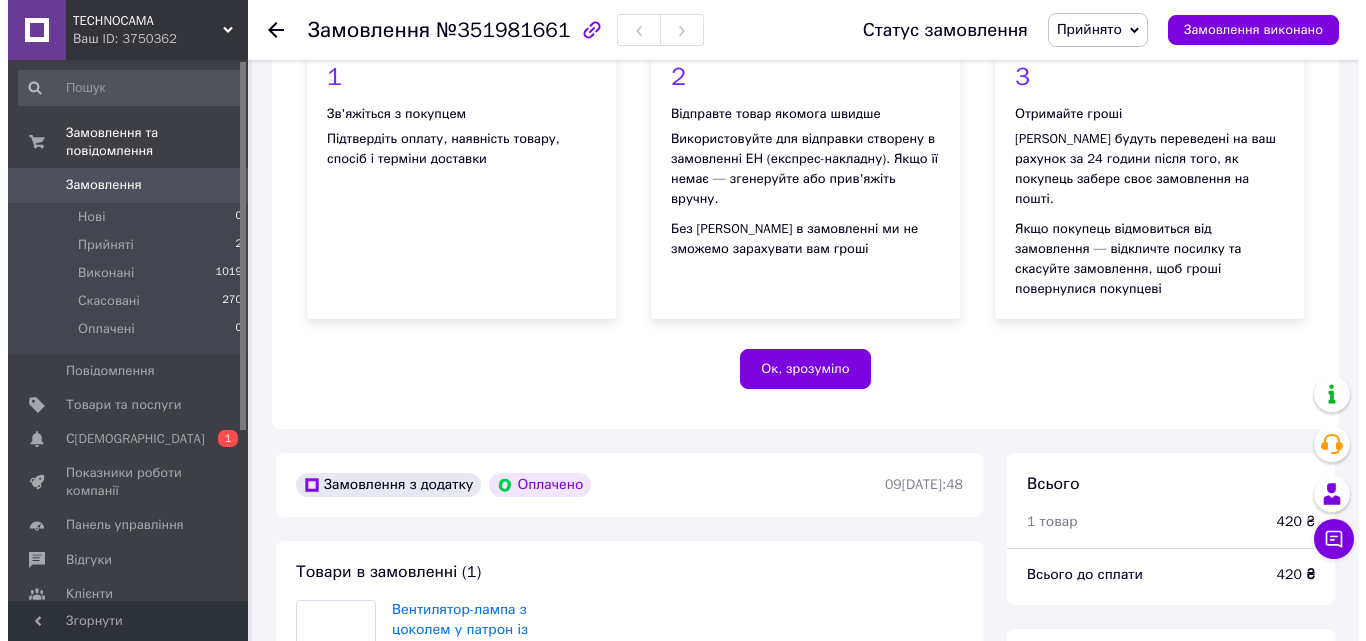 scroll, scrollTop: 360, scrollLeft: 0, axis: vertical 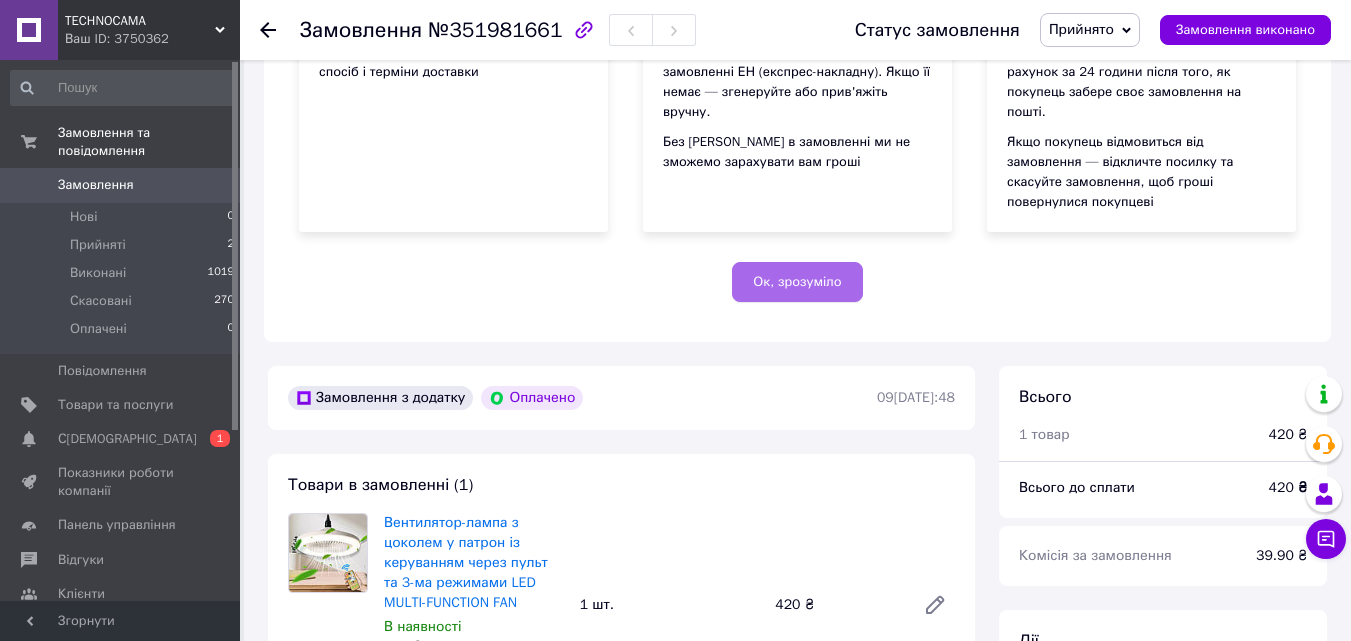 click on "Ок, зрозуміло" at bounding box center [797, 282] 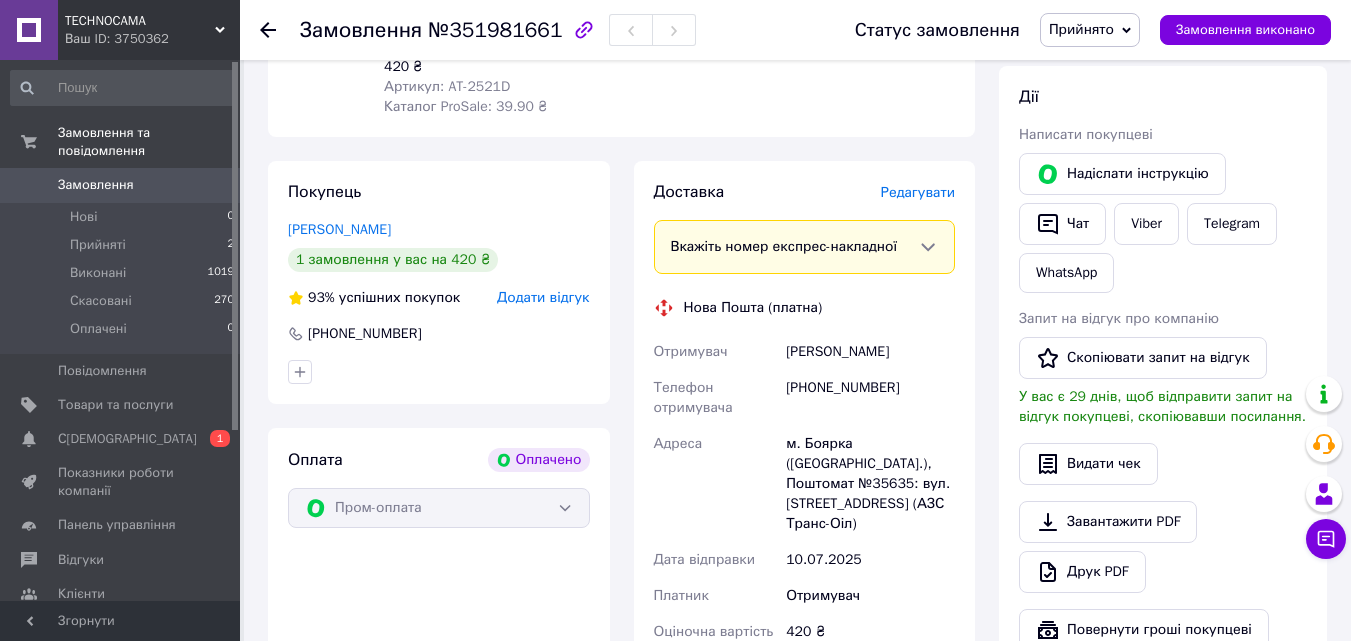click on "Редагувати" at bounding box center (918, 192) 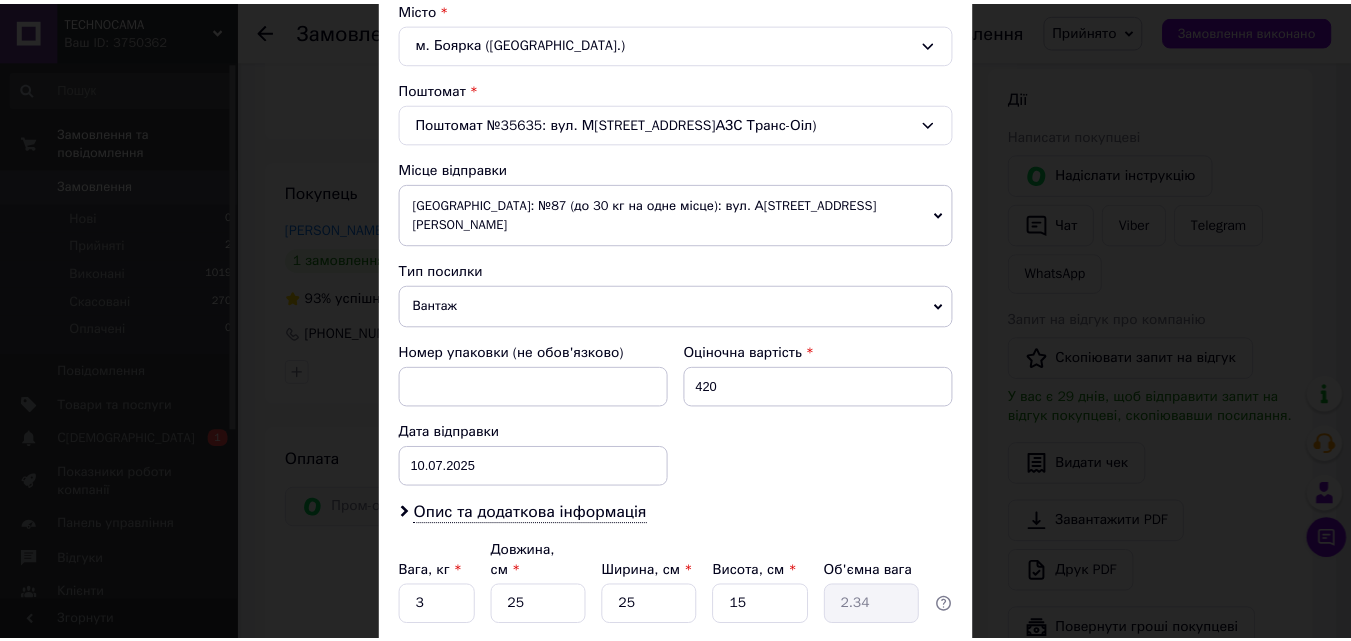 scroll, scrollTop: 687, scrollLeft: 0, axis: vertical 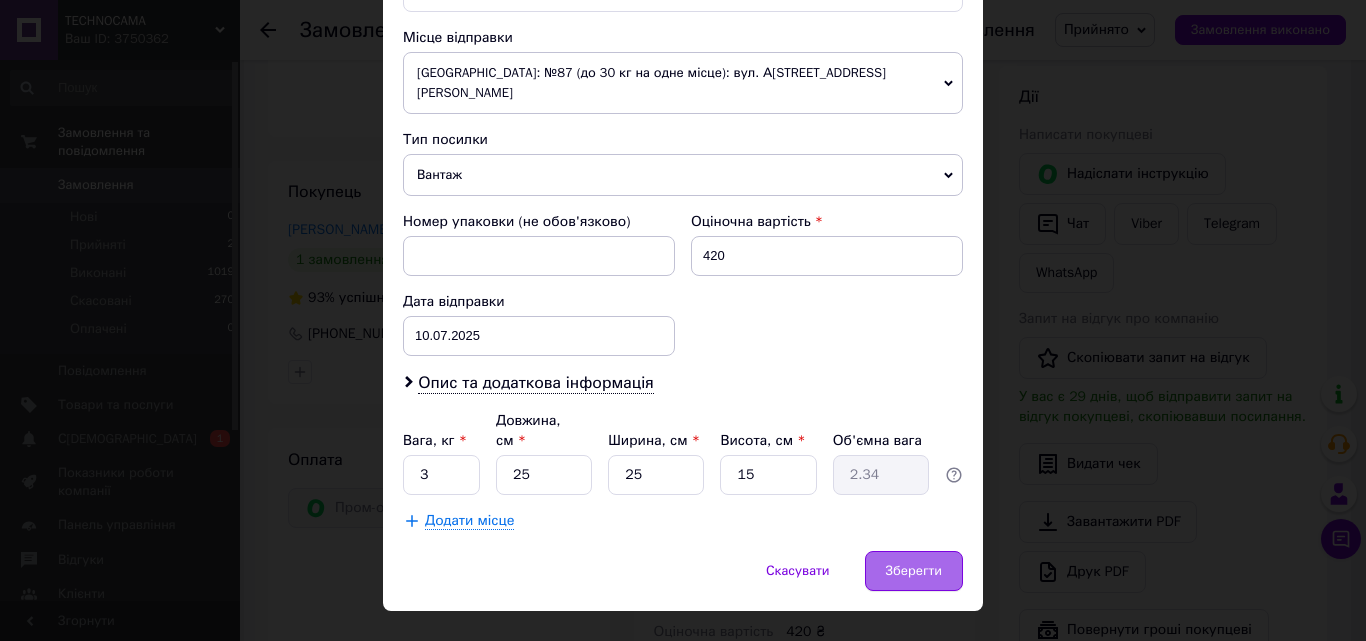 click on "Зберегти" at bounding box center (914, 571) 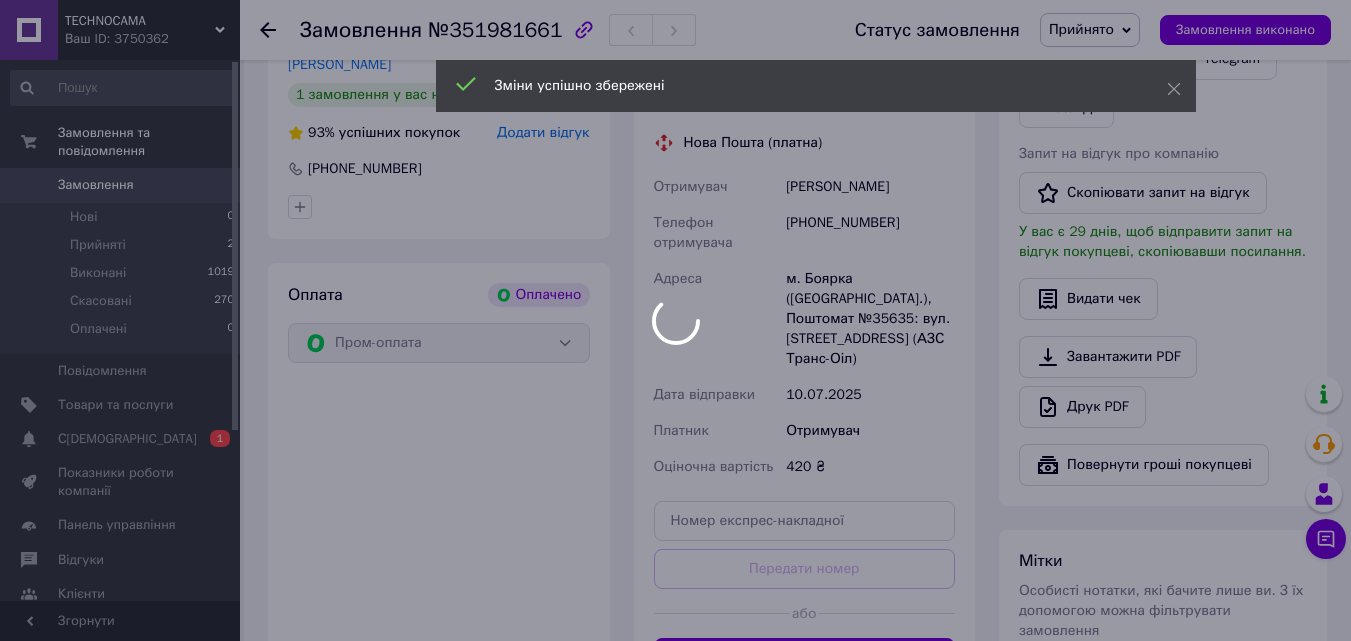 scroll, scrollTop: 760, scrollLeft: 0, axis: vertical 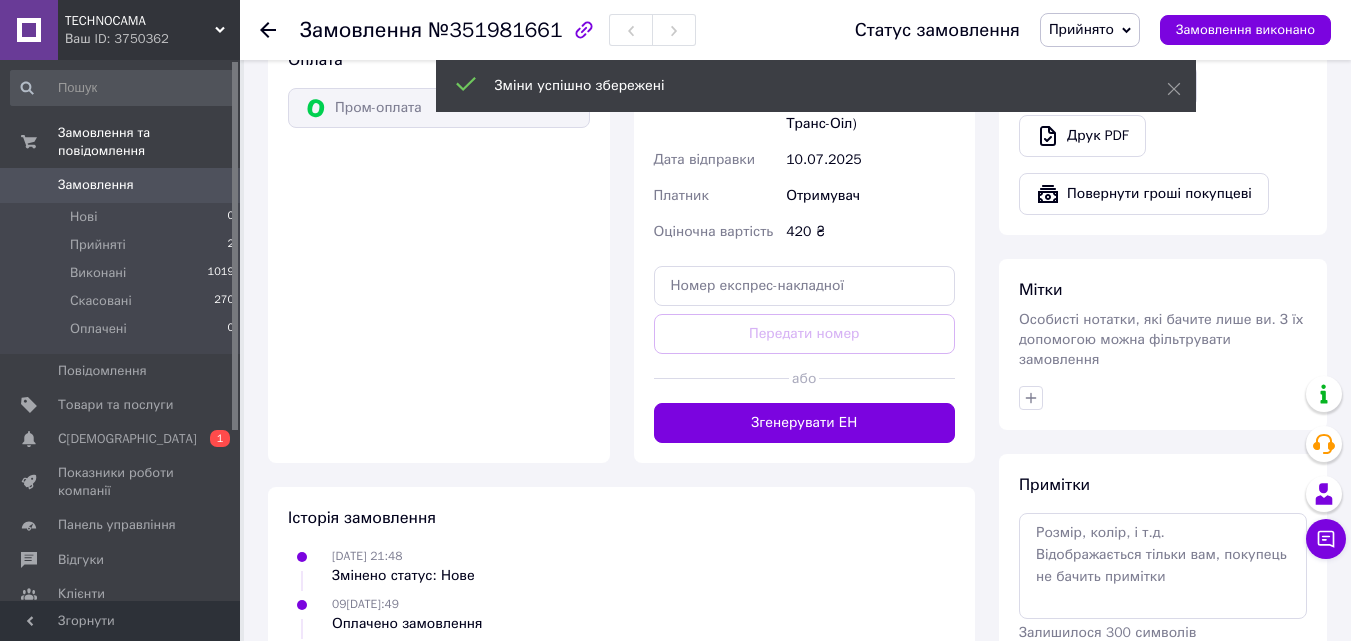 click on "Згенерувати ЕН" at bounding box center (805, 423) 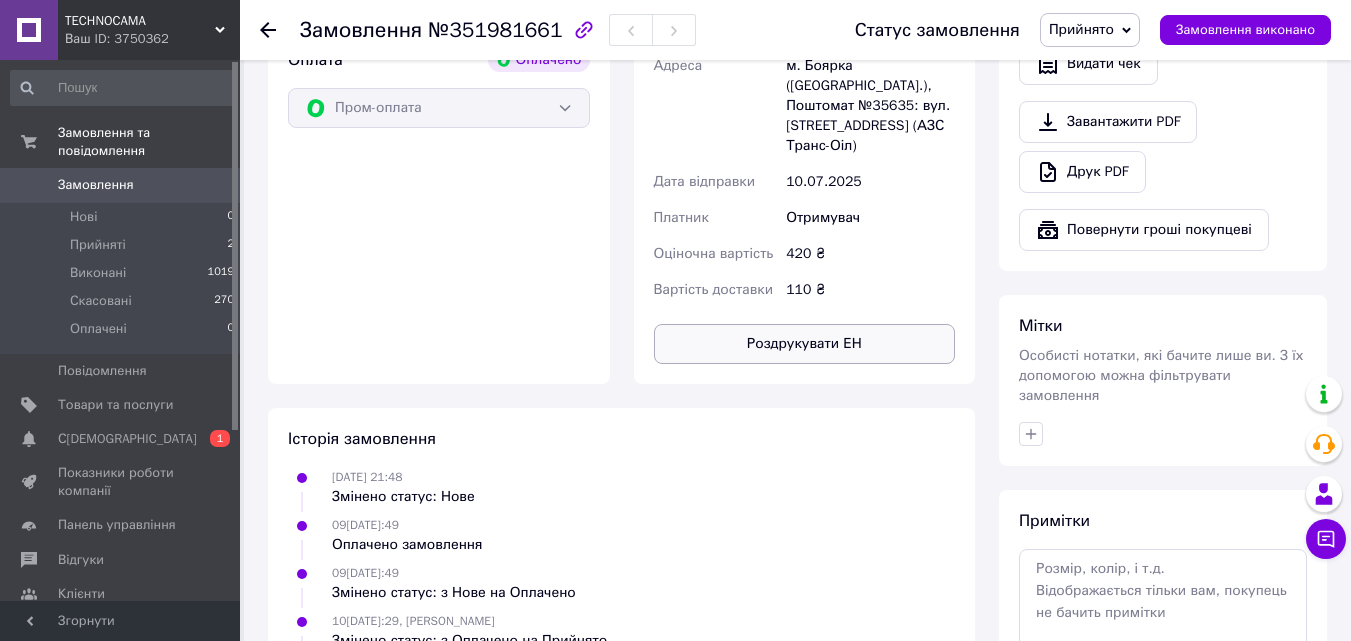 click on "Роздрукувати ЕН" at bounding box center [805, 344] 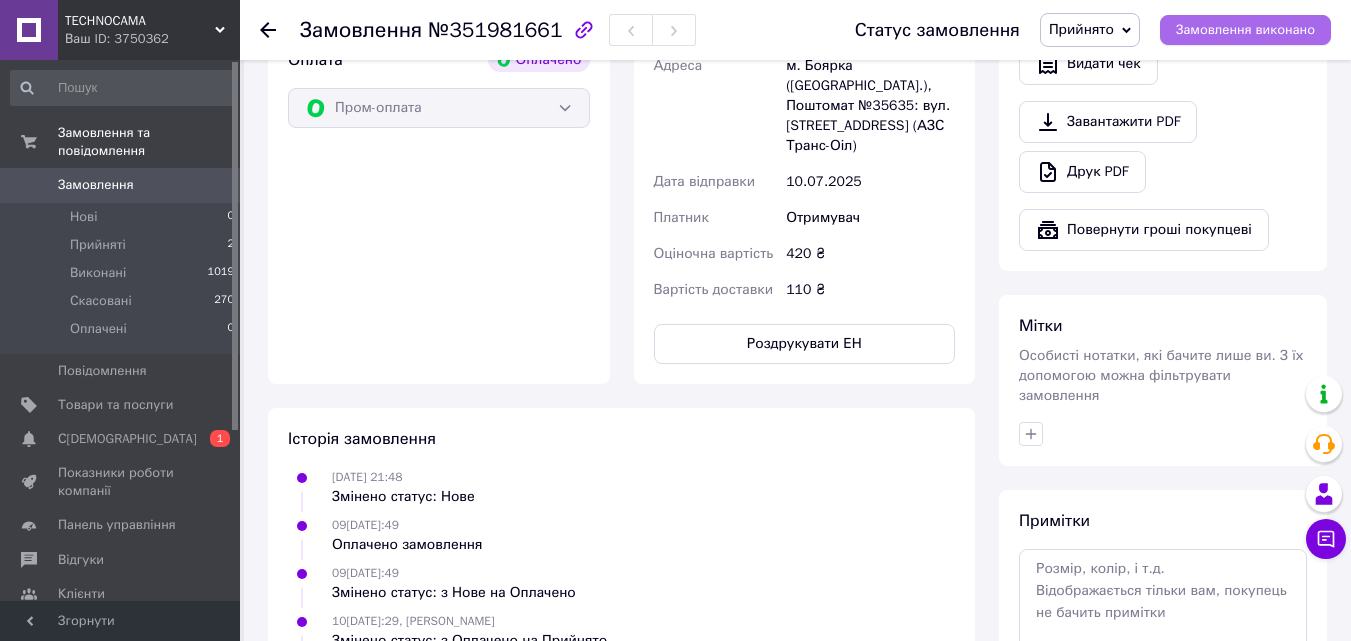 click on "Замовлення виконано" at bounding box center (1245, 30) 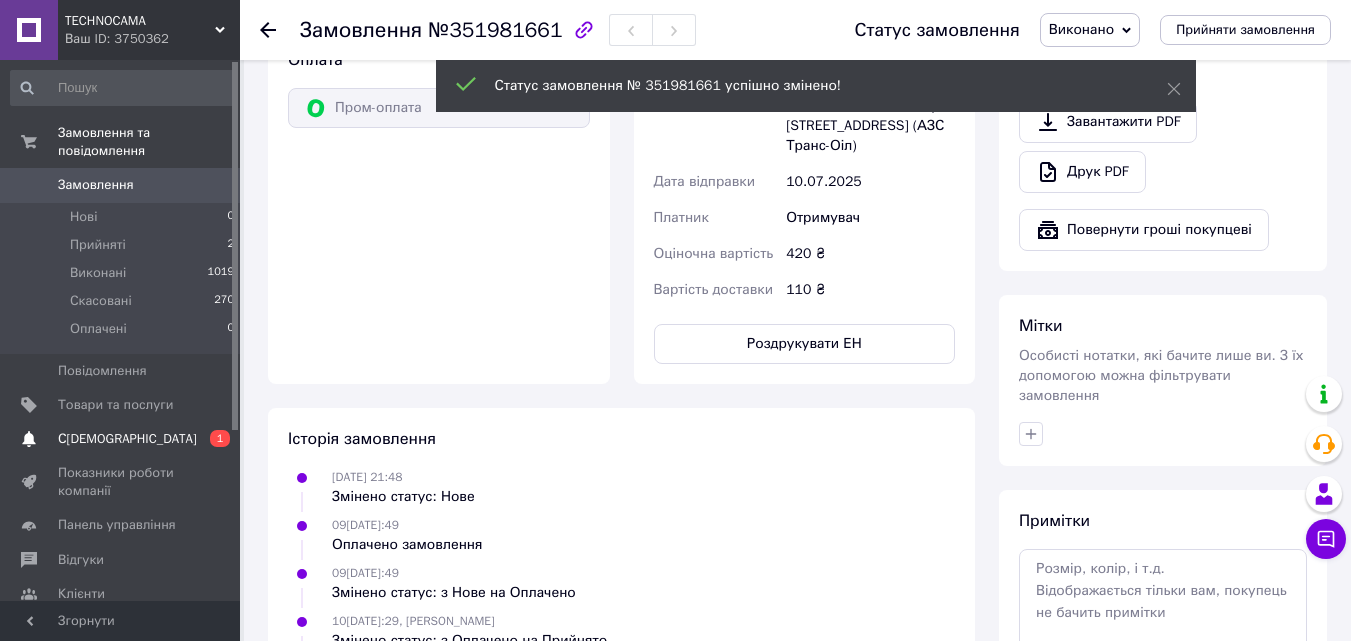 click on "С[DEMOGRAPHIC_DATA]" at bounding box center (127, 439) 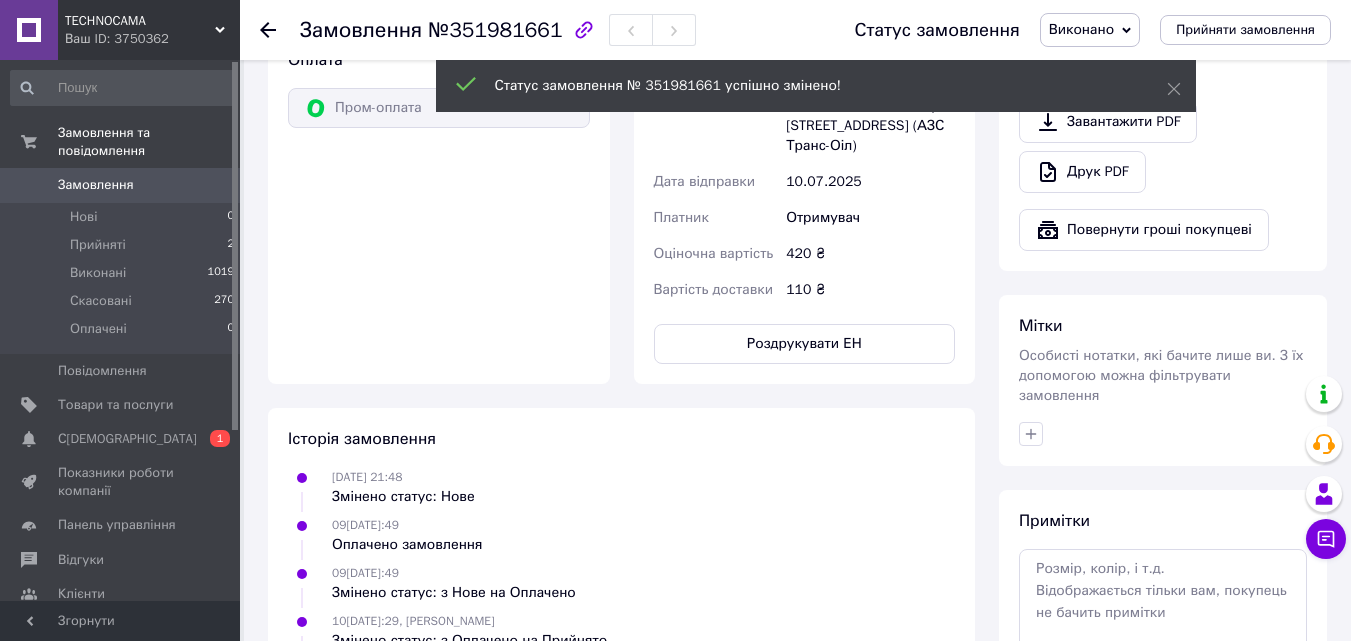 scroll, scrollTop: 0, scrollLeft: 0, axis: both 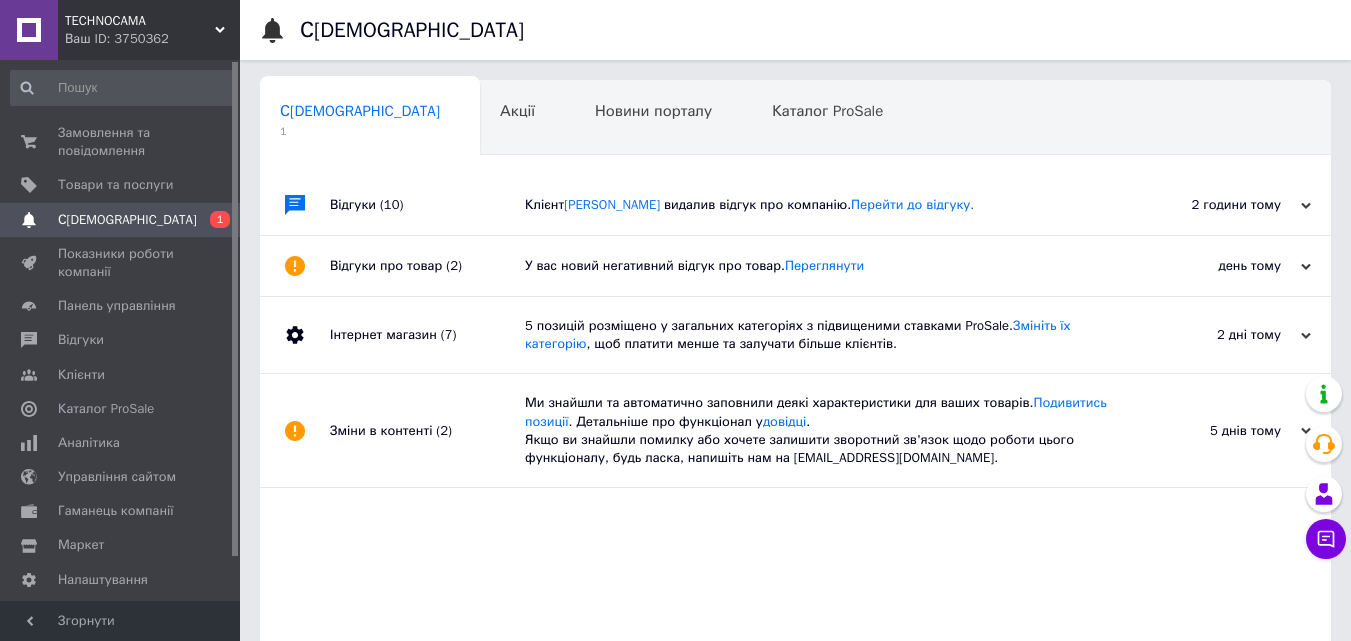 click on "Сповіщення 0 1" at bounding box center [123, 220] 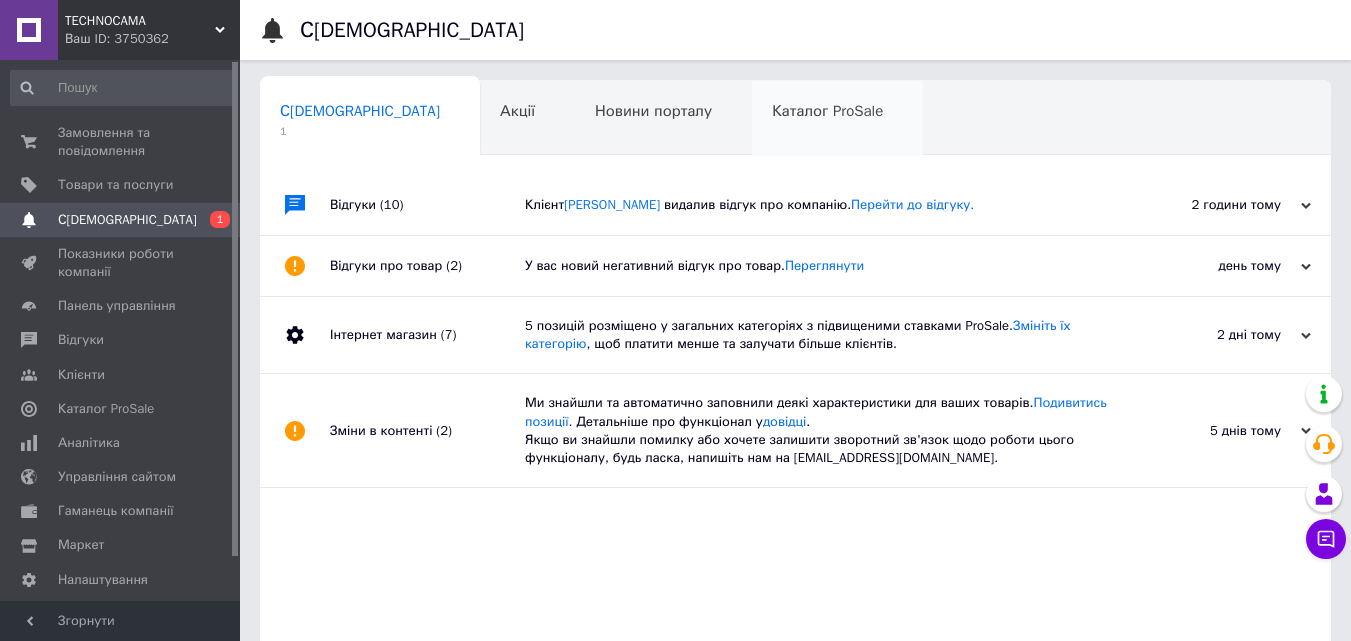 click on "Каталог ProSale 0" at bounding box center [837, 119] 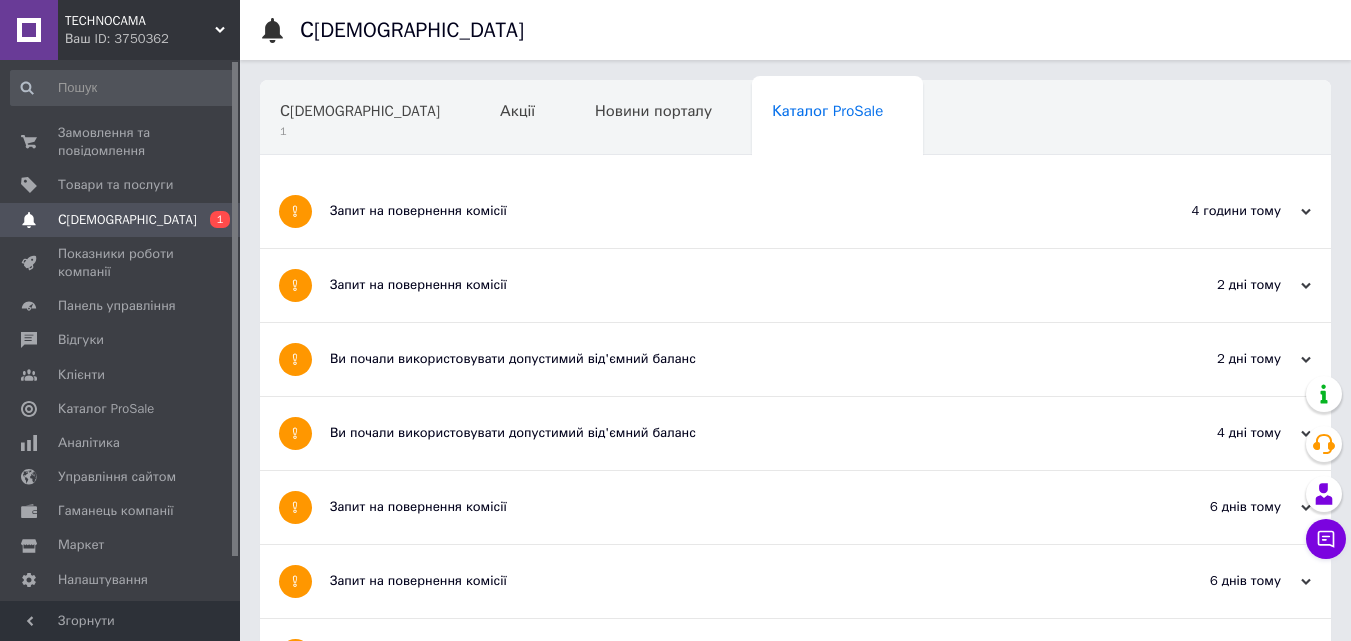 click on "Запит на повернення комісії" at bounding box center (720, 211) 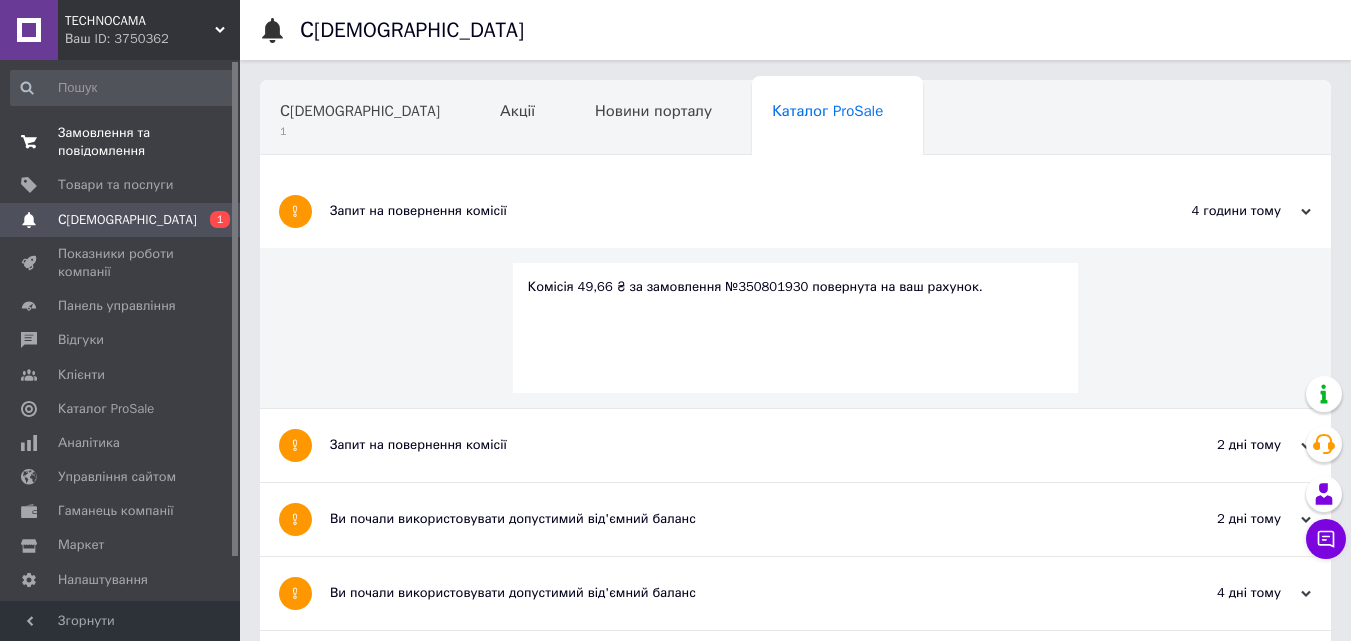click on "Замовлення та повідомлення" at bounding box center [121, 142] 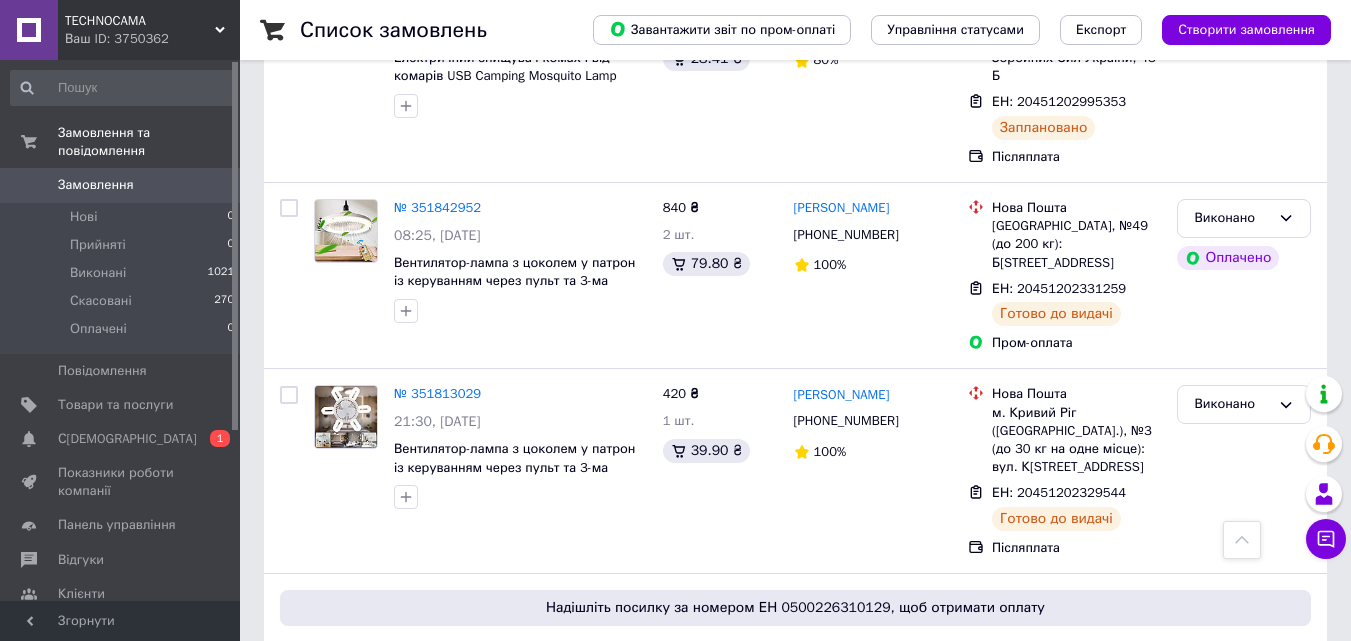 scroll, scrollTop: 1100, scrollLeft: 0, axis: vertical 